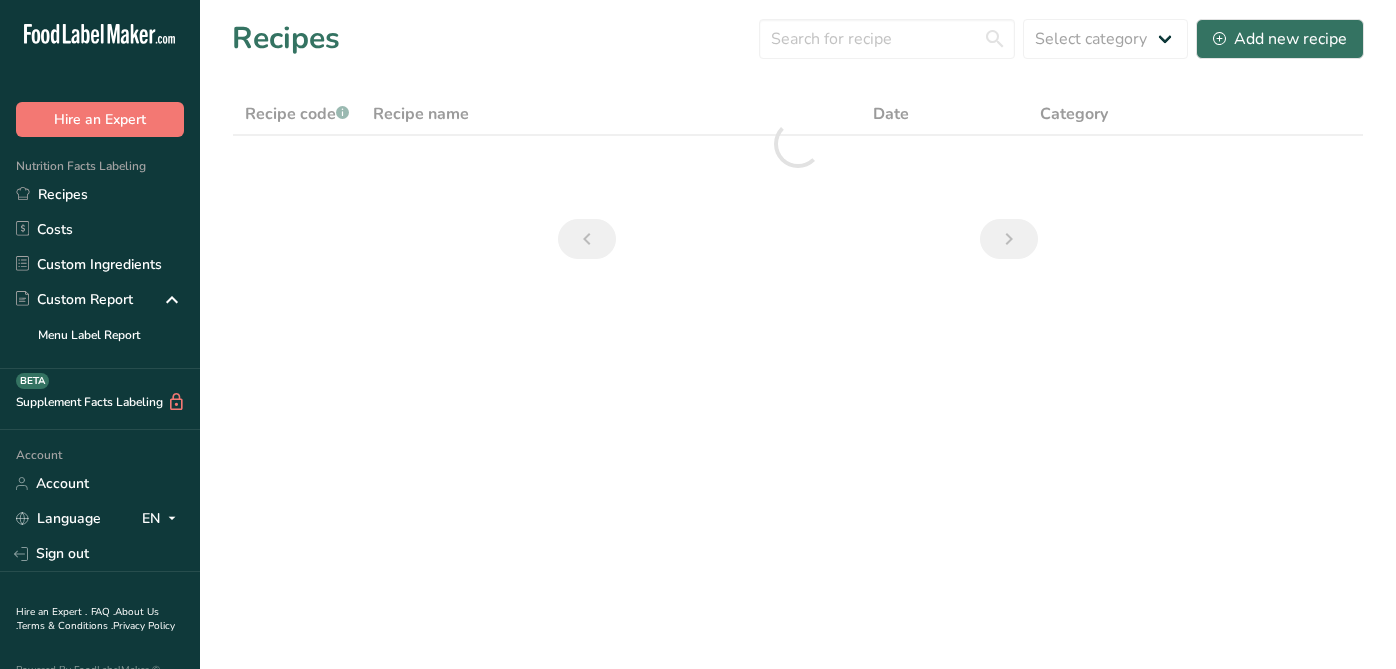scroll, scrollTop: 0, scrollLeft: 0, axis: both 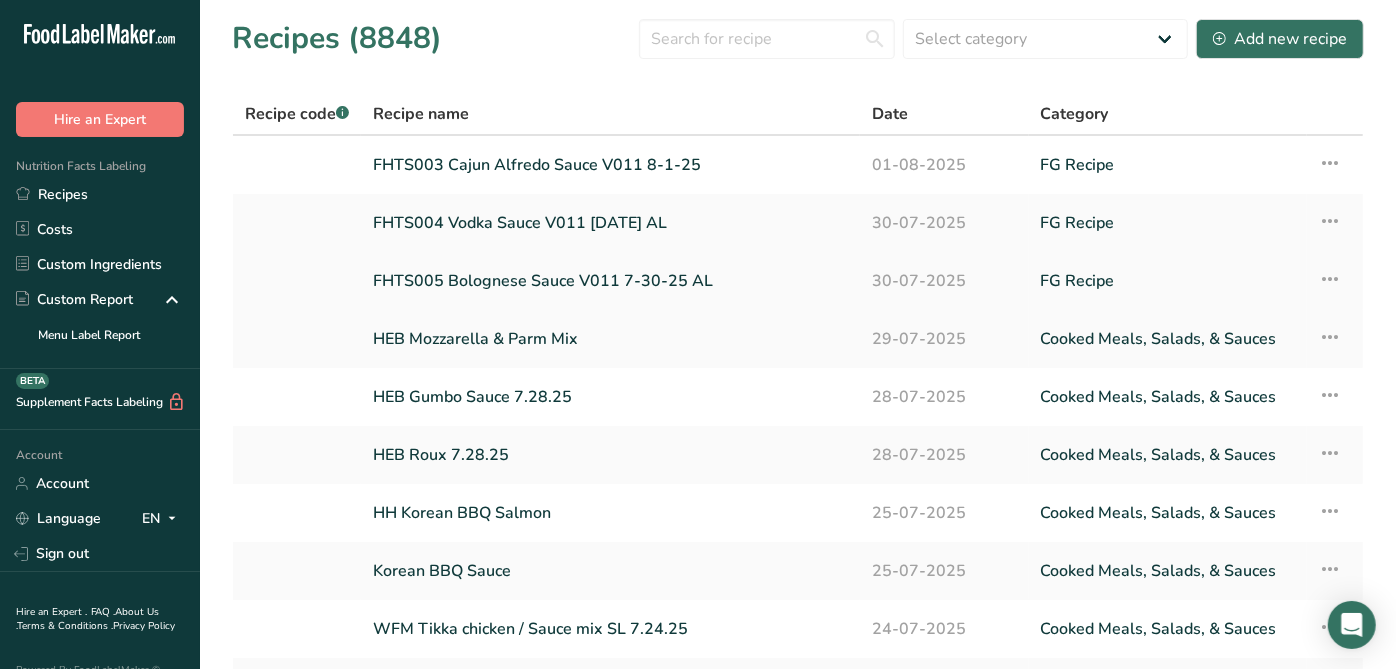 click on "FHTS005 Bolognese Sauce V011 7-30-25 AL" at bounding box center [610, 281] 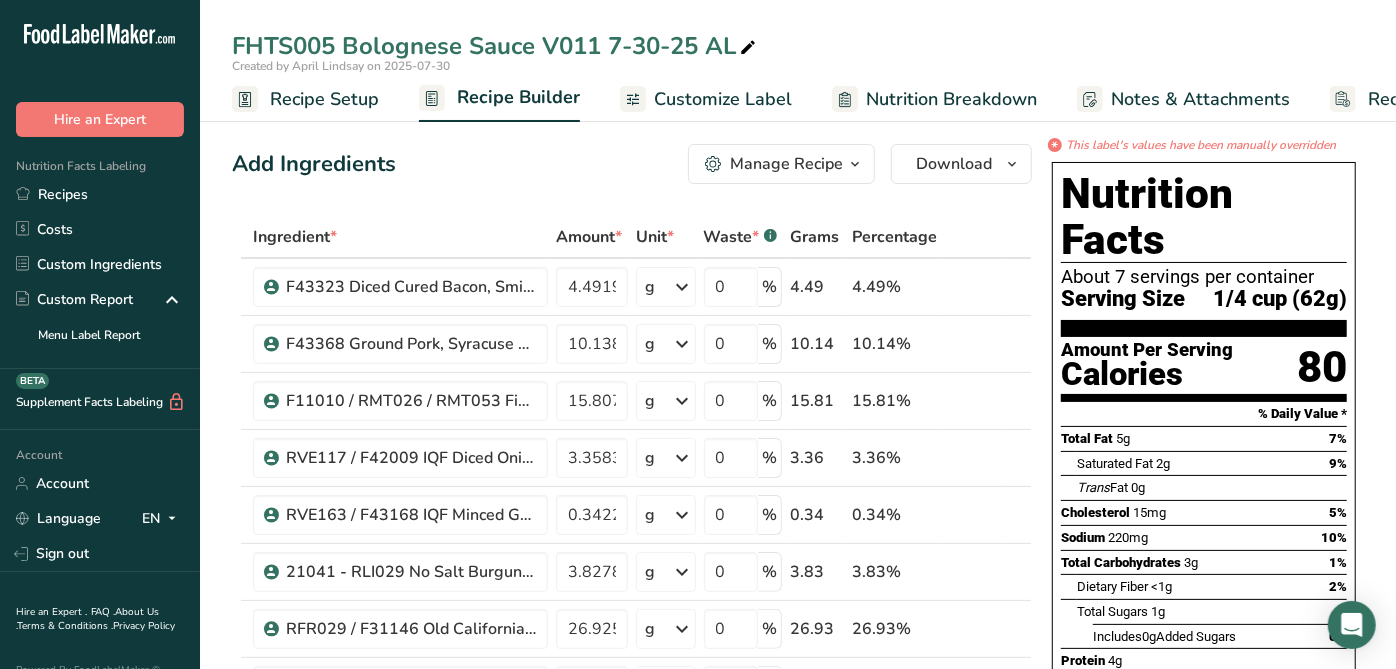 click on "Recipe Setup" at bounding box center (324, 99) 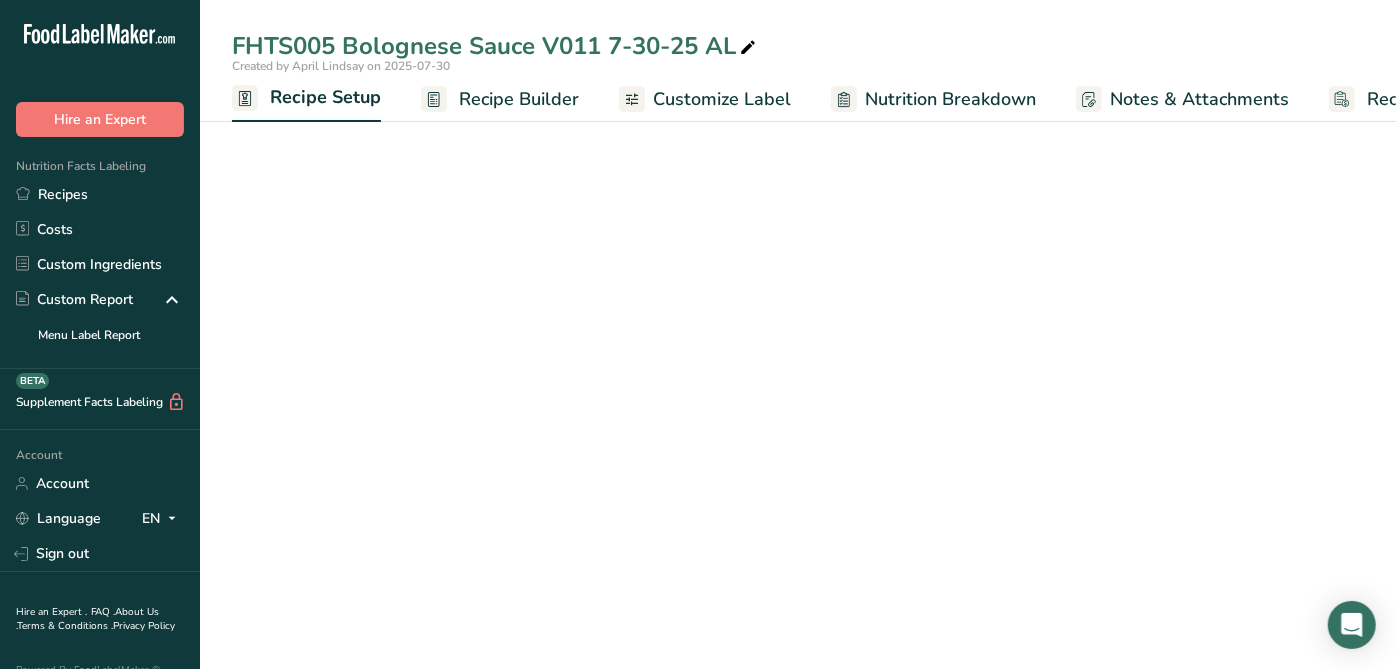 scroll, scrollTop: 0, scrollLeft: 6, axis: horizontal 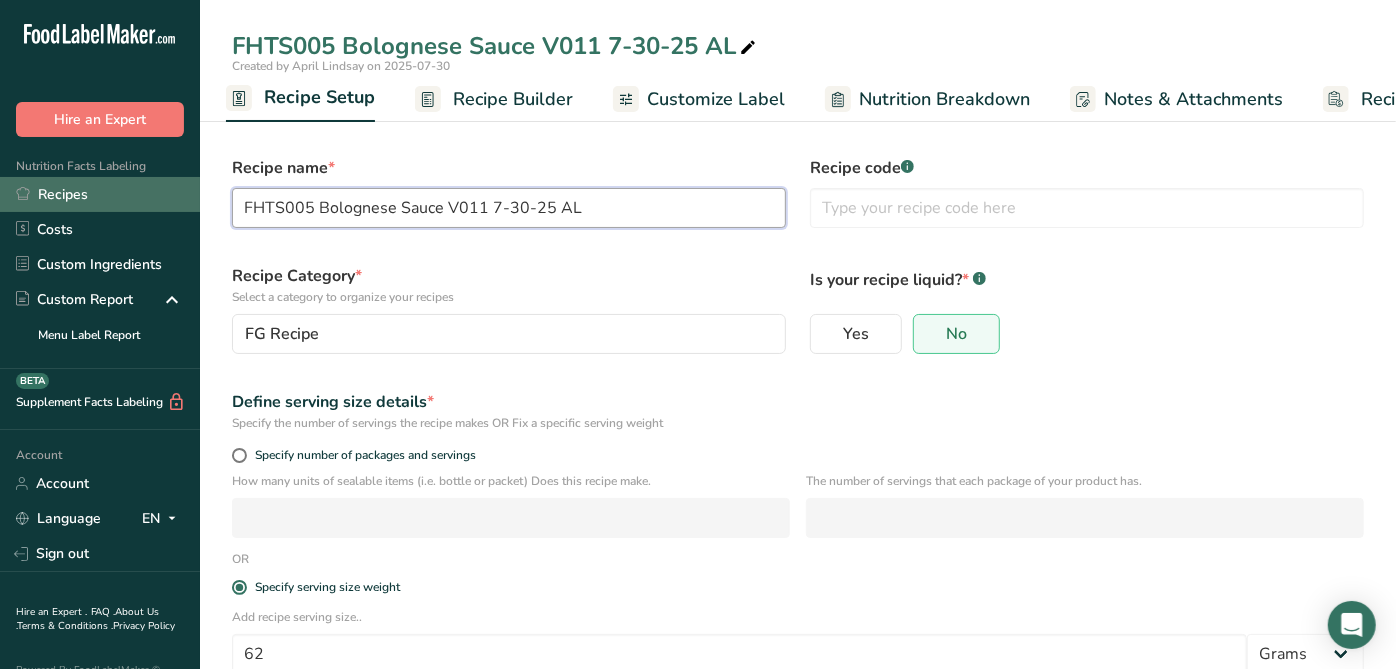 drag, startPoint x: 310, startPoint y: 205, endPoint x: 191, endPoint y: 207, distance: 119.01681 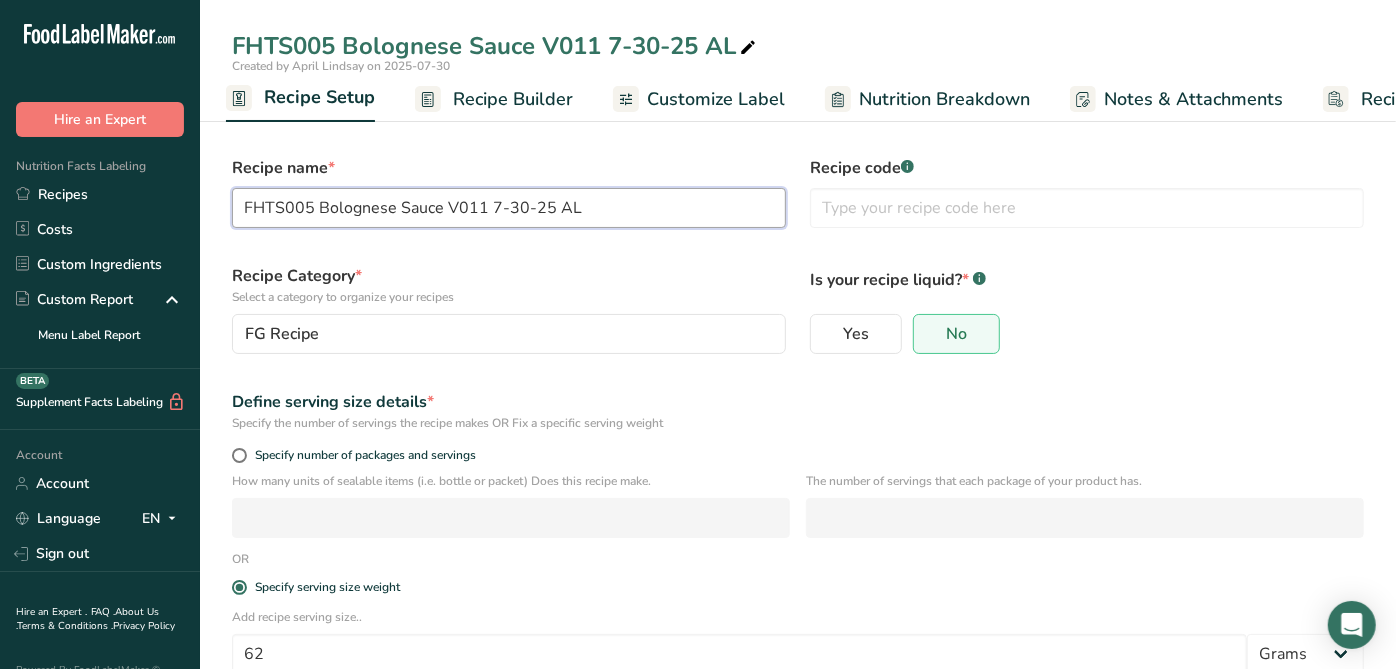 click on ".a-20{fill:#fff;}
Hire an Expert
Nutrition Facts Labeling
Recipes
Costs
Custom Ingredients
Custom Report
Menu Label Report
Supplement Facts Labeling
BETA
Account
Account
Language
EN
English
Spanish
Sign out
Hire an Expert .
FAQ .
About Us .
Terms & Conditions .
Privacy Policy
Powered By FoodLabelMaker ©   2025 All Rights Reserved
FHTS005 Bolognese Sauce V011 7-30-25 AL" at bounding box center [698, 395] 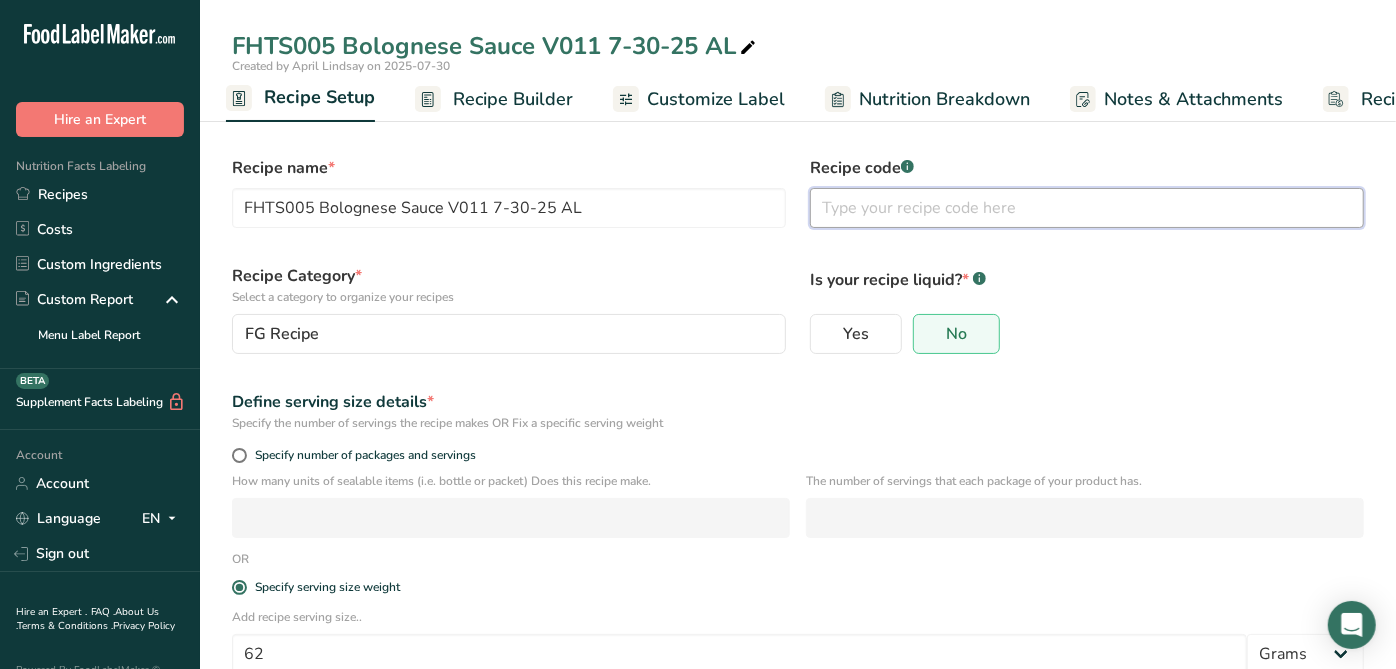 click at bounding box center [1087, 208] 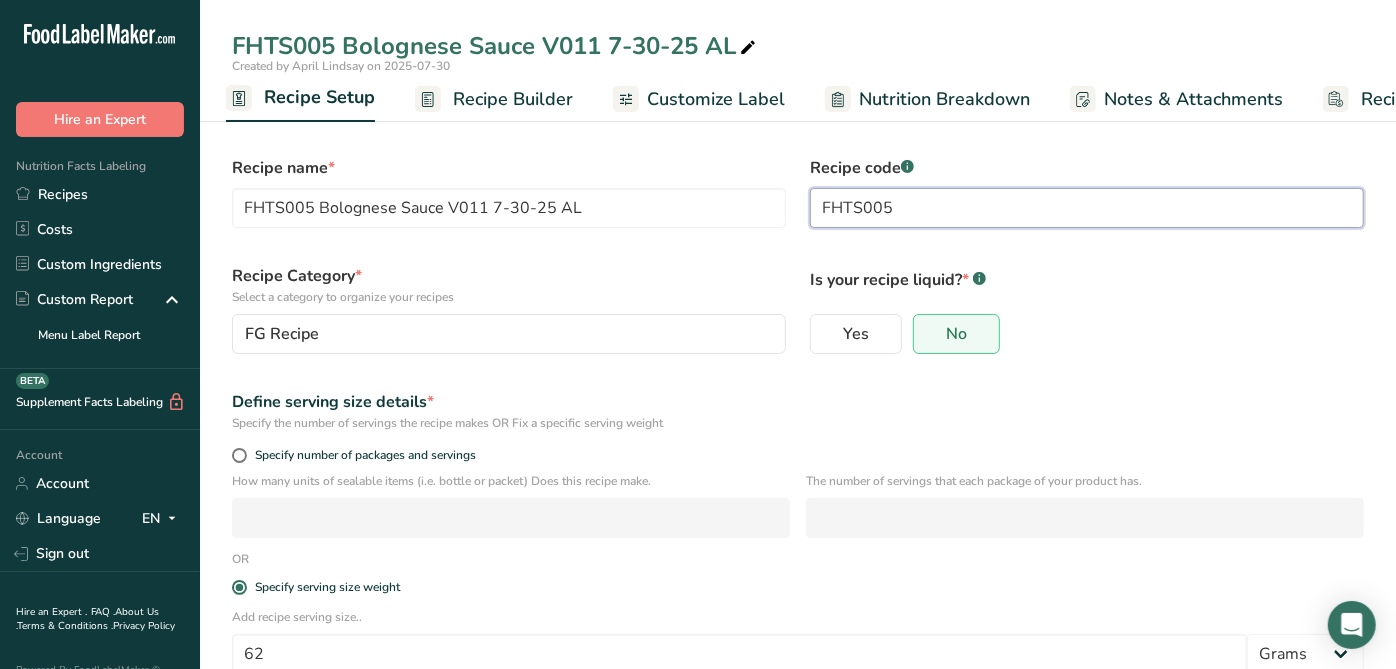 type on "FHTS005" 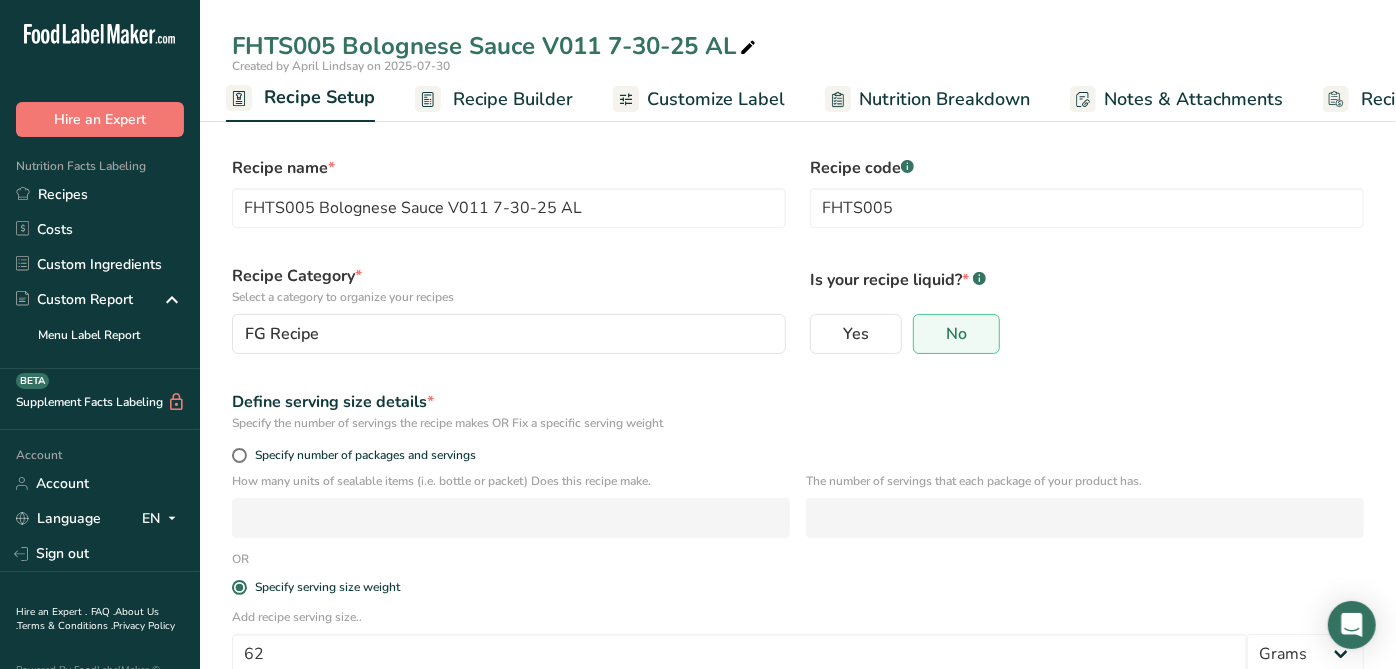 click on "Recipe Category *
Select a category to organize your recipes
FG Recipe
Standard Categories
Custom Categories
.a-a{fill:#347362;}.b-a{fill:#fff;}
Baked Goods
Beverages
Confectionery
Cooked Meals, Salads, & Sauces
Dairy
Snacks
Add New Category" at bounding box center [509, 309] 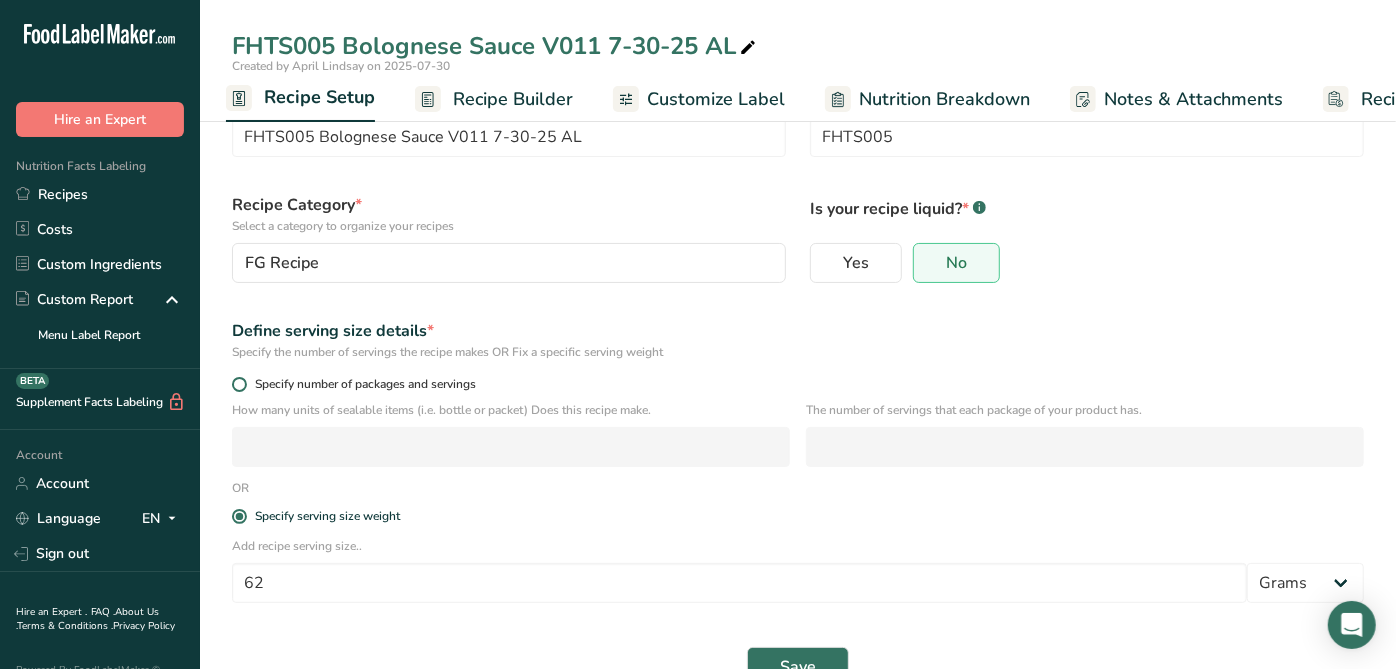 scroll, scrollTop: 121, scrollLeft: 0, axis: vertical 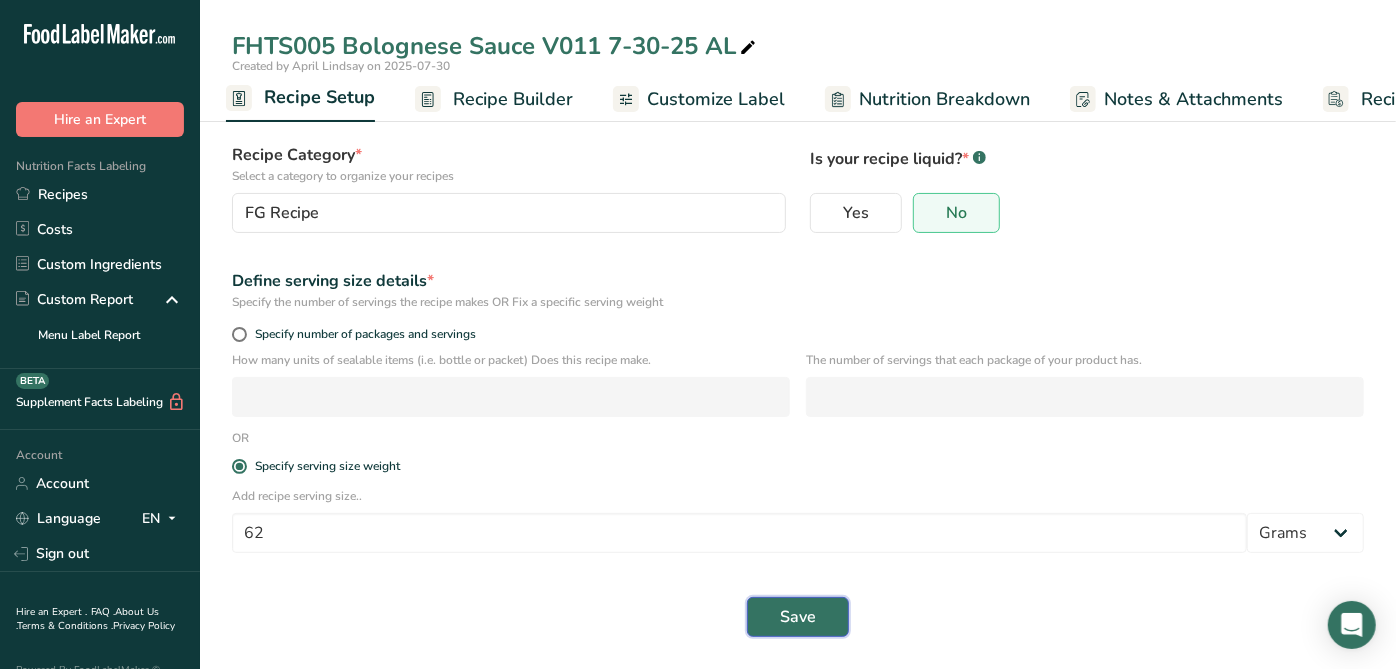 click on "Save" at bounding box center (798, 617) 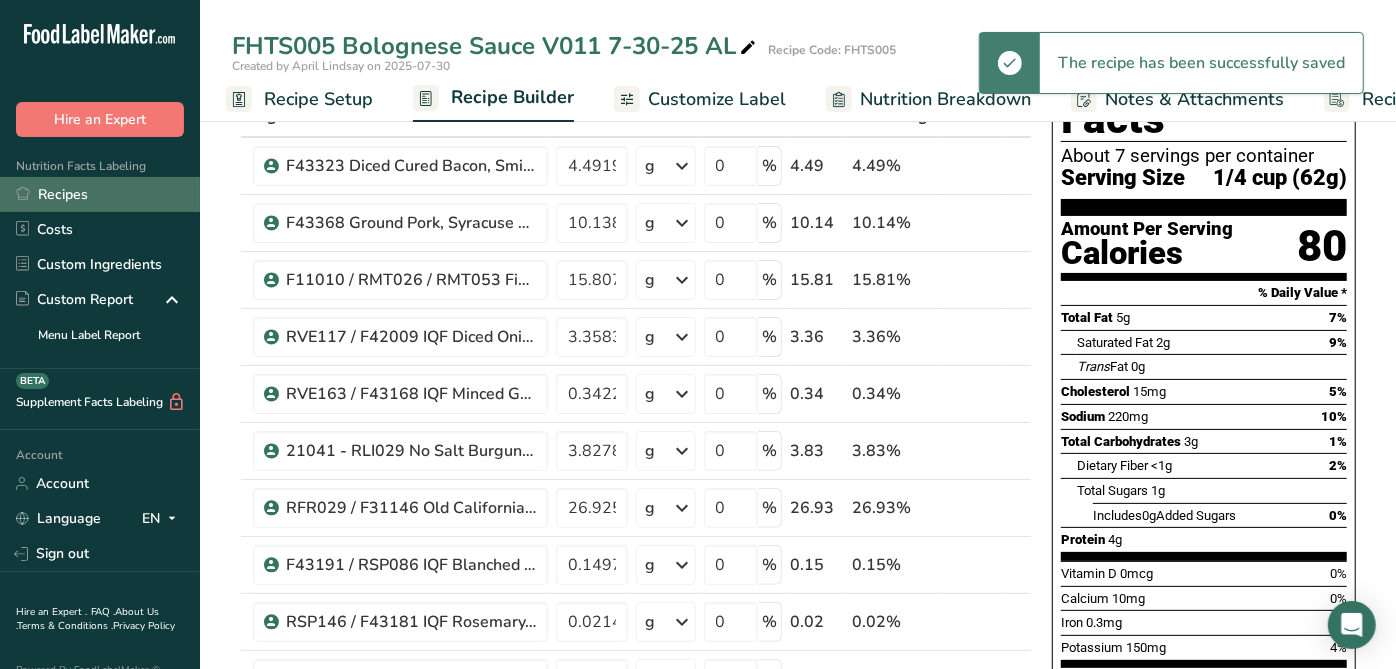 click on "Recipes" at bounding box center (100, 194) 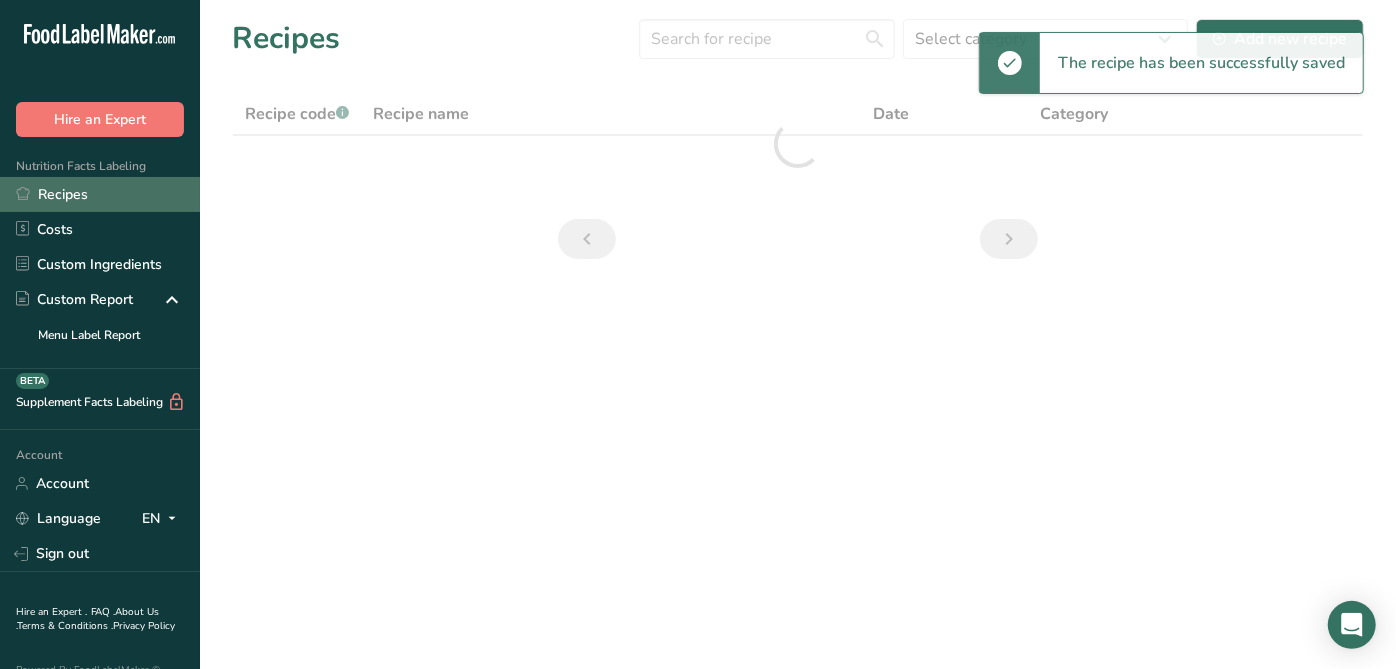 scroll, scrollTop: 0, scrollLeft: 0, axis: both 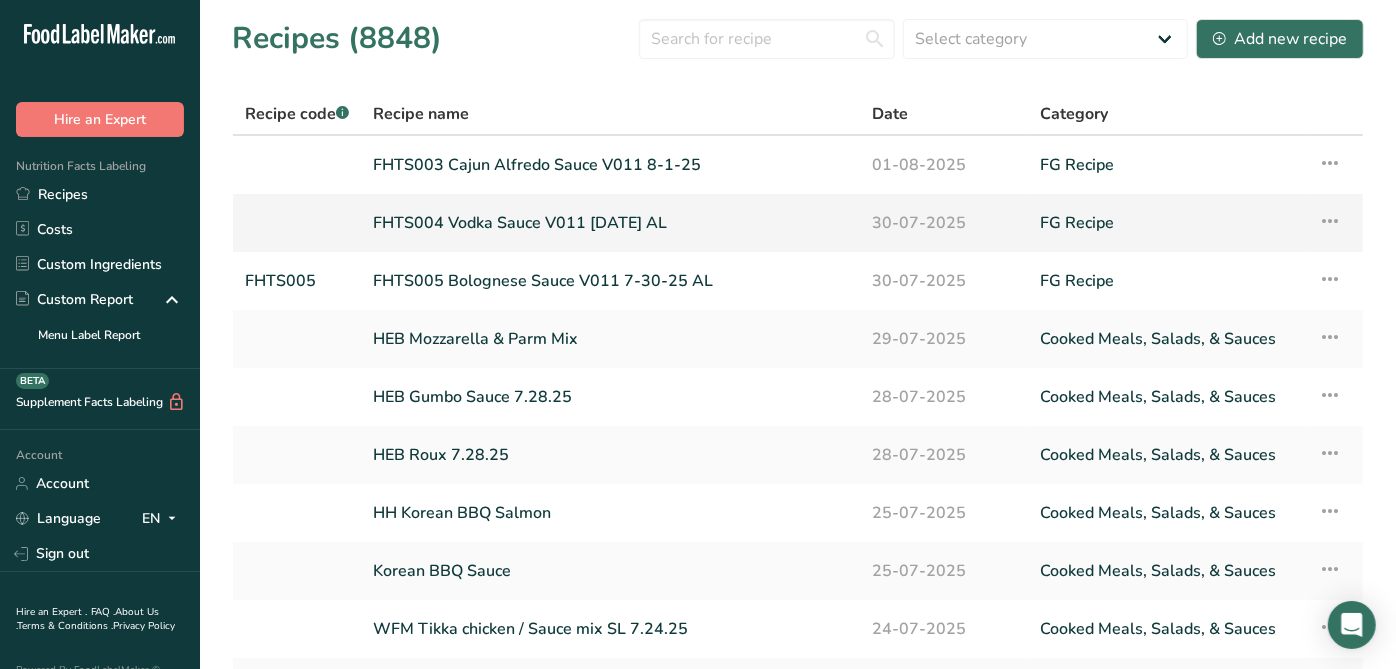 click on "FHTS004 Vodka Sauce V011 [DATE]" at bounding box center (610, 223) 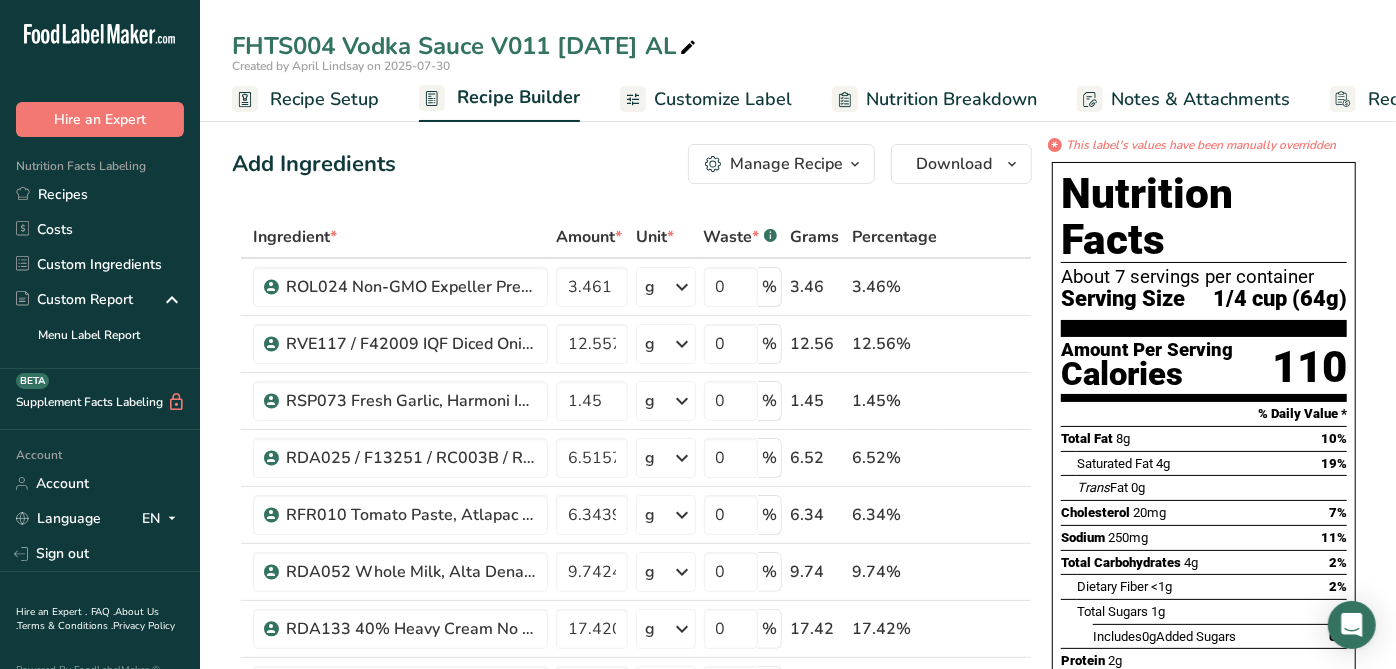 click on "Recipe Setup" at bounding box center (324, 99) 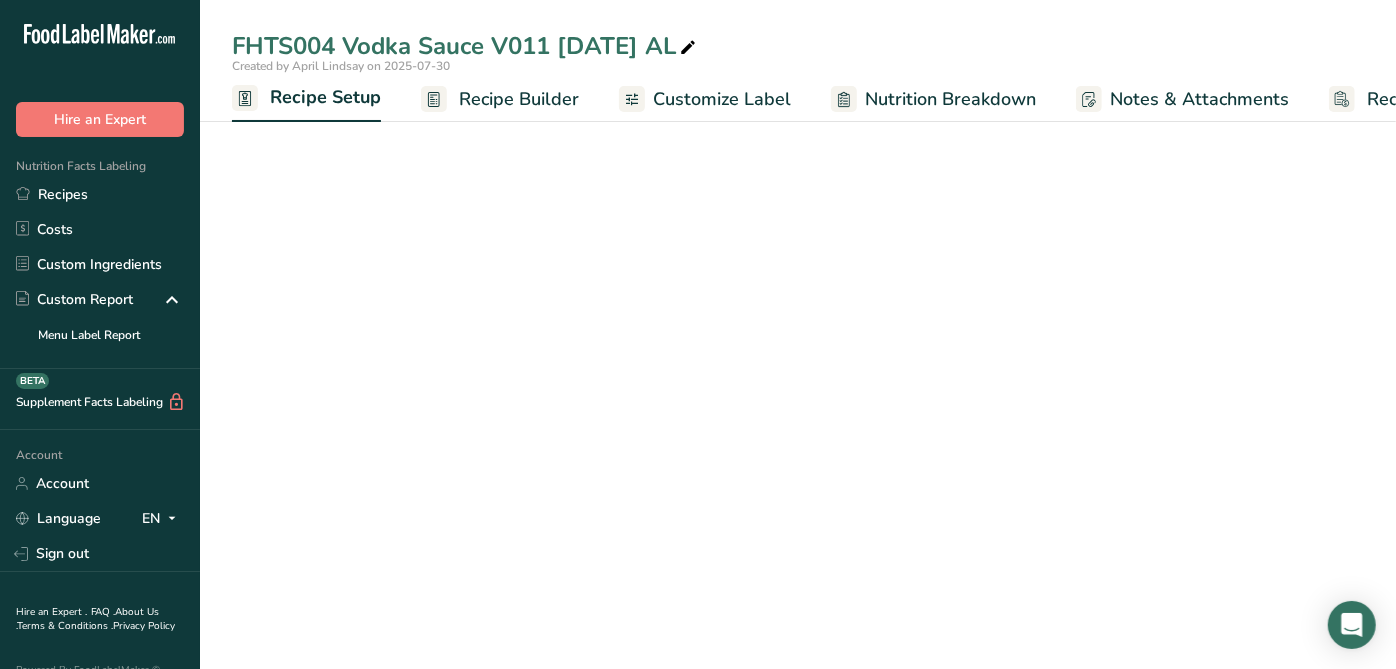 scroll, scrollTop: 0, scrollLeft: 6, axis: horizontal 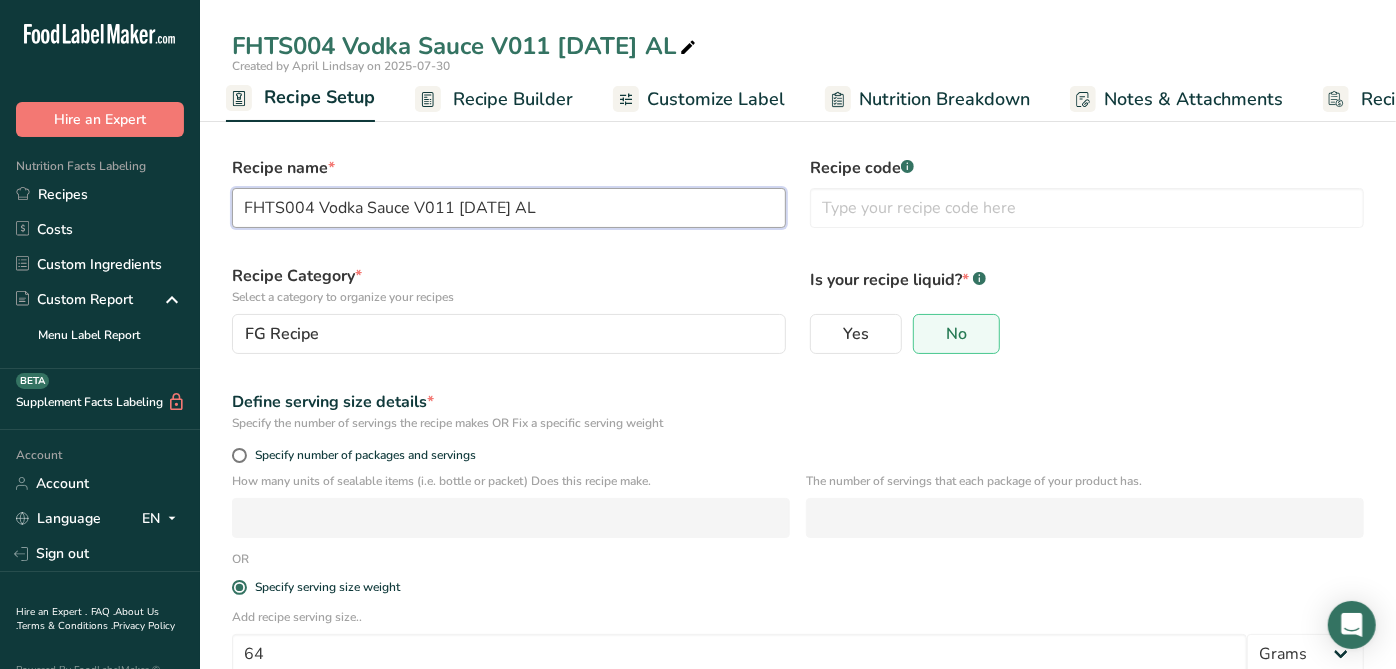 drag, startPoint x: 305, startPoint y: 209, endPoint x: 220, endPoint y: 225, distance: 86.492775 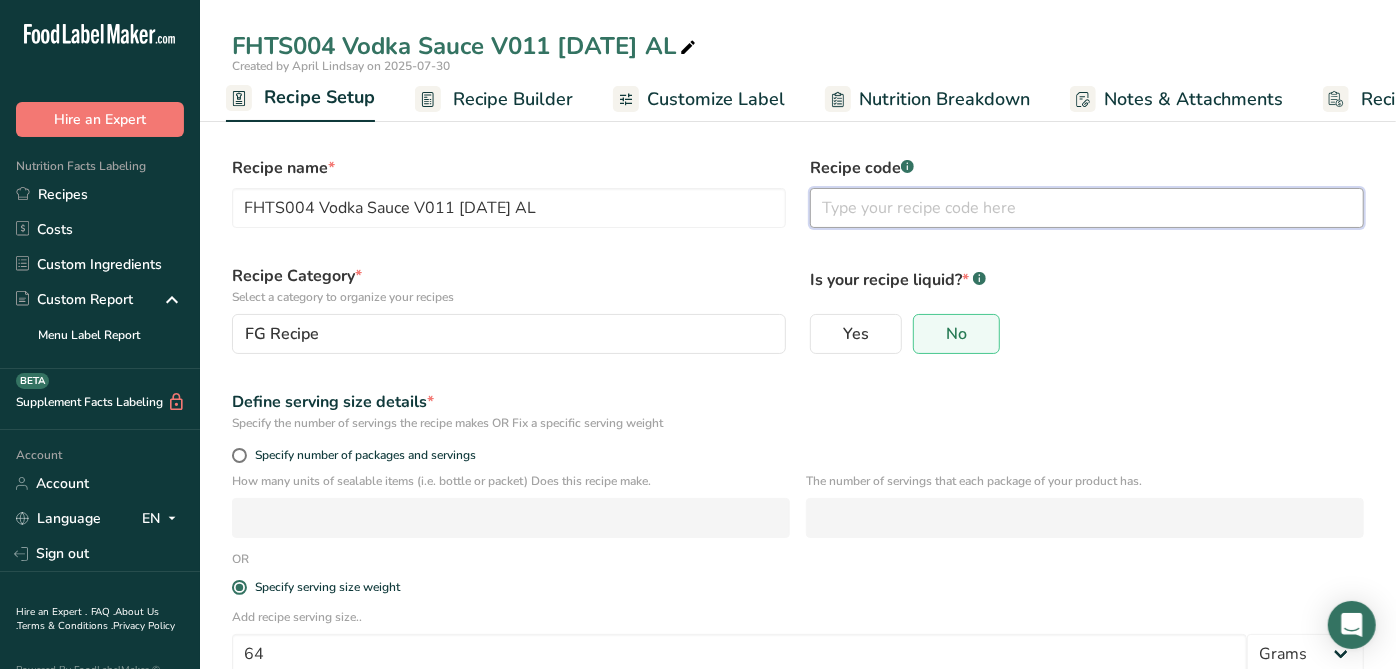 click at bounding box center (1087, 208) 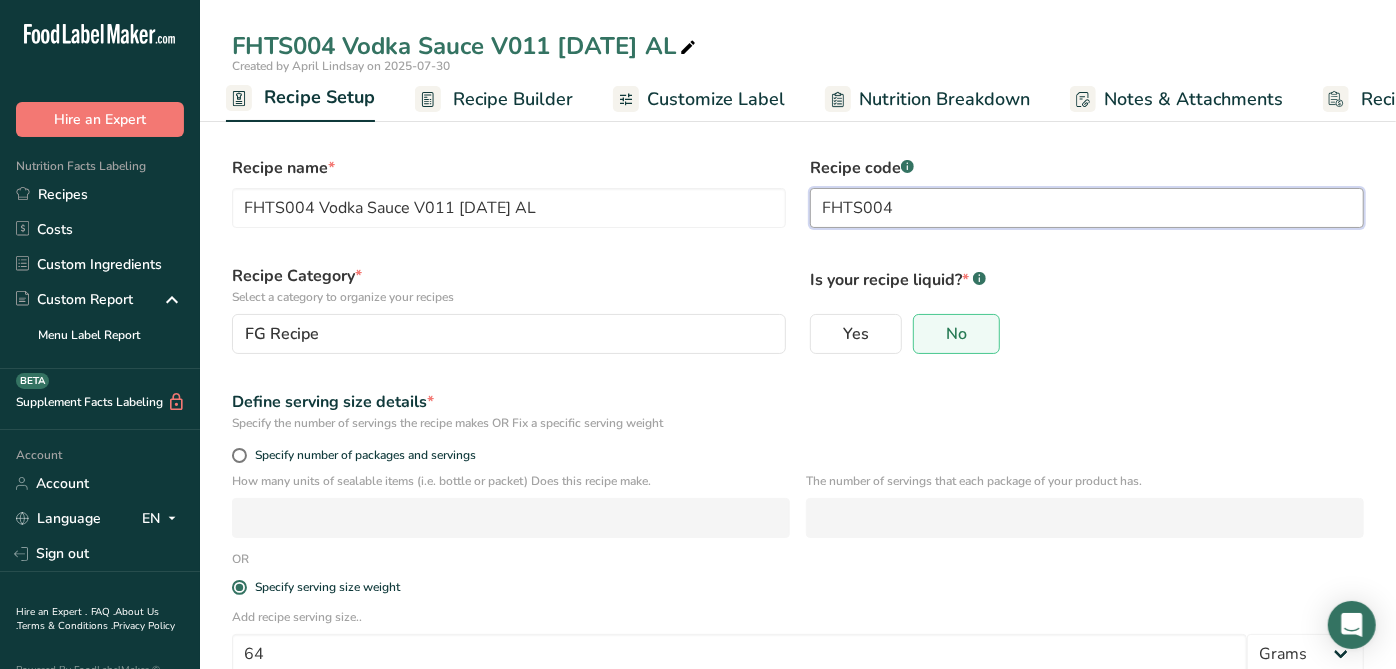 type on "FHTS004" 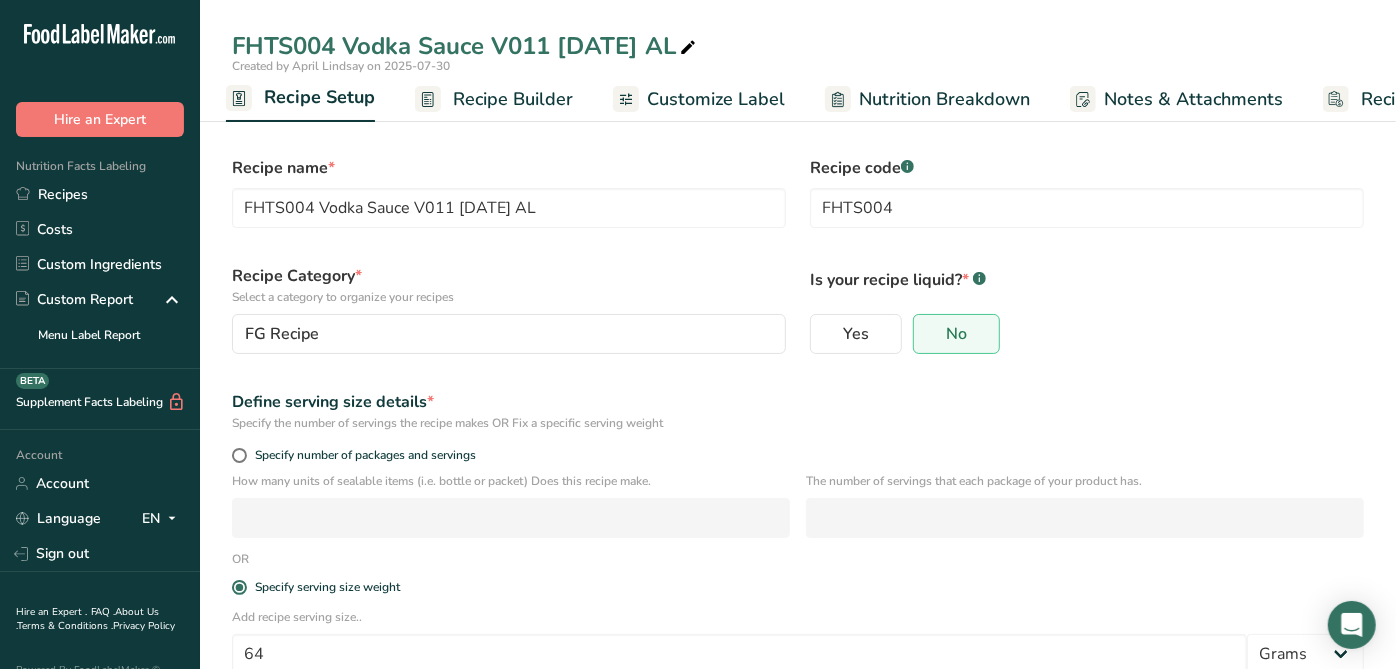click on "Recipe Category *
Select a category to organize your recipes
FG Recipe
Standard Categories
Custom Categories
.a-a{fill:#347362;}.b-a{fill:#fff;}
Baked Goods
Beverages
Confectionery
Cooked Meals, Salads, & Sauces
Dairy
Snacks
Add New Category" at bounding box center [509, 309] 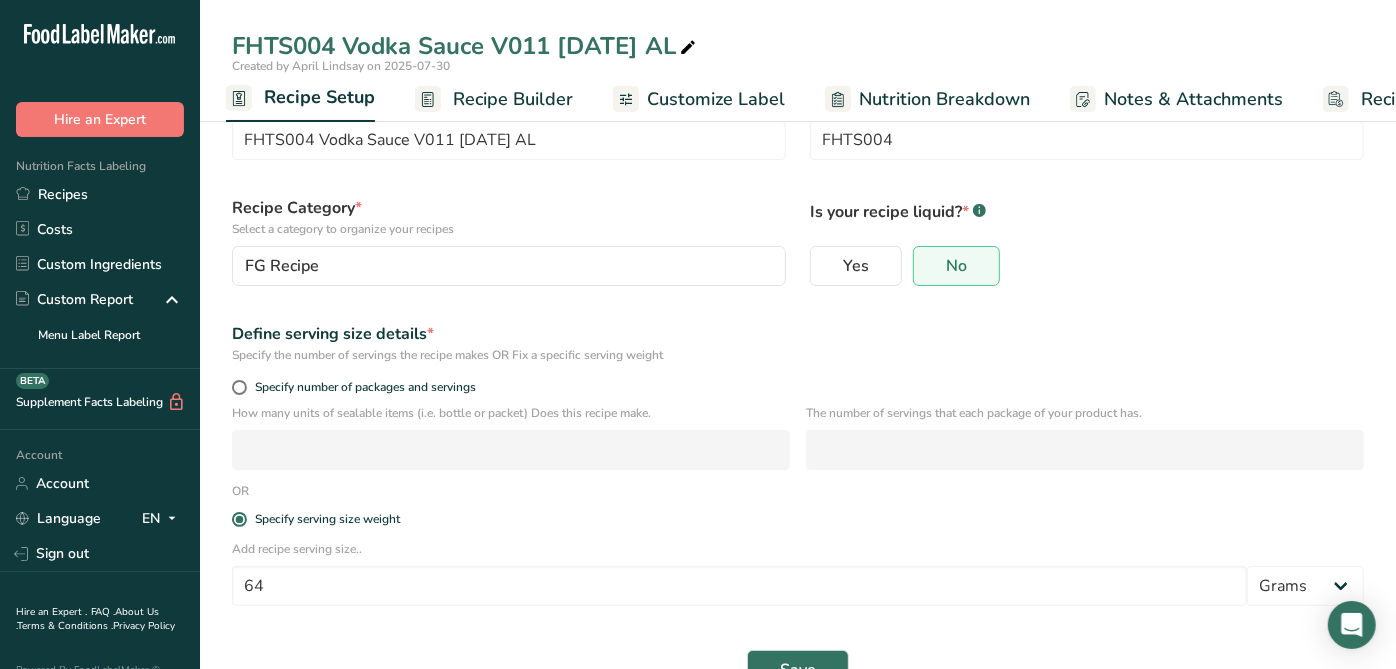 scroll, scrollTop: 121, scrollLeft: 0, axis: vertical 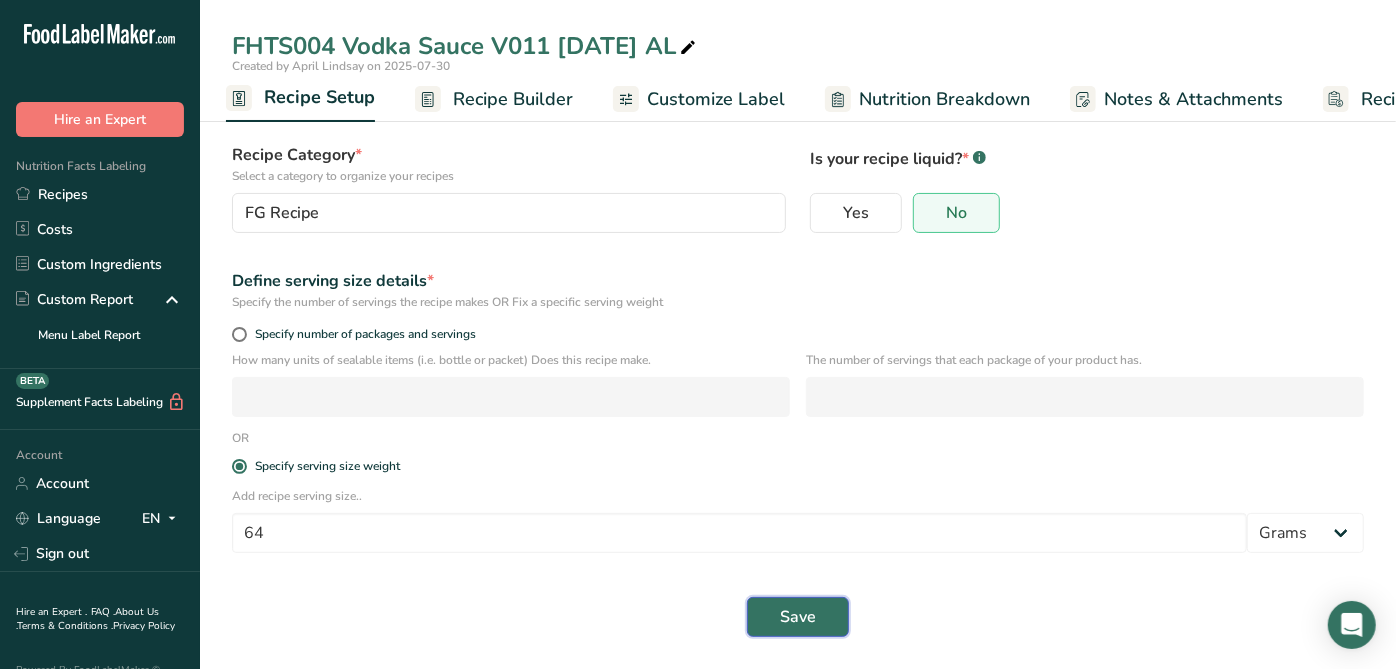 click on "Save" at bounding box center (798, 617) 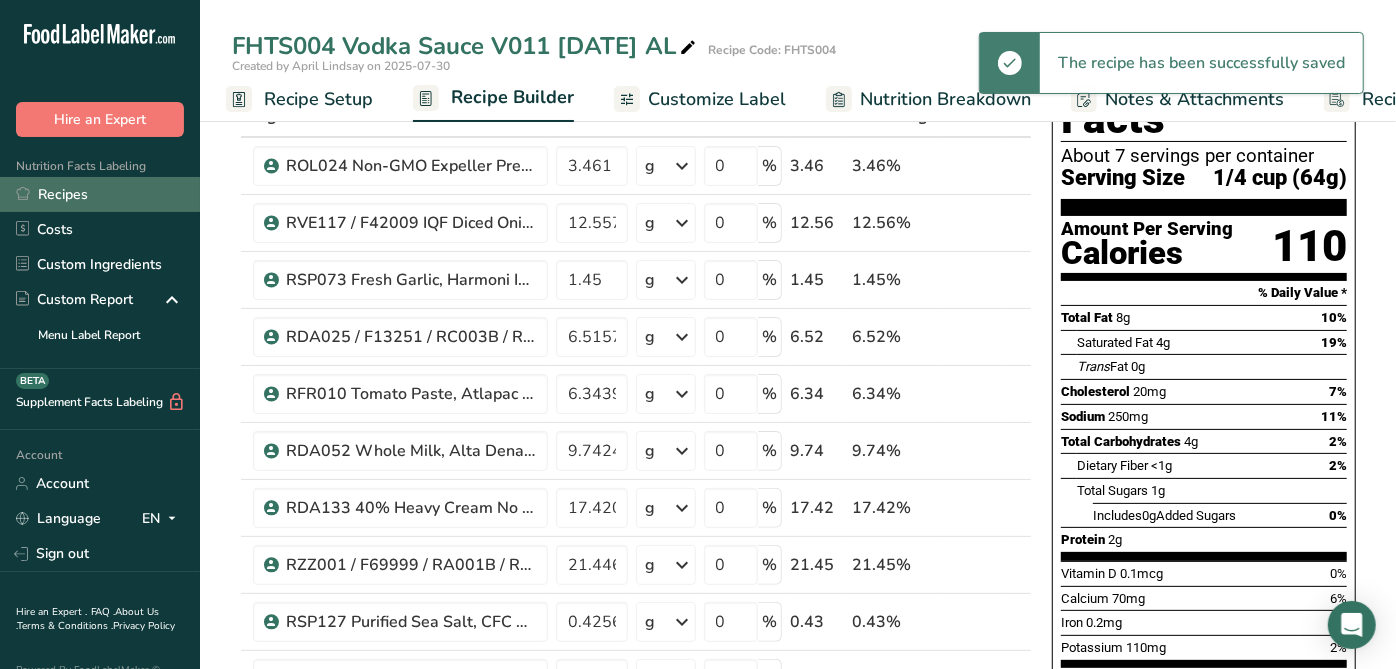 click on "Recipes" at bounding box center (100, 194) 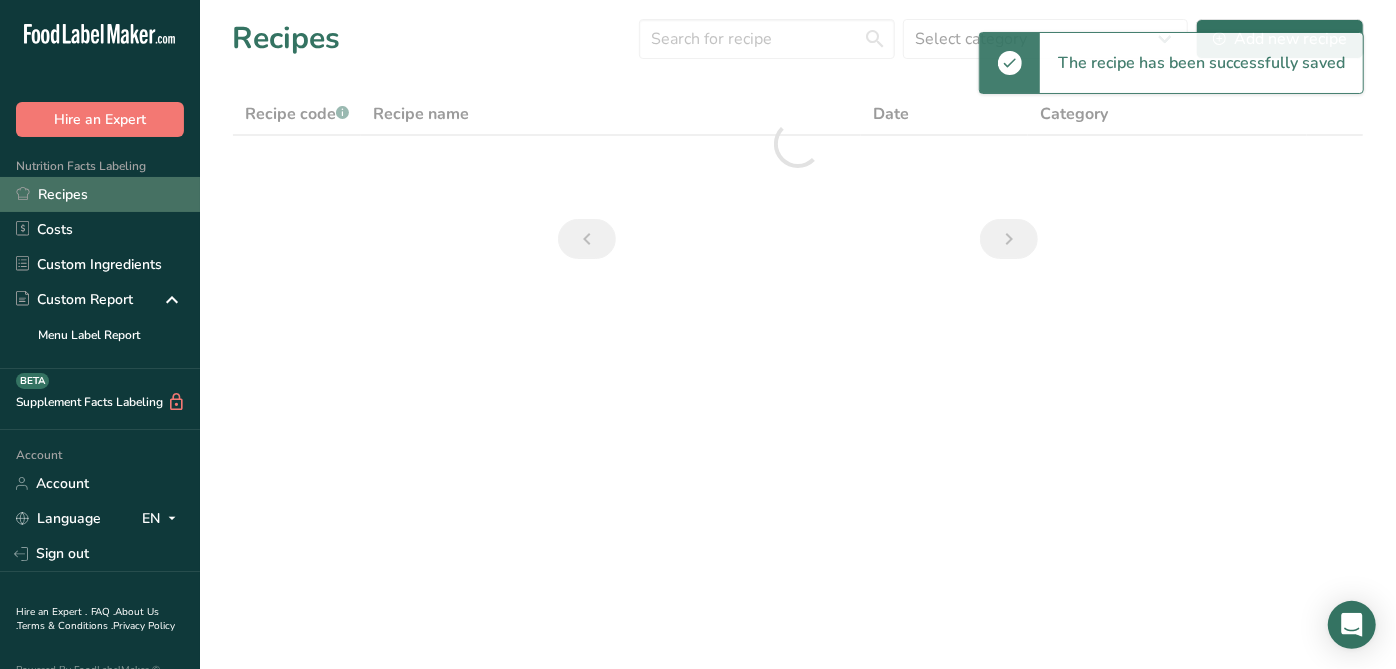 scroll, scrollTop: 0, scrollLeft: 0, axis: both 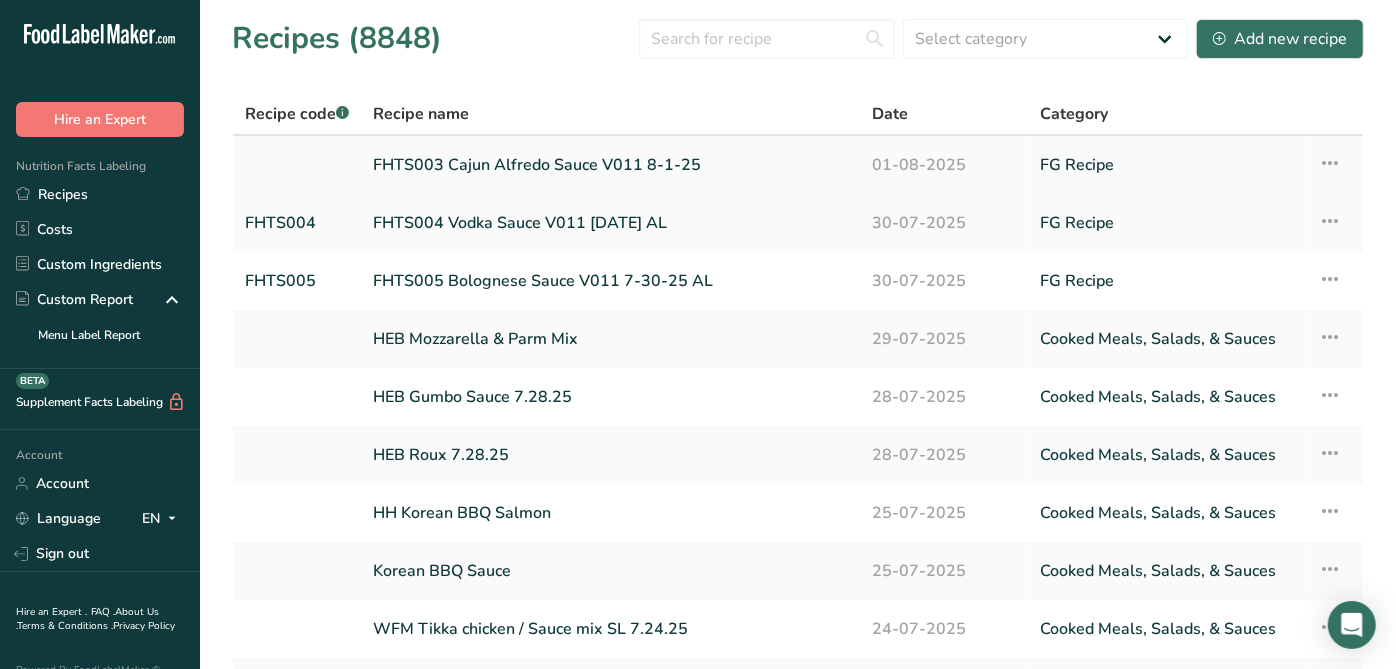 click on "FHTS003 Cajun Alfredo Sauce V011 8-1-25" at bounding box center (610, 165) 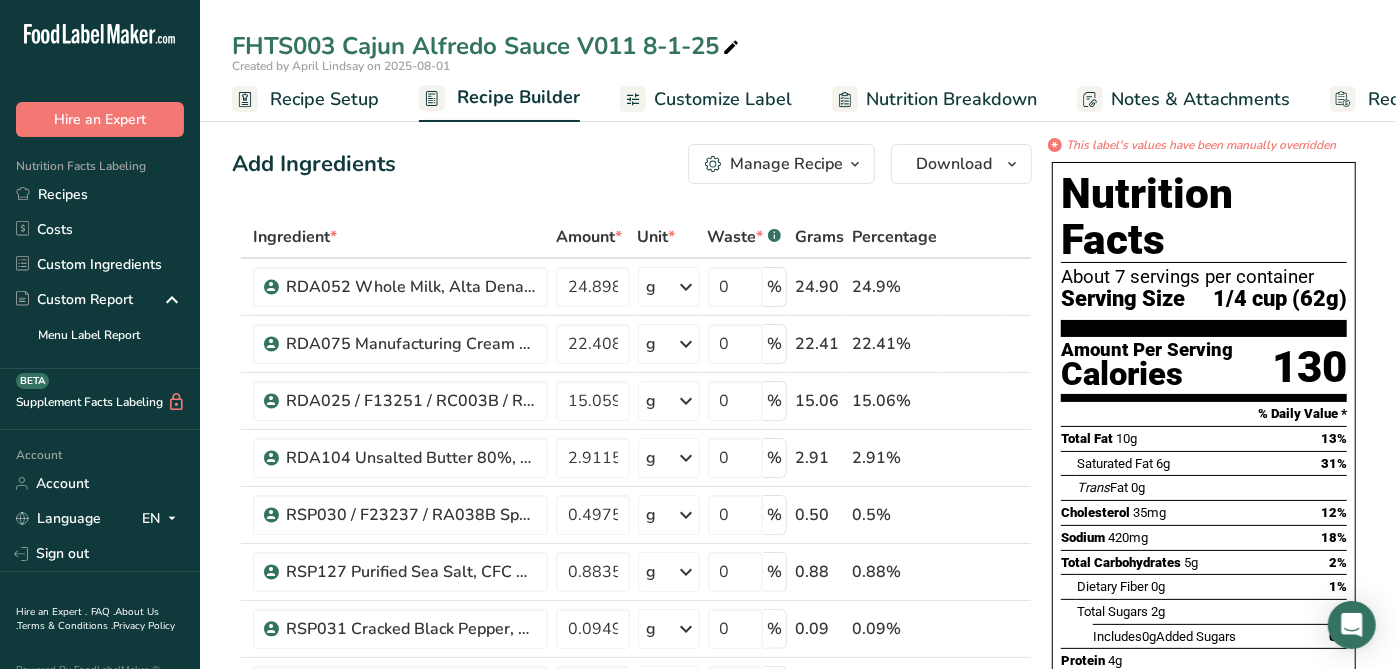 click on "Recipe Setup" at bounding box center (324, 99) 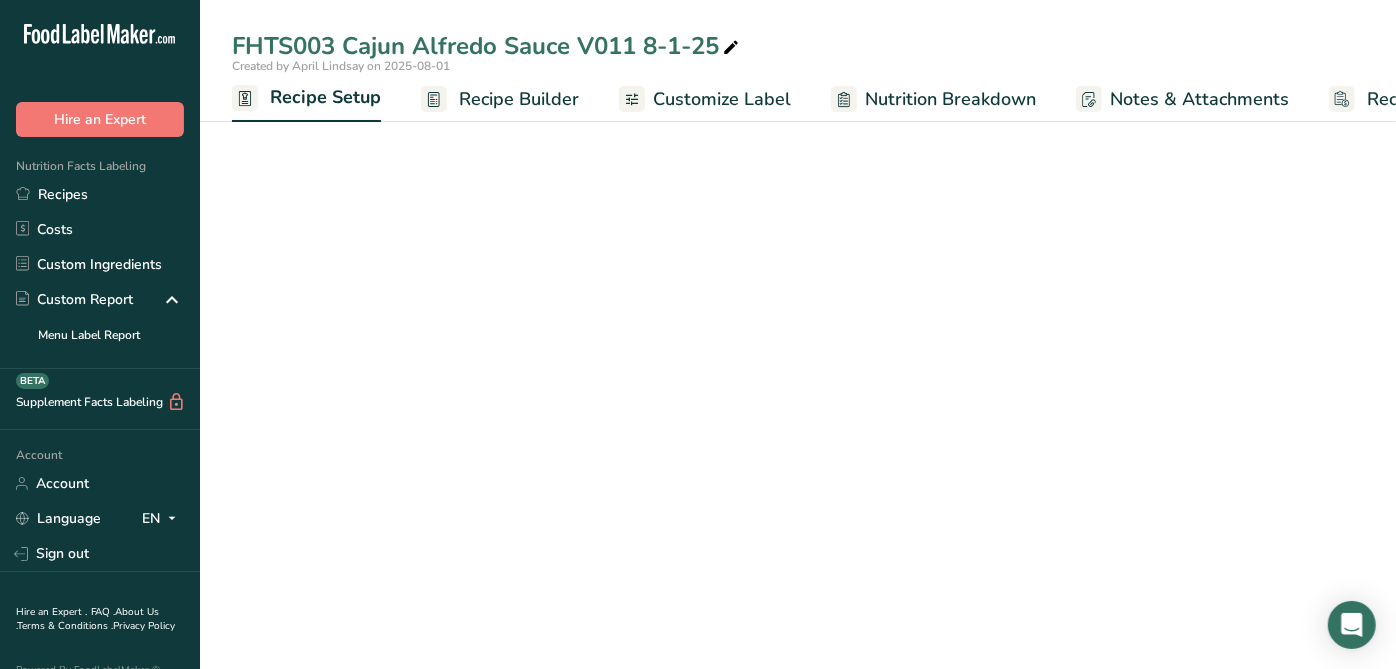 scroll, scrollTop: 0, scrollLeft: 6, axis: horizontal 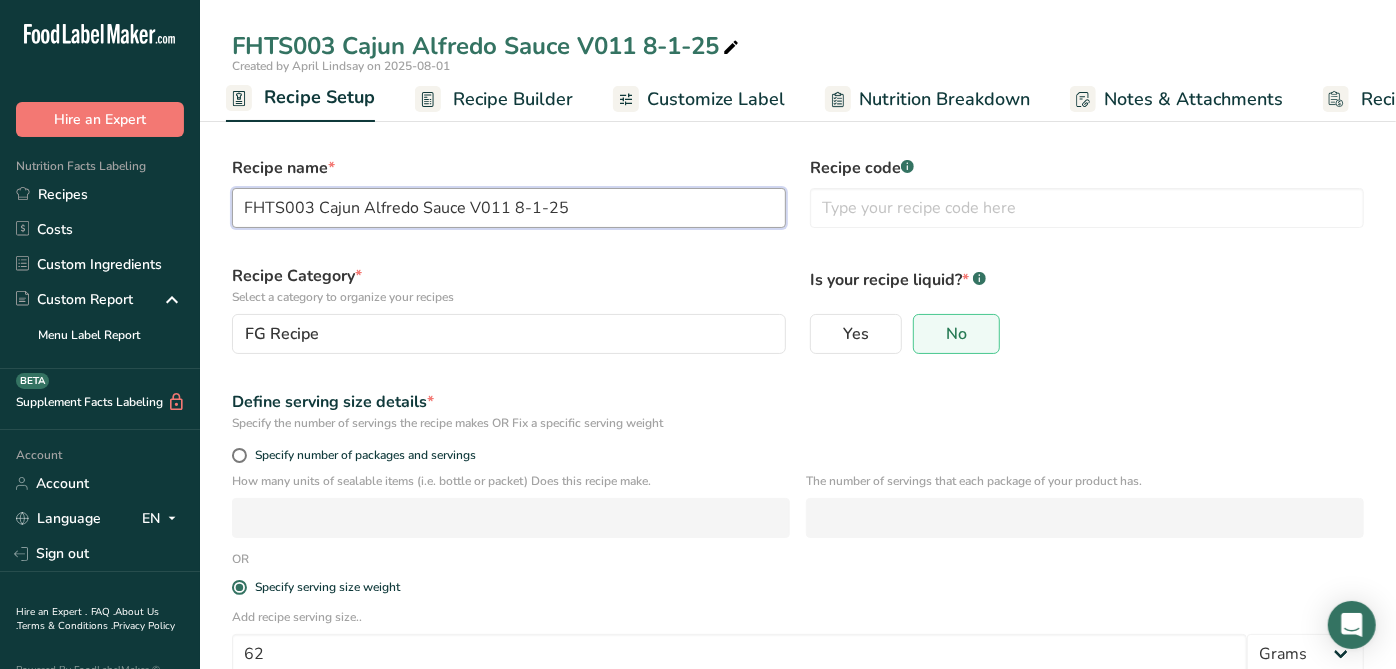 drag, startPoint x: 316, startPoint y: 211, endPoint x: 202, endPoint y: 228, distance: 115.260574 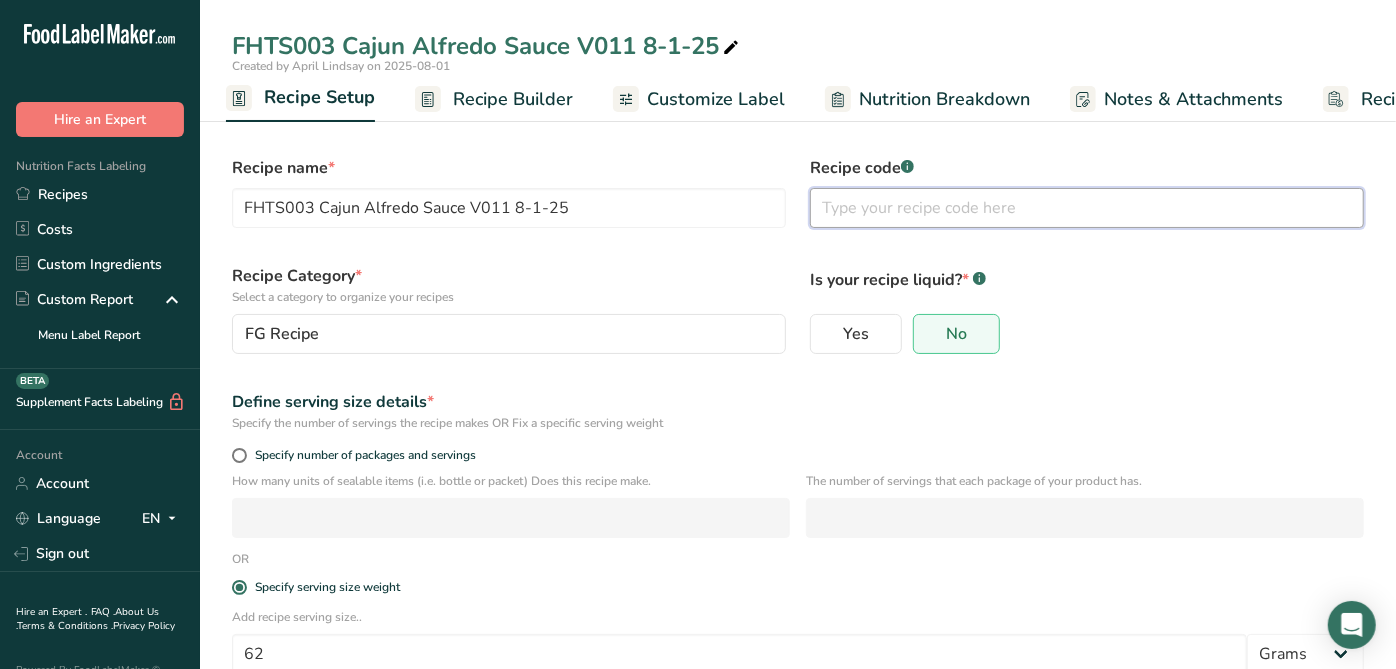 click at bounding box center [1087, 208] 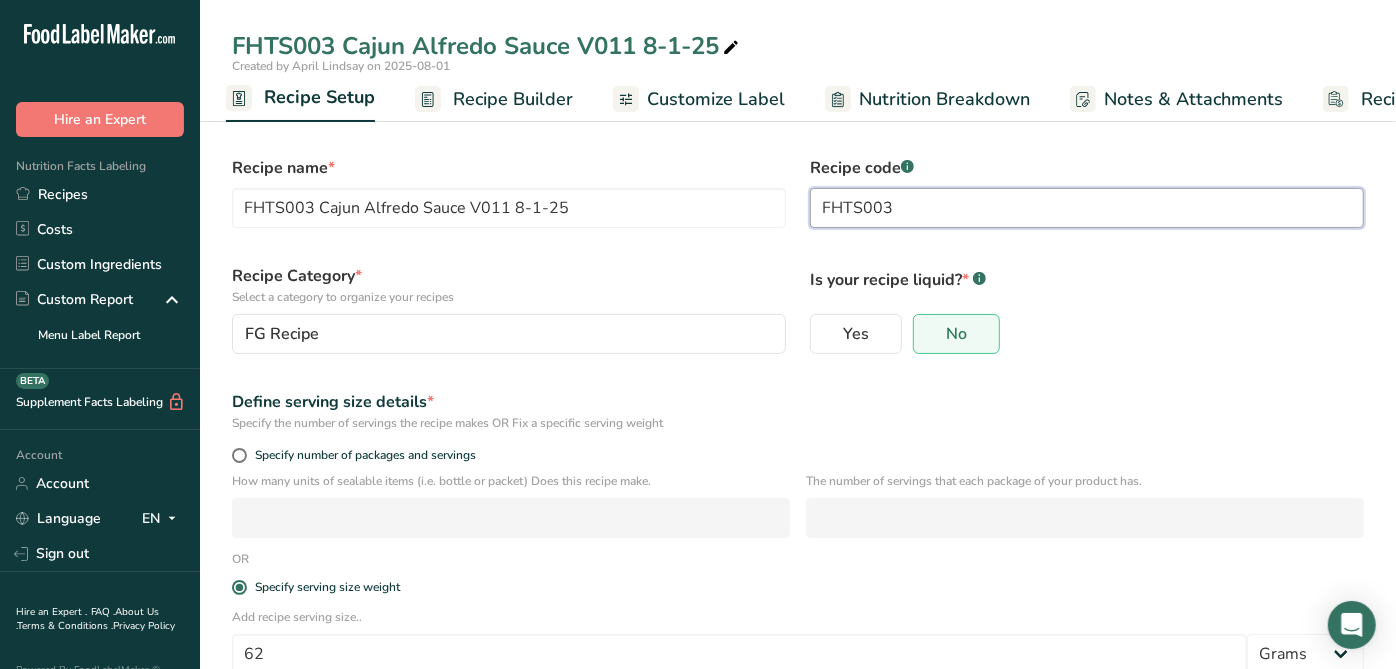 type on "FHTS003" 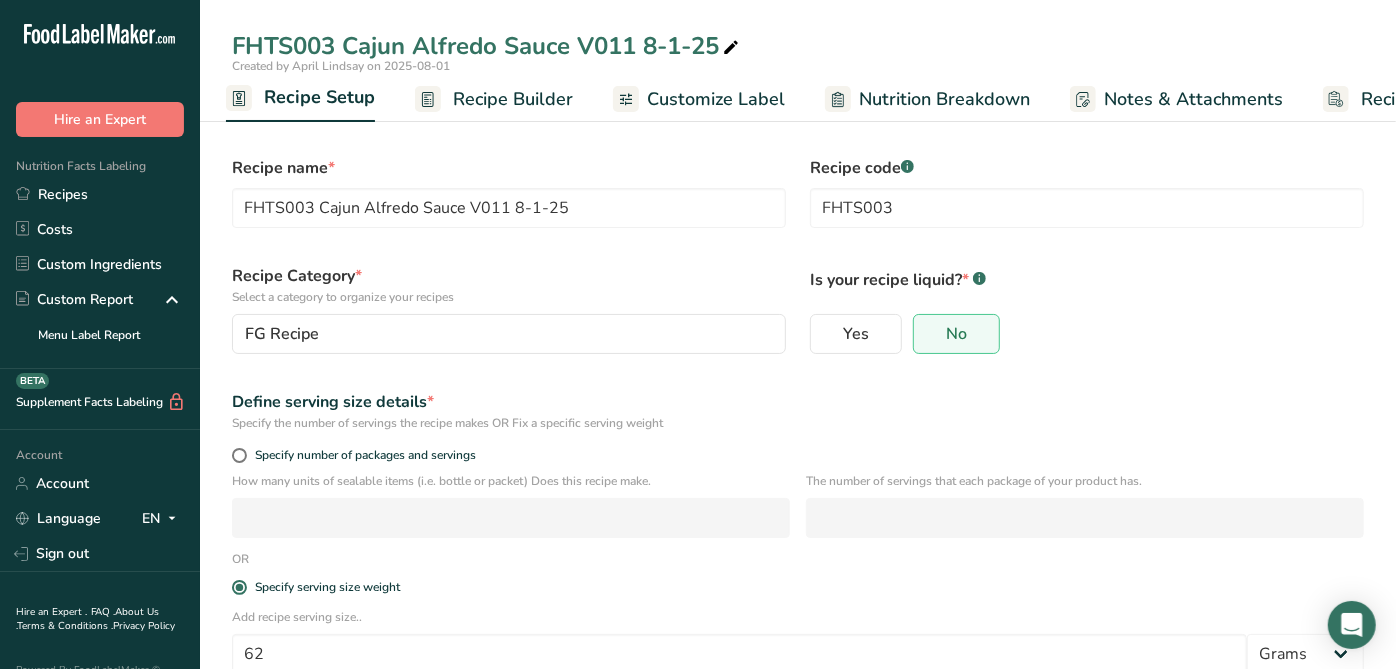 click on "Recipe Category *
Select a category to organize your recipes
FG Recipe
Standard Categories
Custom Categories
.a-a{fill:#347362;}.b-a{fill:#fff;}
Baked Goods
Beverages
Confectionery
Cooked Meals, Salads, & Sauces
Dairy
Snacks
Add New Category" at bounding box center (509, 309) 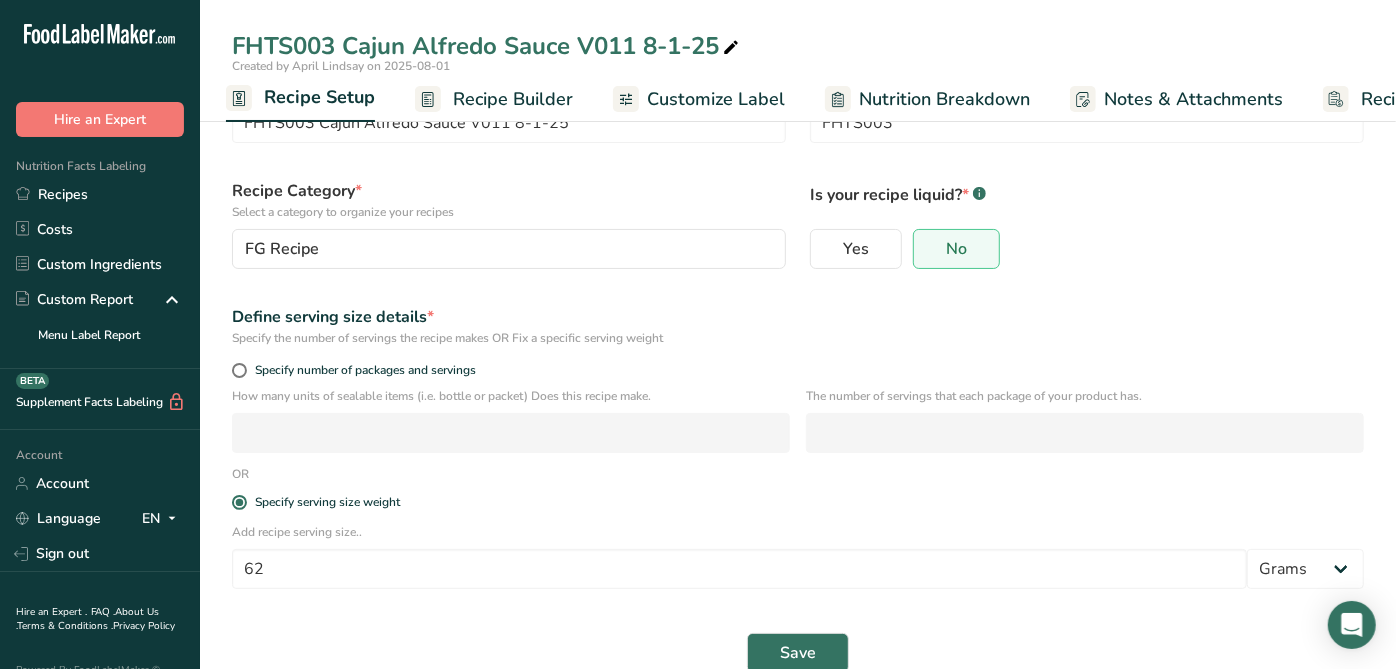 scroll, scrollTop: 121, scrollLeft: 0, axis: vertical 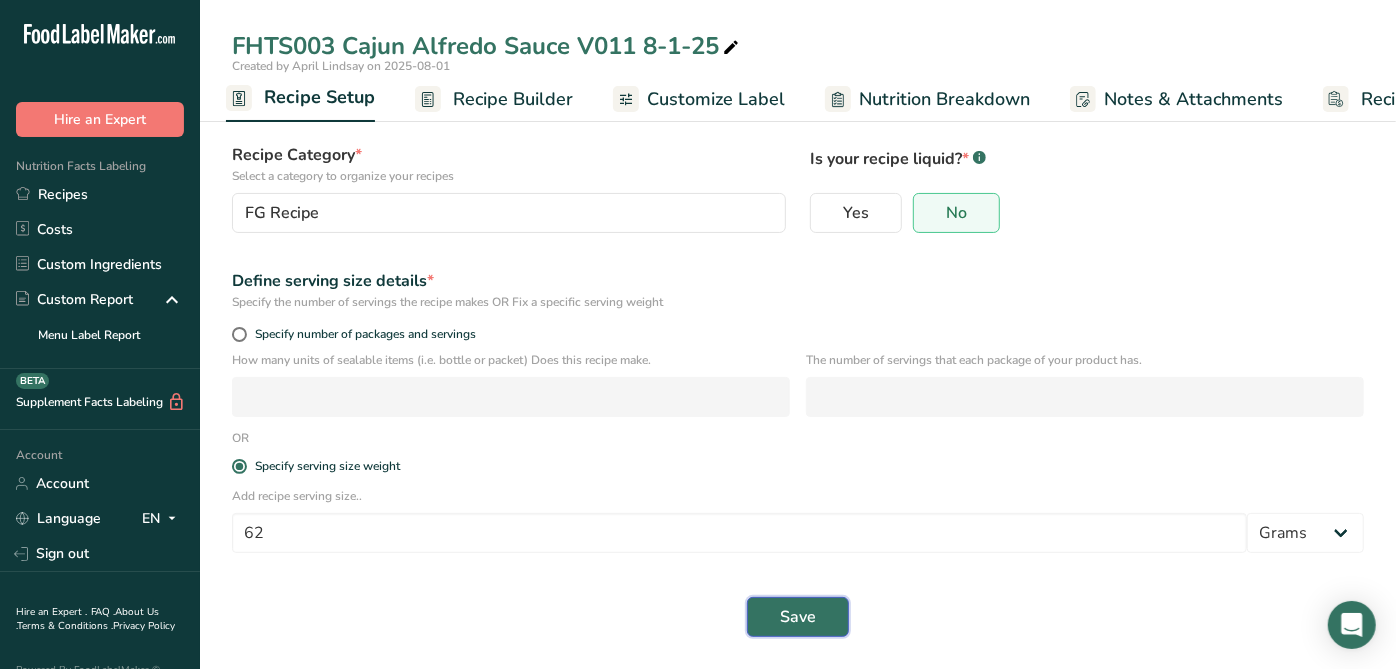 click on "Save" at bounding box center (798, 617) 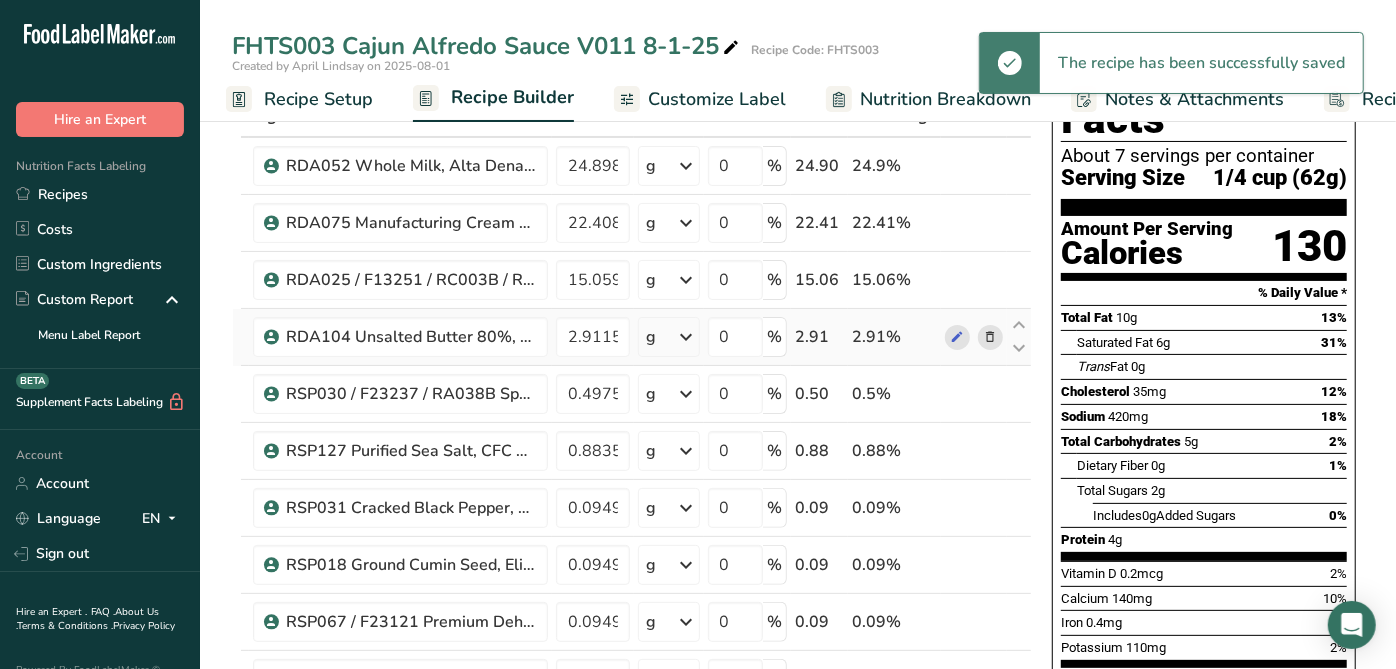 scroll, scrollTop: 0, scrollLeft: 0, axis: both 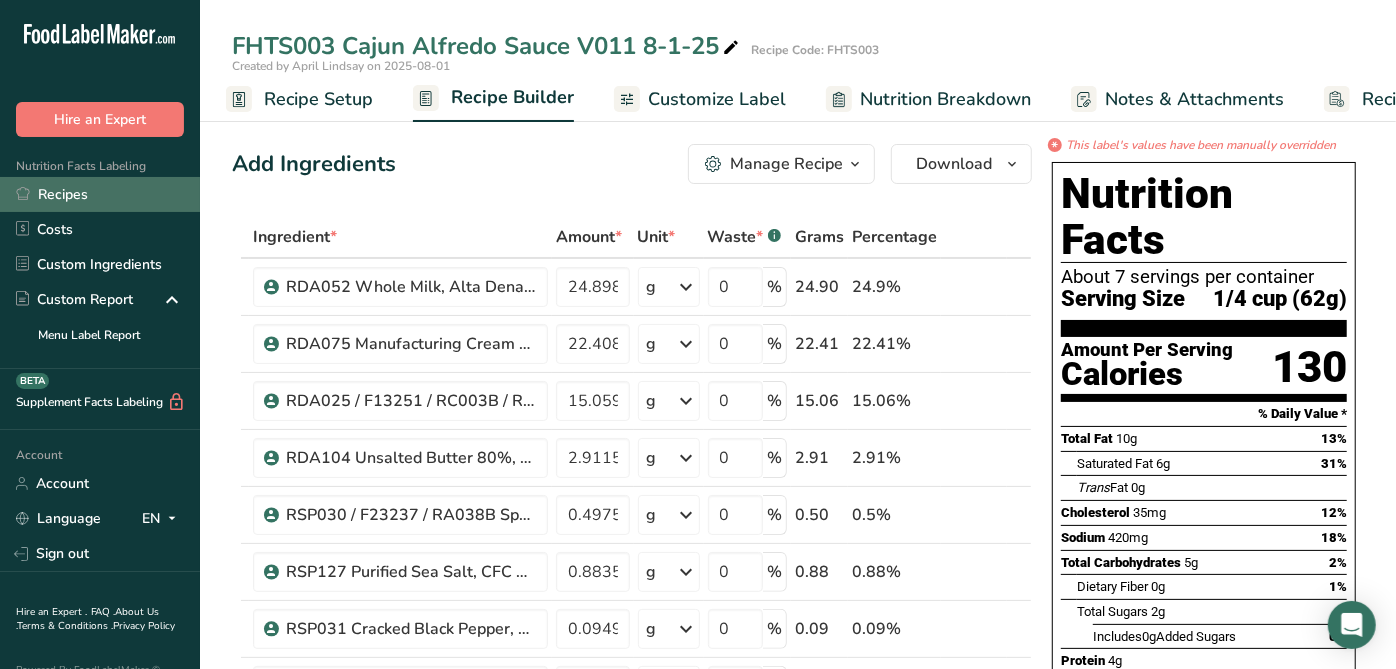 click on "Recipes" at bounding box center [100, 194] 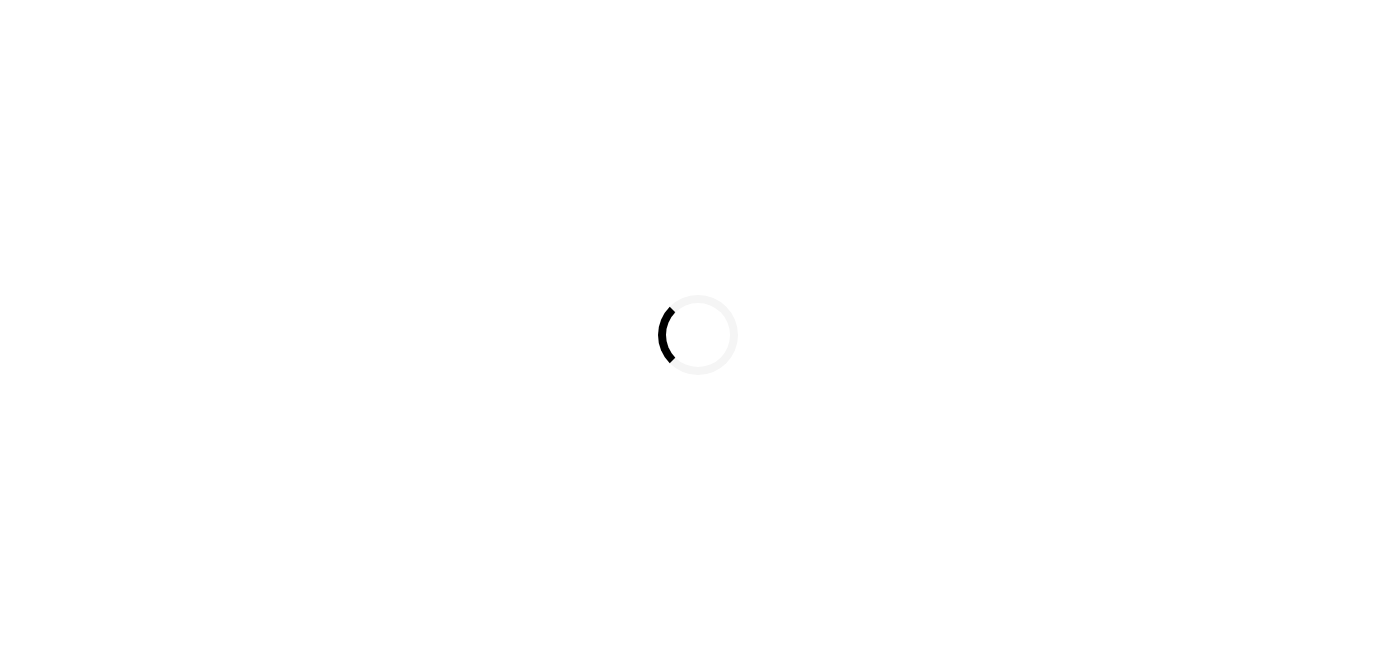 scroll, scrollTop: 0, scrollLeft: 0, axis: both 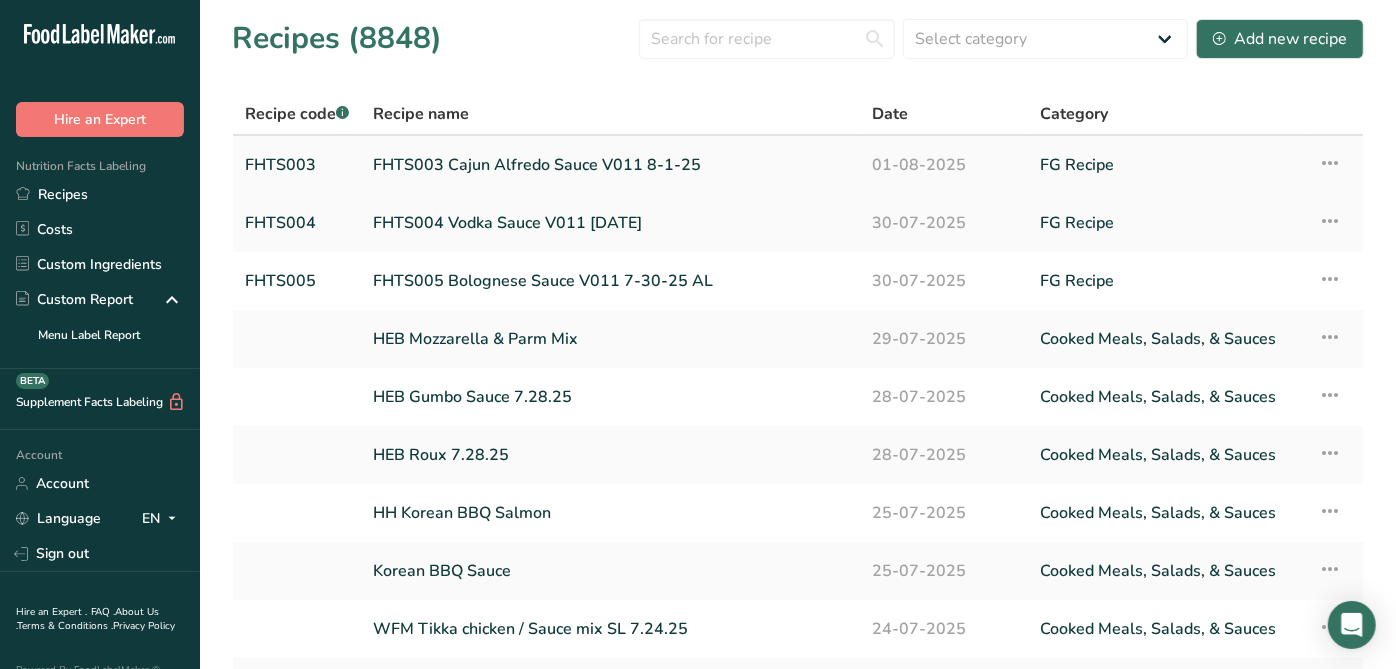 click on "FHTS003 Cajun Alfredo Sauce V011 8-1-25" at bounding box center [610, 165] 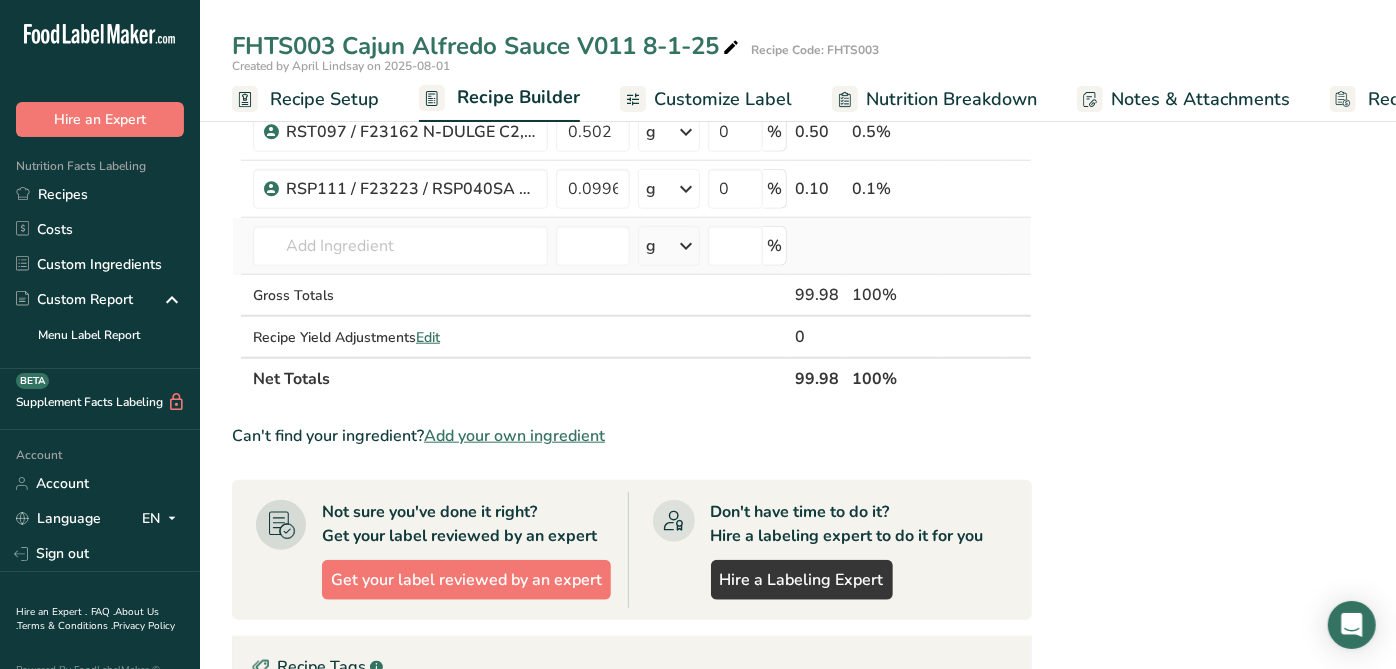 scroll, scrollTop: 1000, scrollLeft: 0, axis: vertical 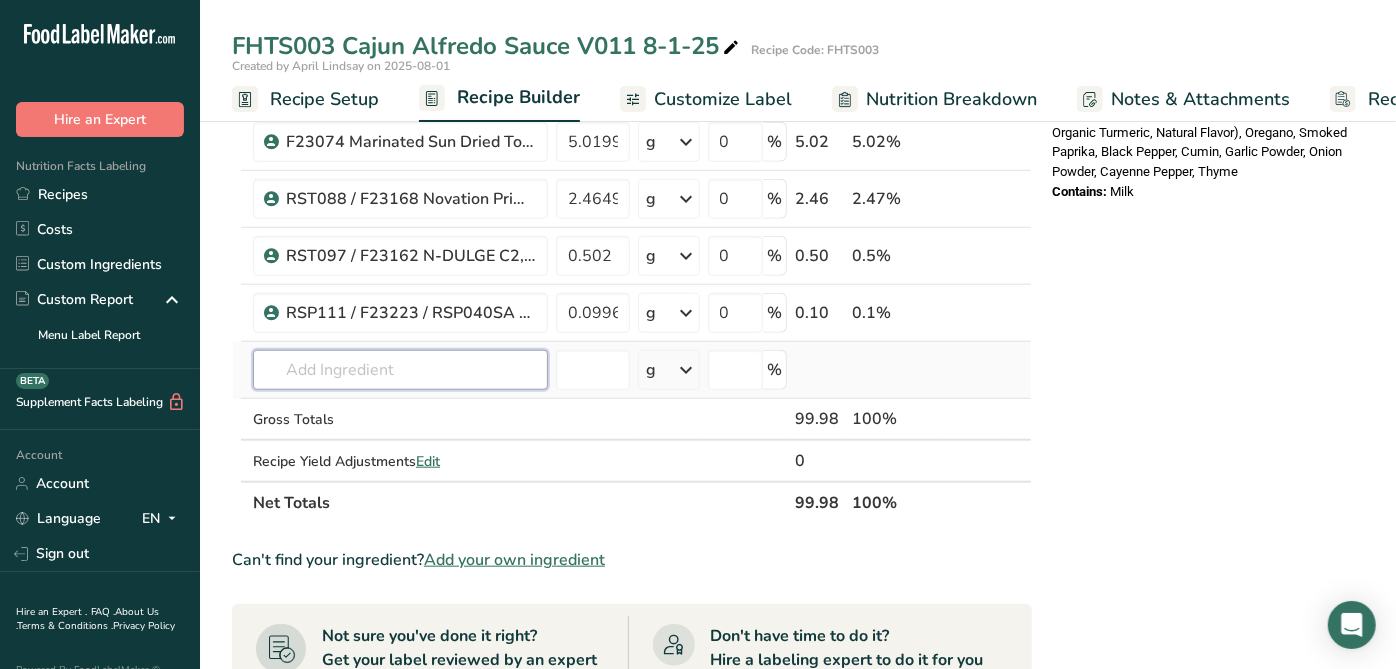 click at bounding box center [400, 370] 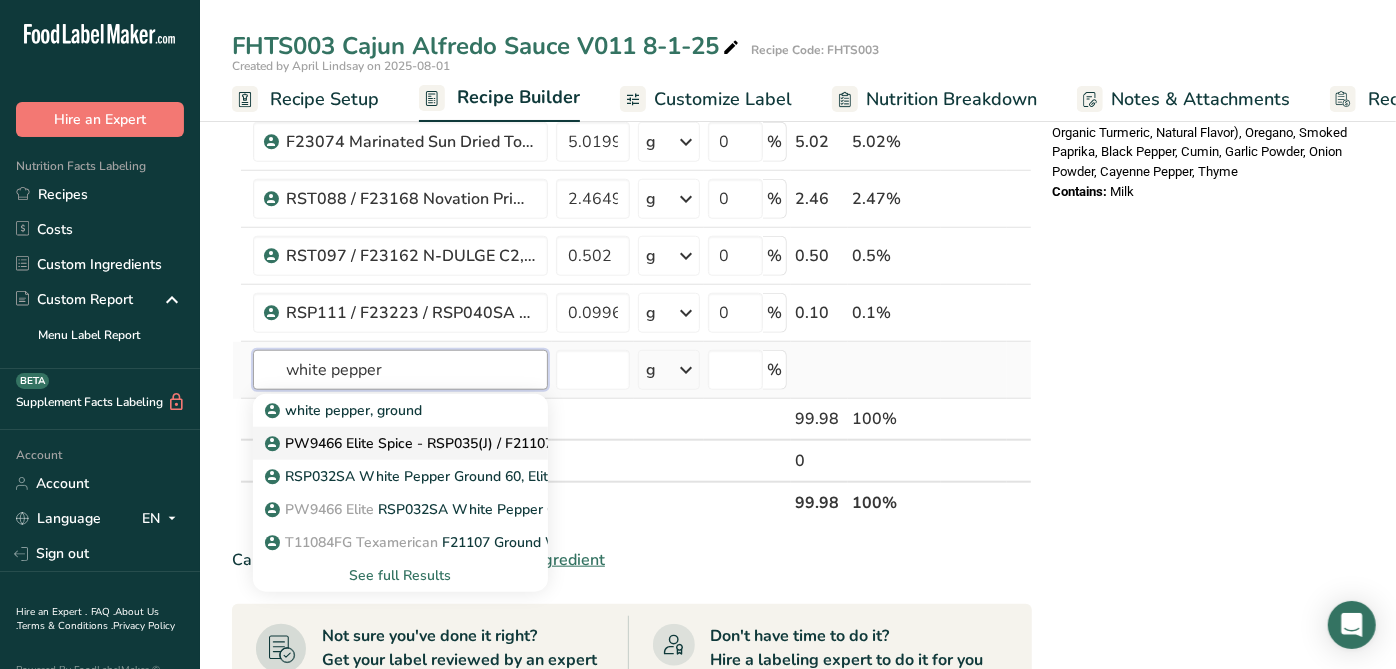 type on "white pepper" 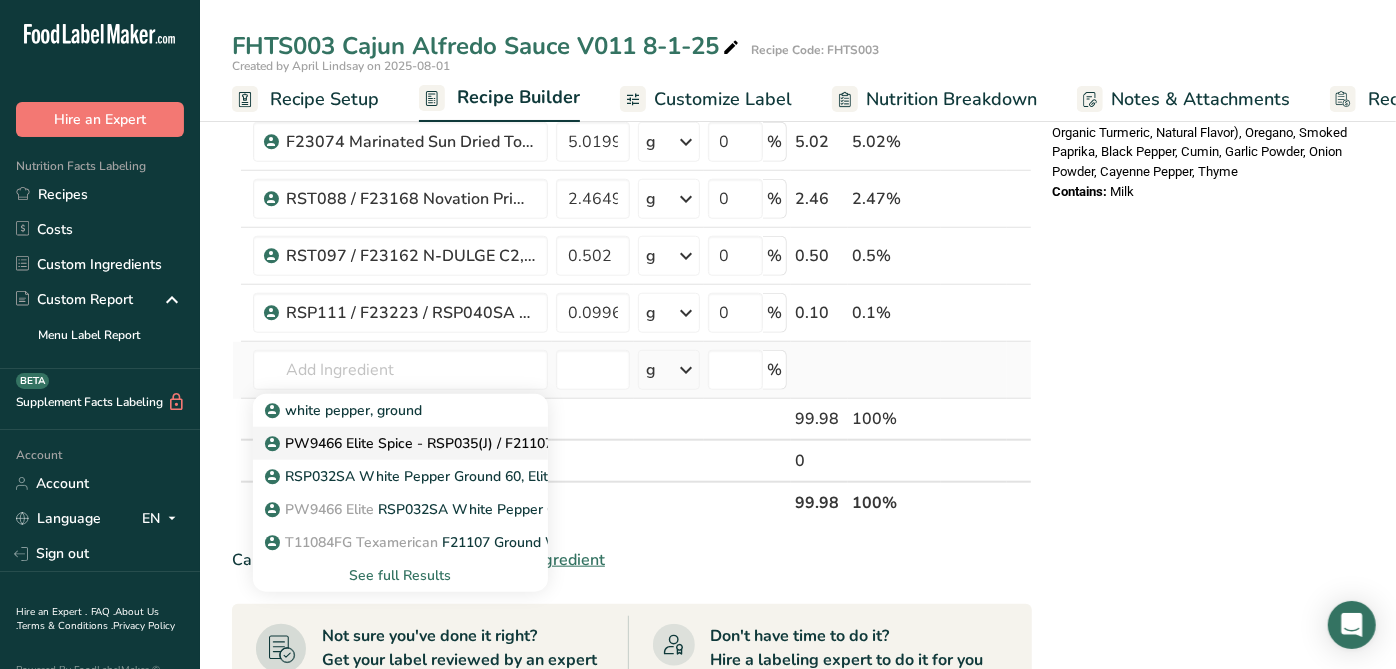 click on "PW9466 Elite Spice - RSP035(J) / F21107 White Pepper Ground 60, Elite Spice 01-22-19 AC" at bounding box center (574, 443) 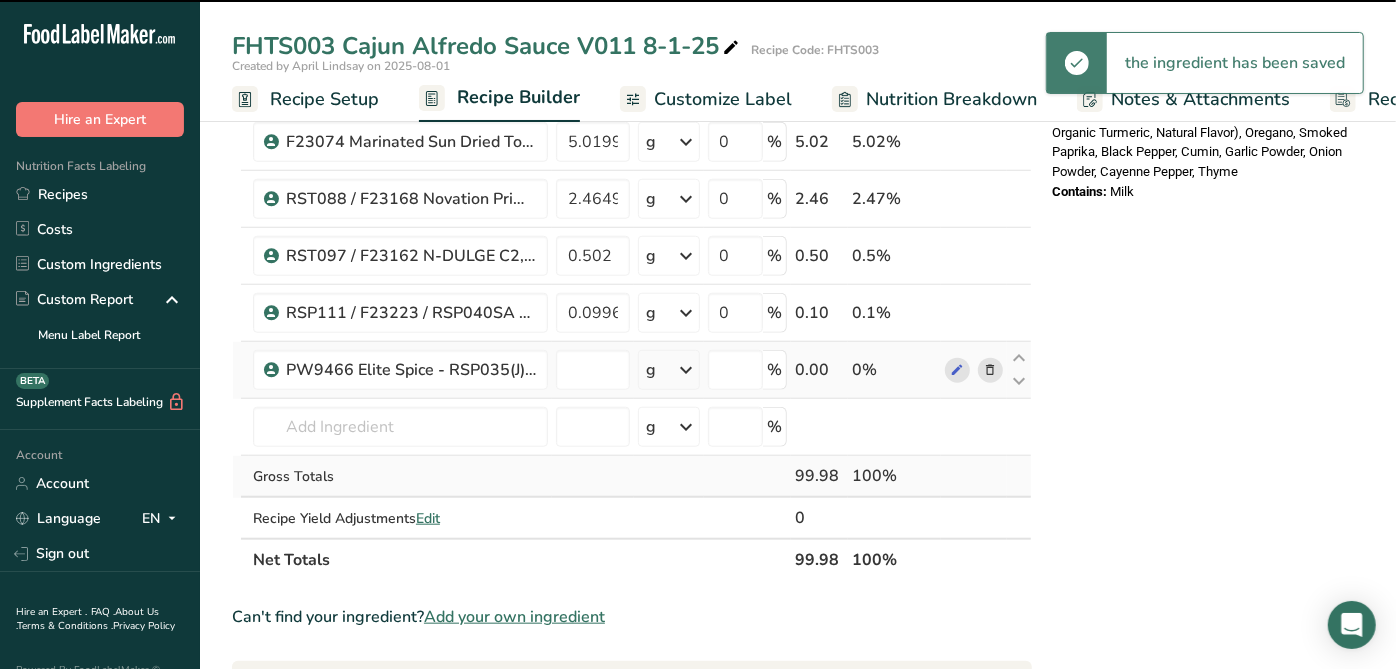 type on "0" 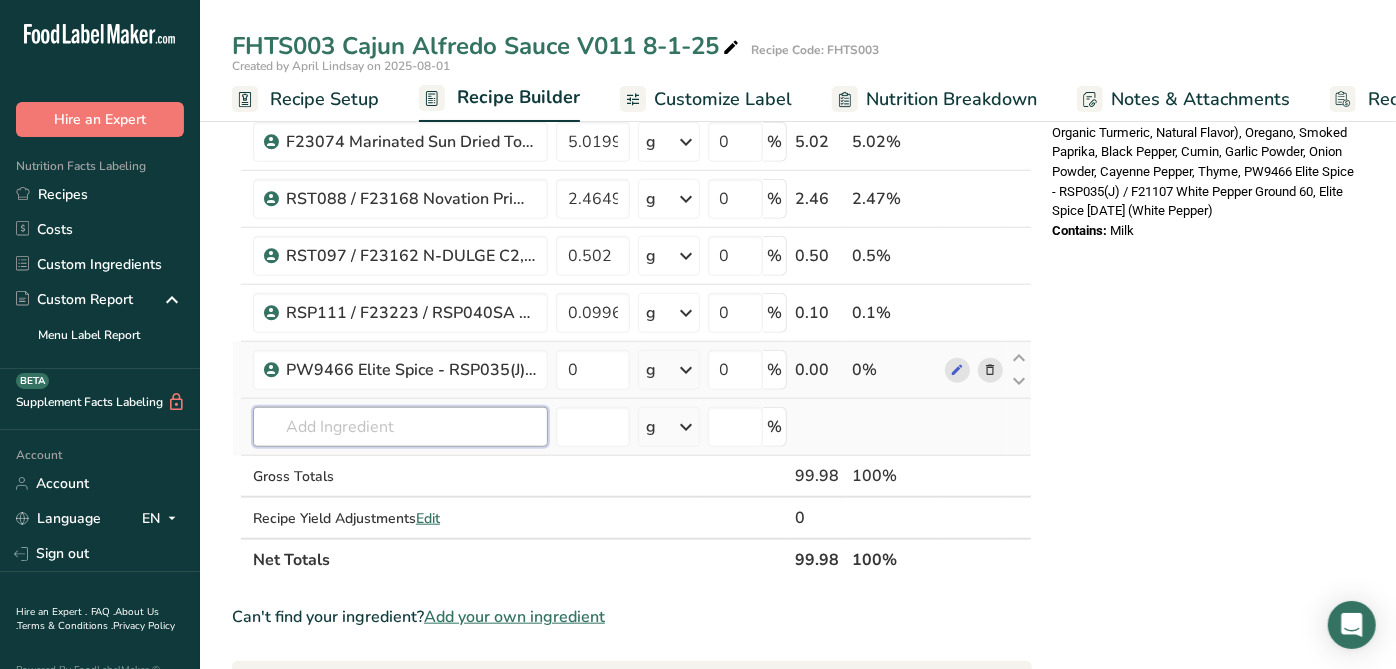 click at bounding box center [400, 427] 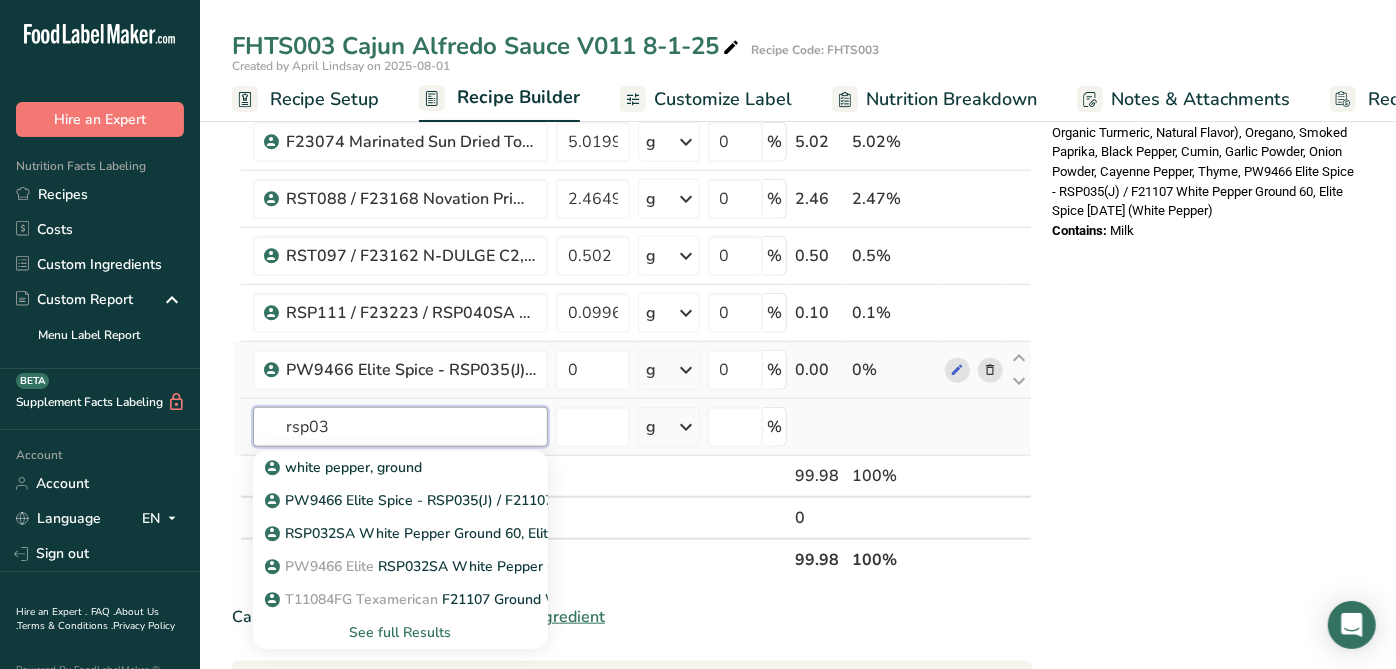type on "rsp035" 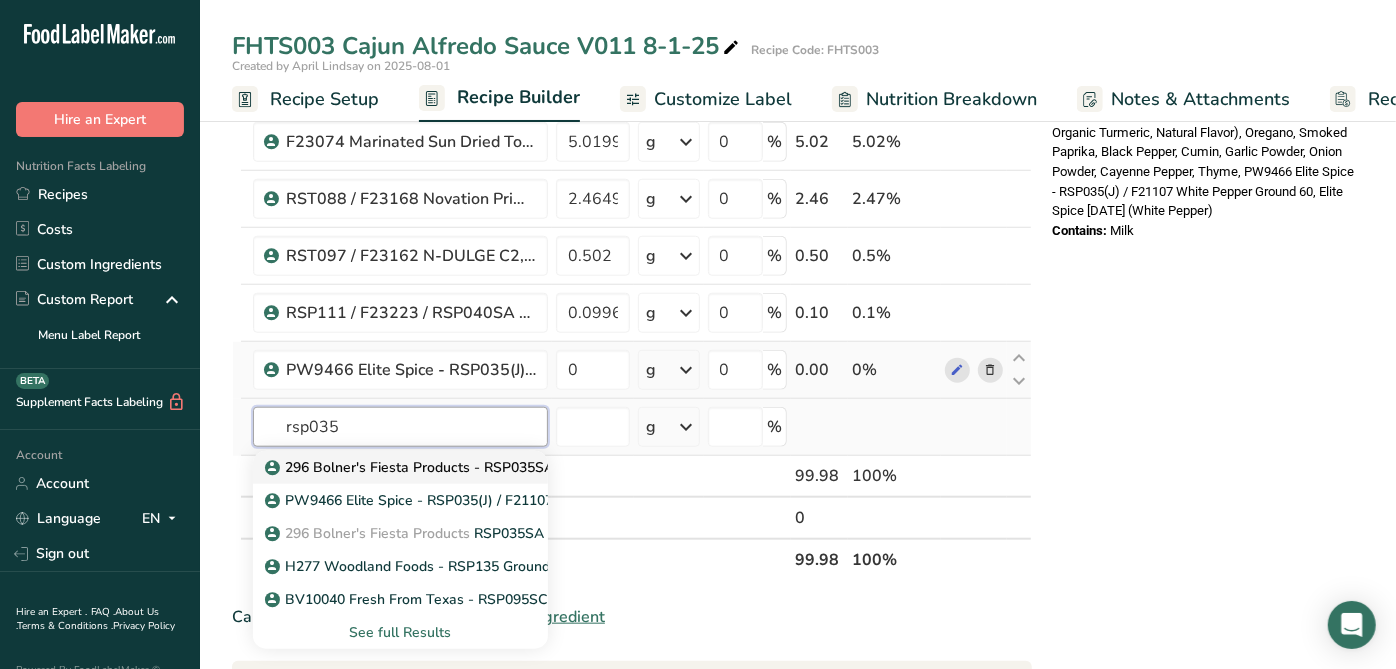 drag, startPoint x: 470, startPoint y: 437, endPoint x: 368, endPoint y: 457, distance: 103.94229 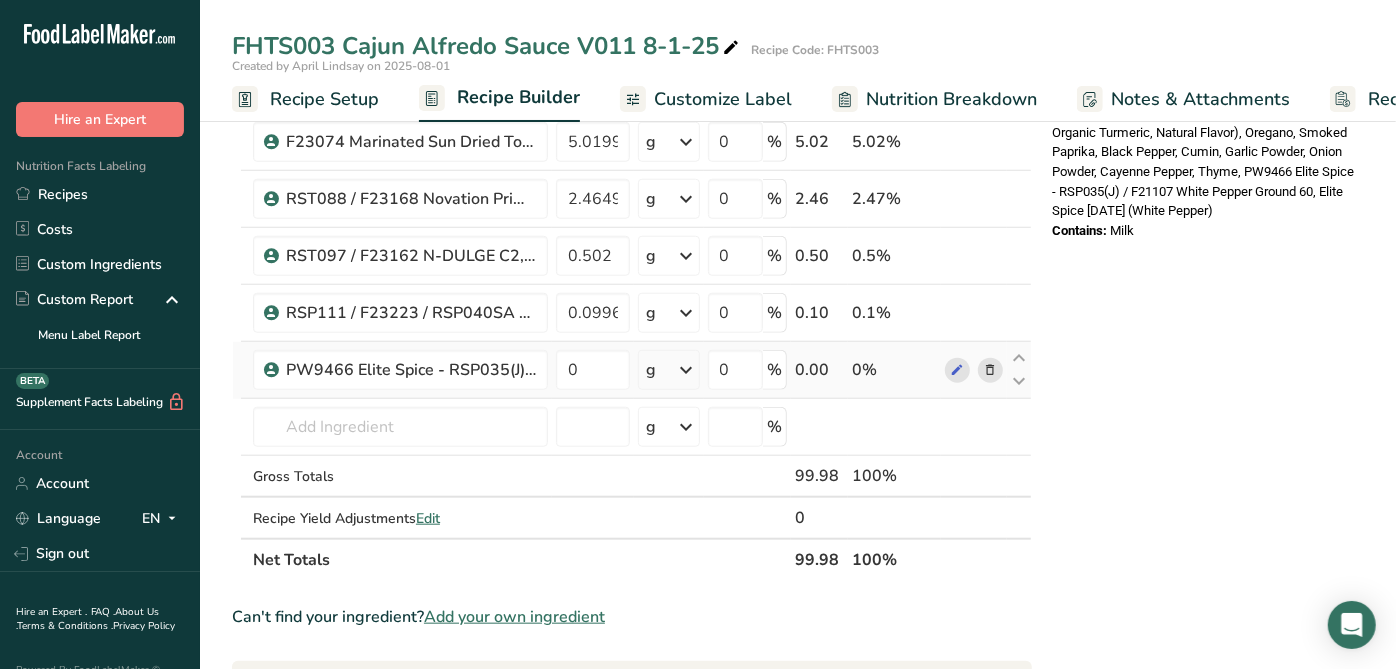 click on "*
This label's values have been manually overridden
Nutrition Facts
About 7 servings per container
Serving Size
1/4 cup (62g)
Amount Per Serving
Calories
130
% Daily Value *
Total Fat
10g
13%
Saturated Fat
6g
31%
Trans  Fat
0g
Cholesterol
35mg
12%
Sodium
420mg
18%
Total Carbohydrates
5g
2%" at bounding box center [1204, 203] 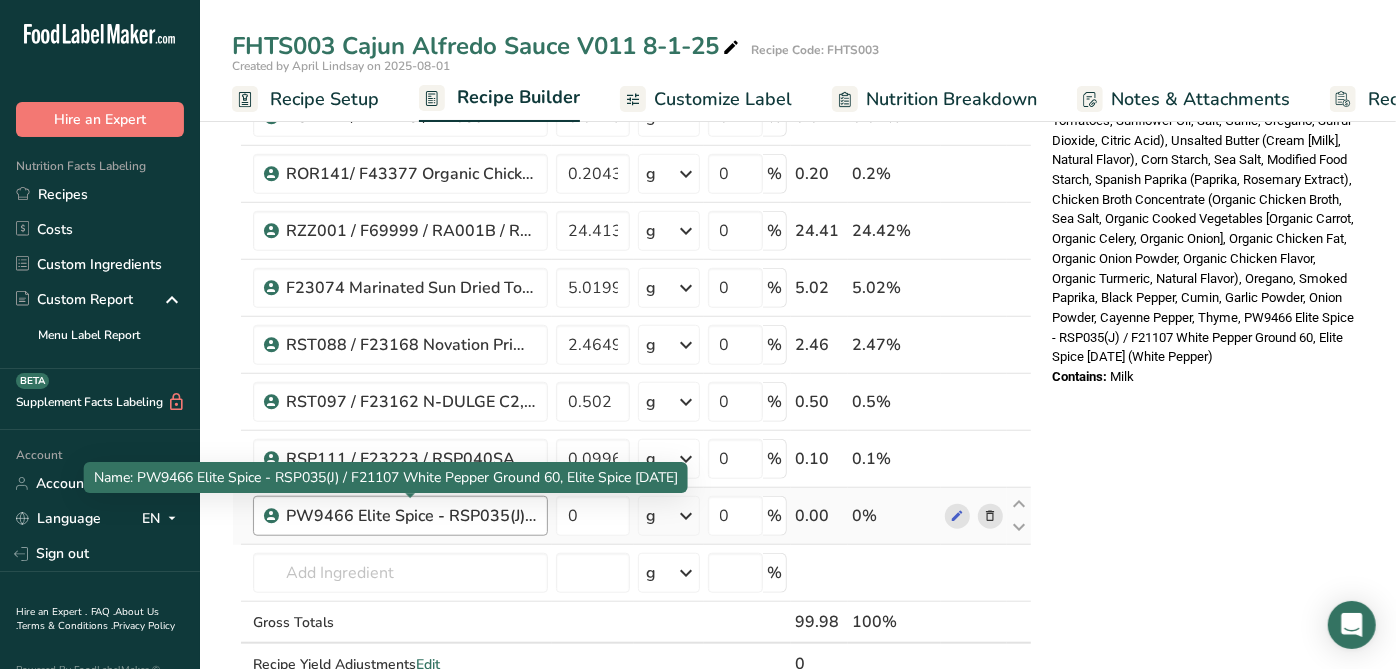 scroll, scrollTop: 888, scrollLeft: 0, axis: vertical 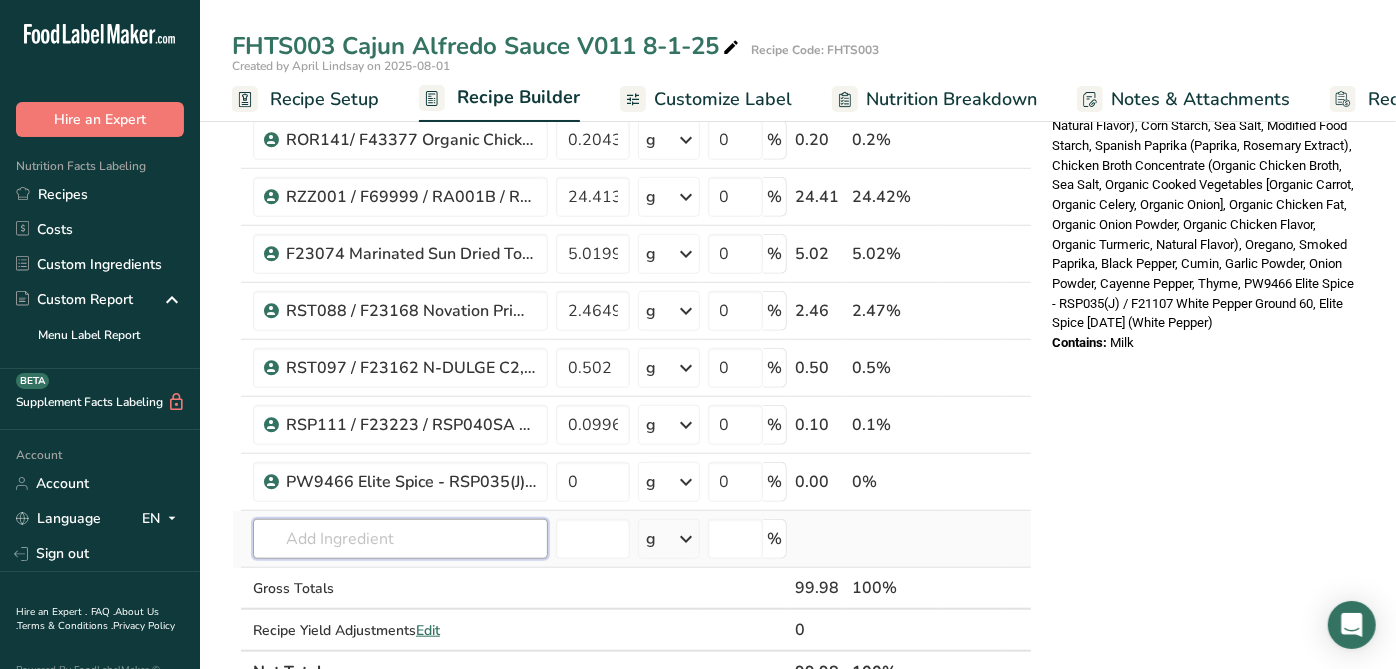 click at bounding box center (400, 539) 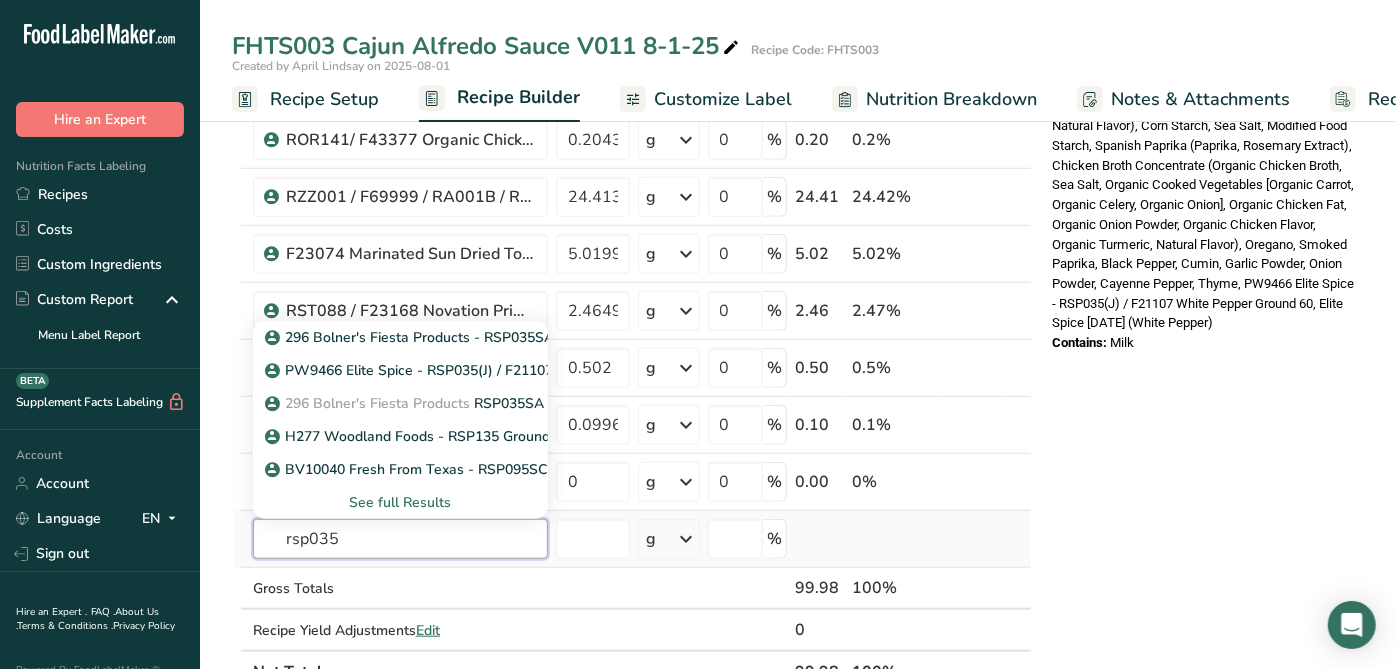 type on "rsp035" 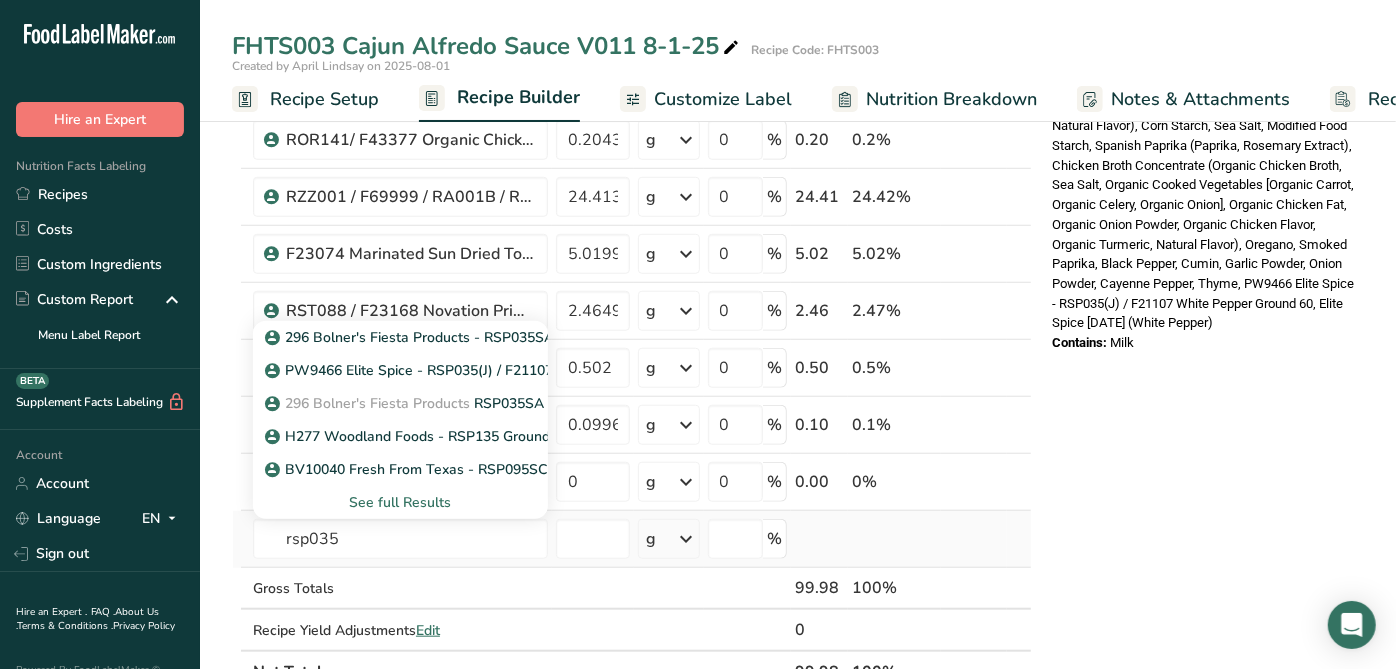 type 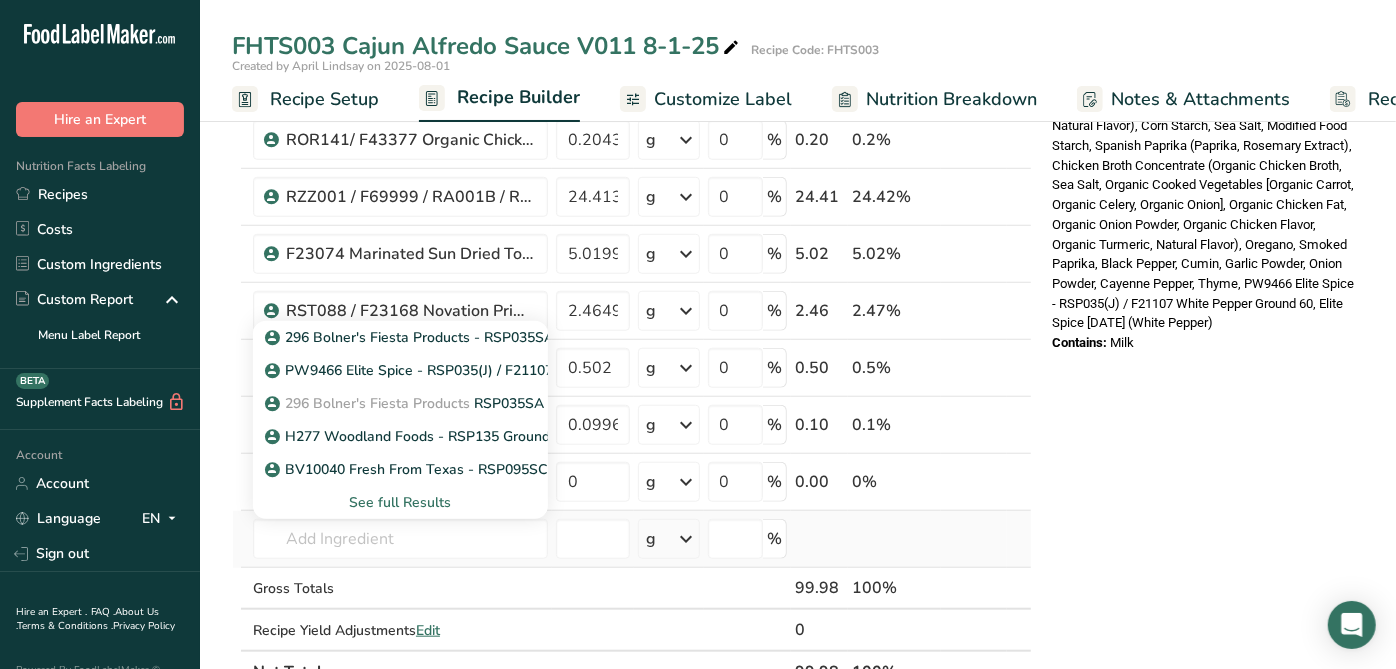 click on "See full Results" at bounding box center (400, 502) 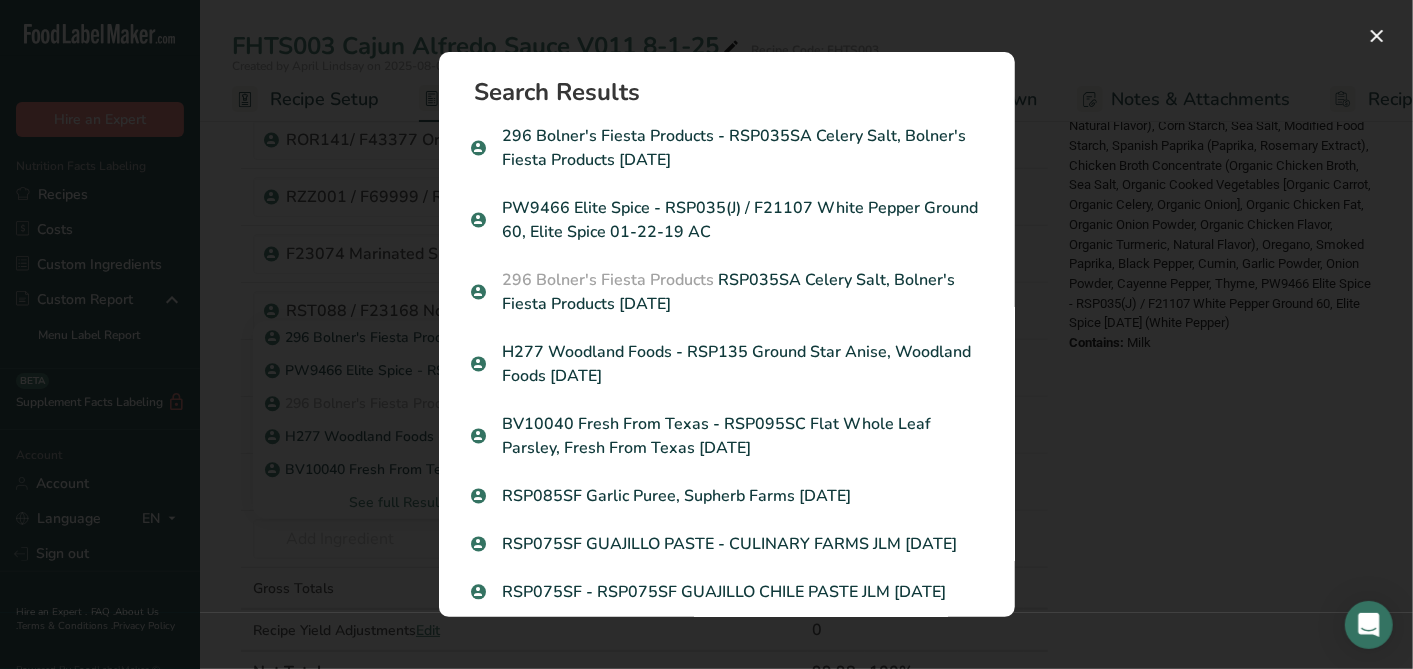 click at bounding box center [706, 334] 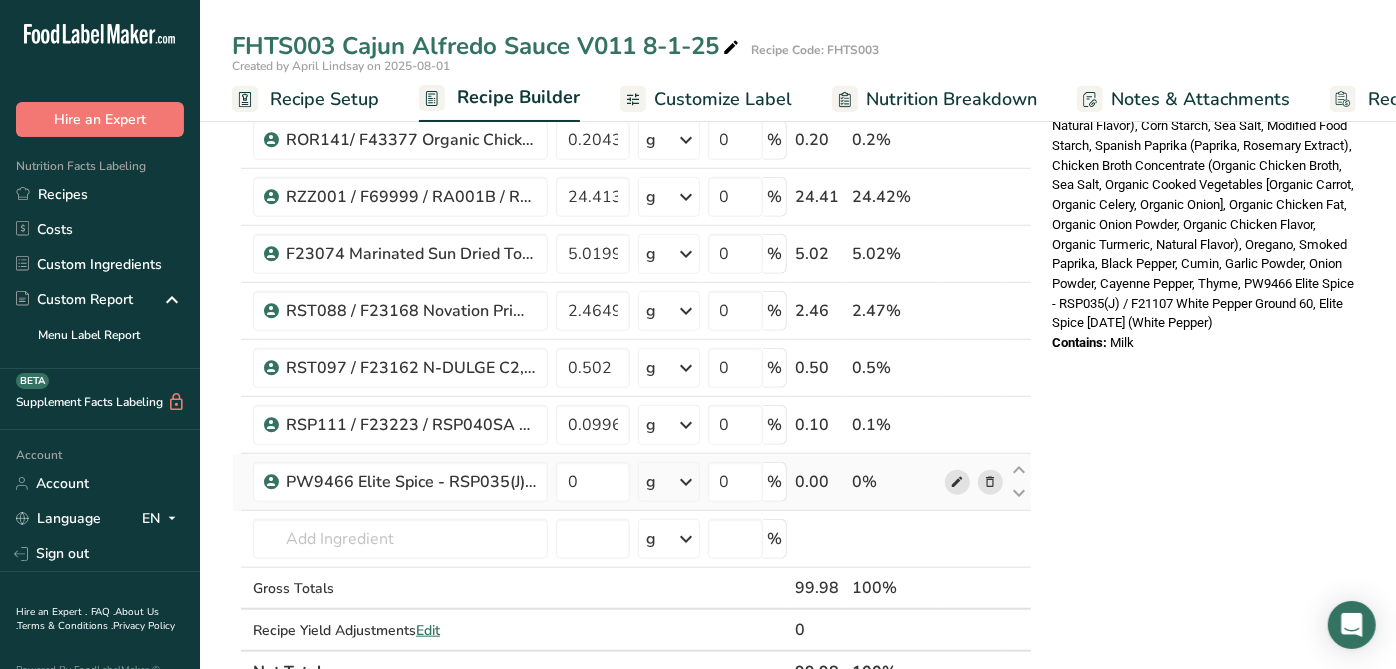 click at bounding box center [957, 482] 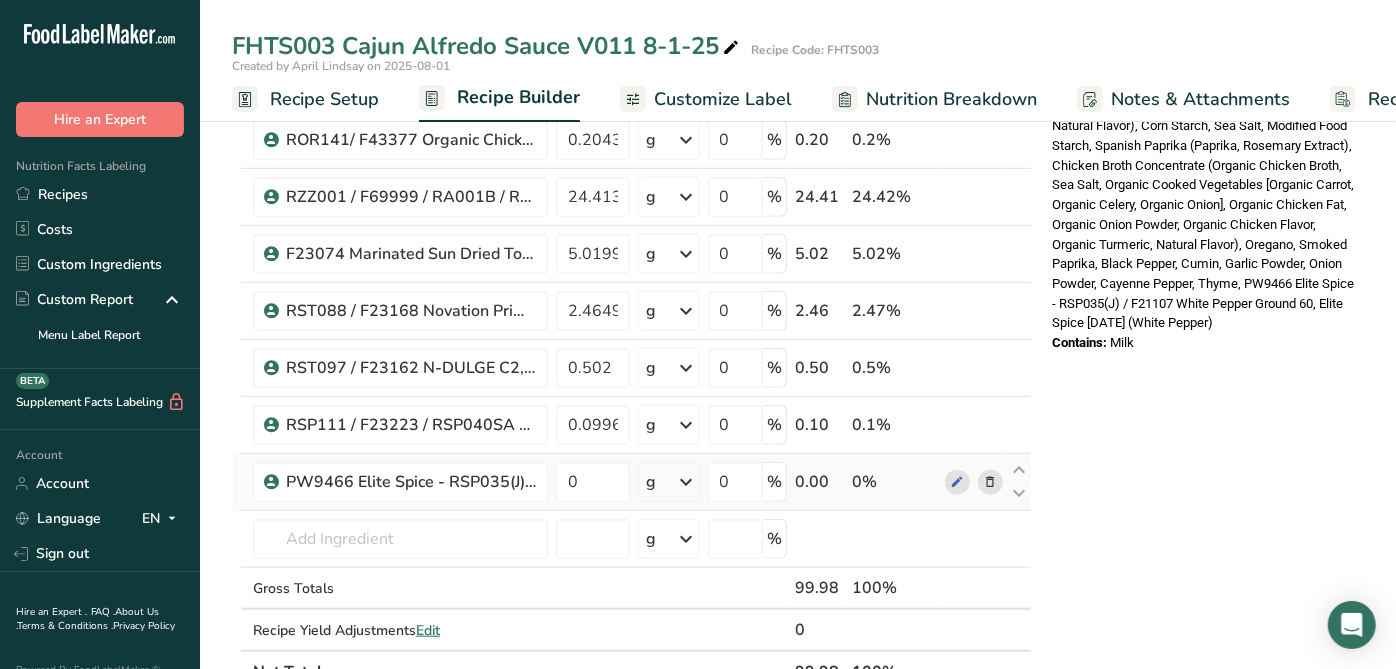 click at bounding box center [990, 482] 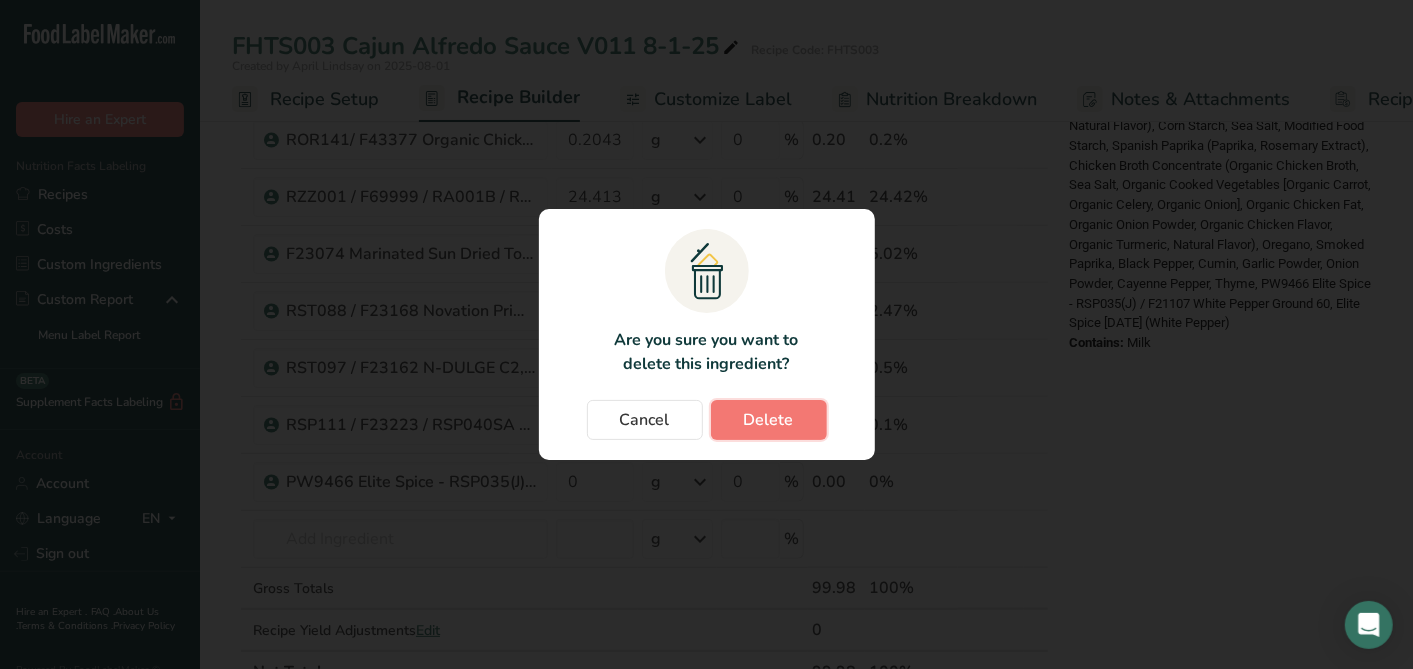 click on "Delete" at bounding box center (769, 420) 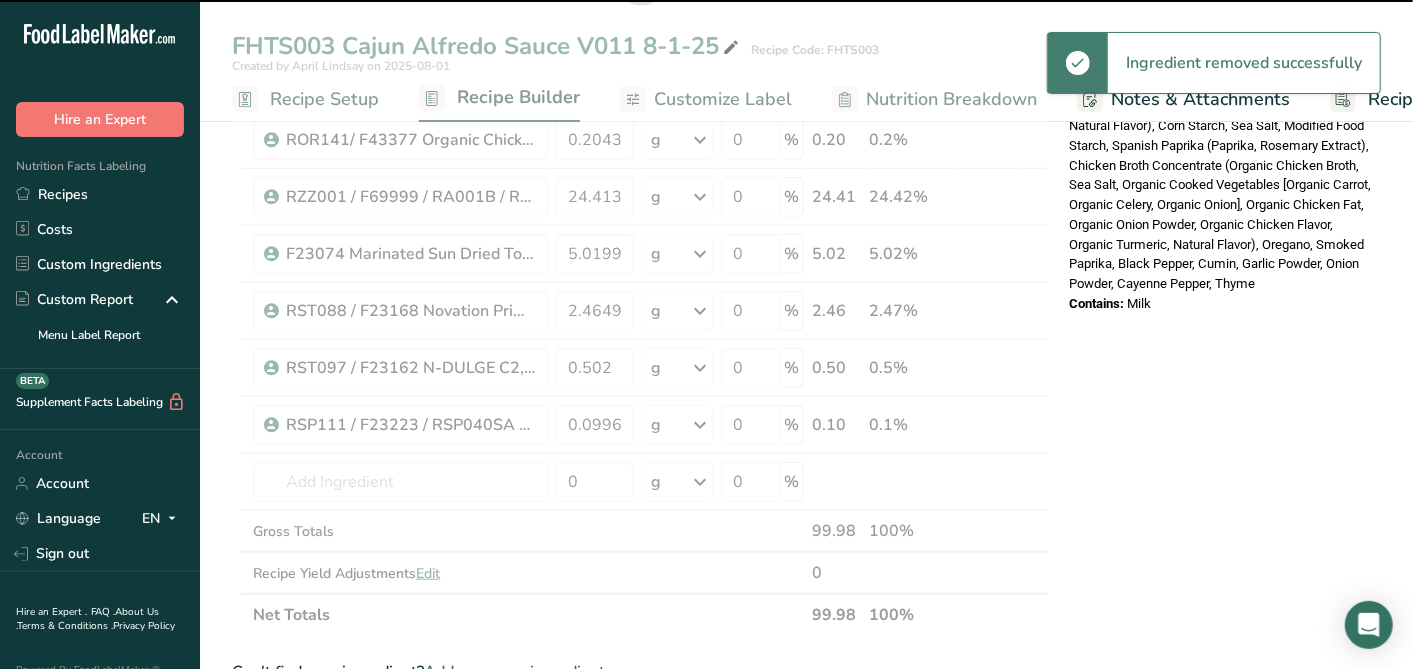 type 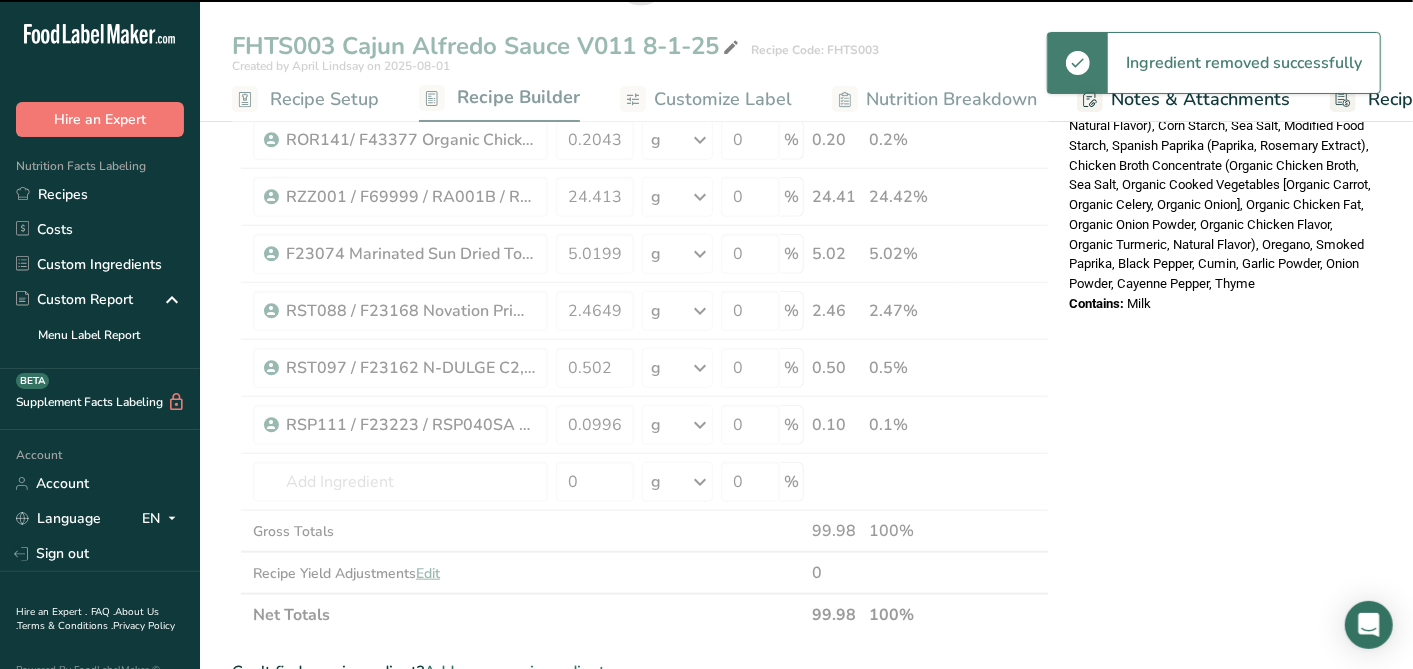 type 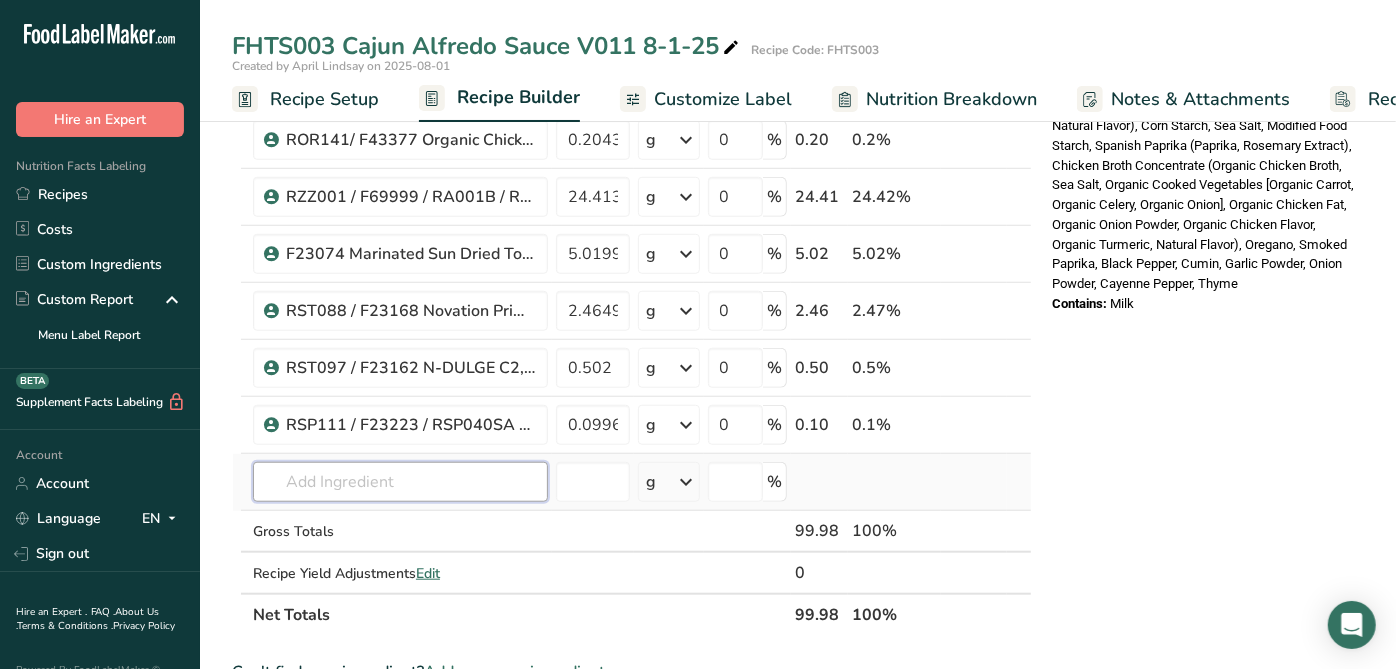click at bounding box center [400, 482] 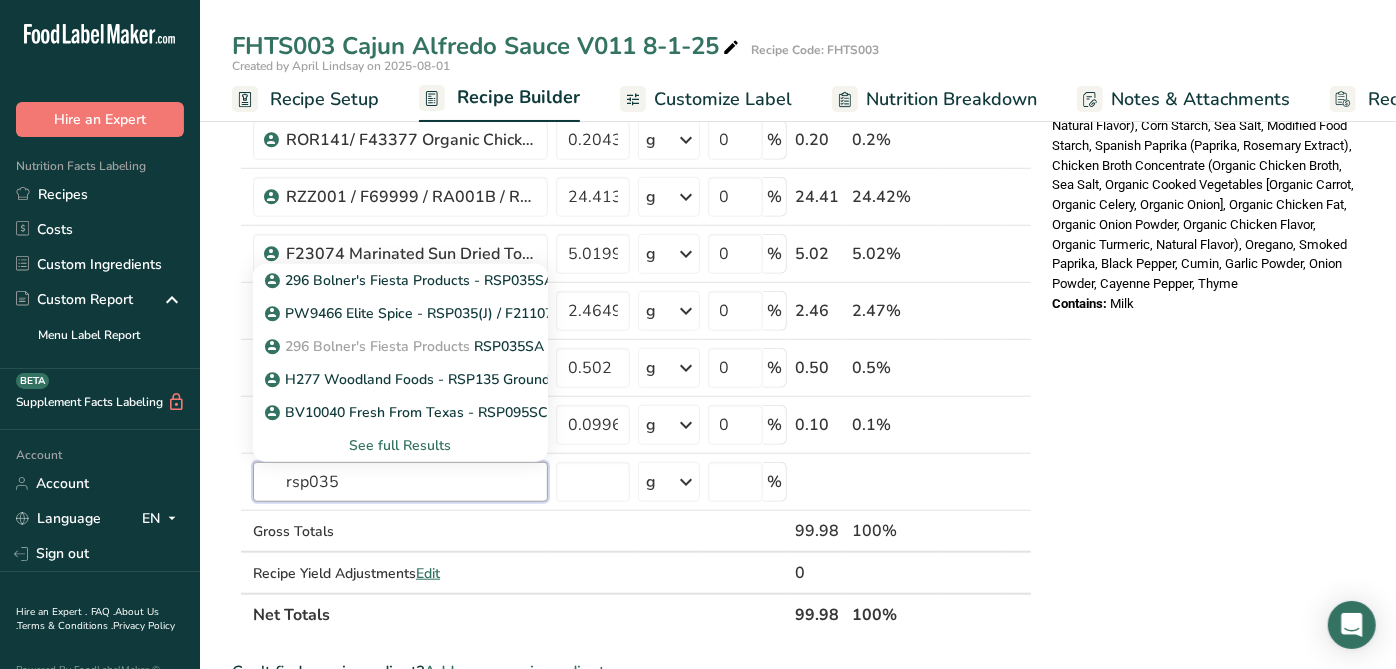 type on "rsp035" 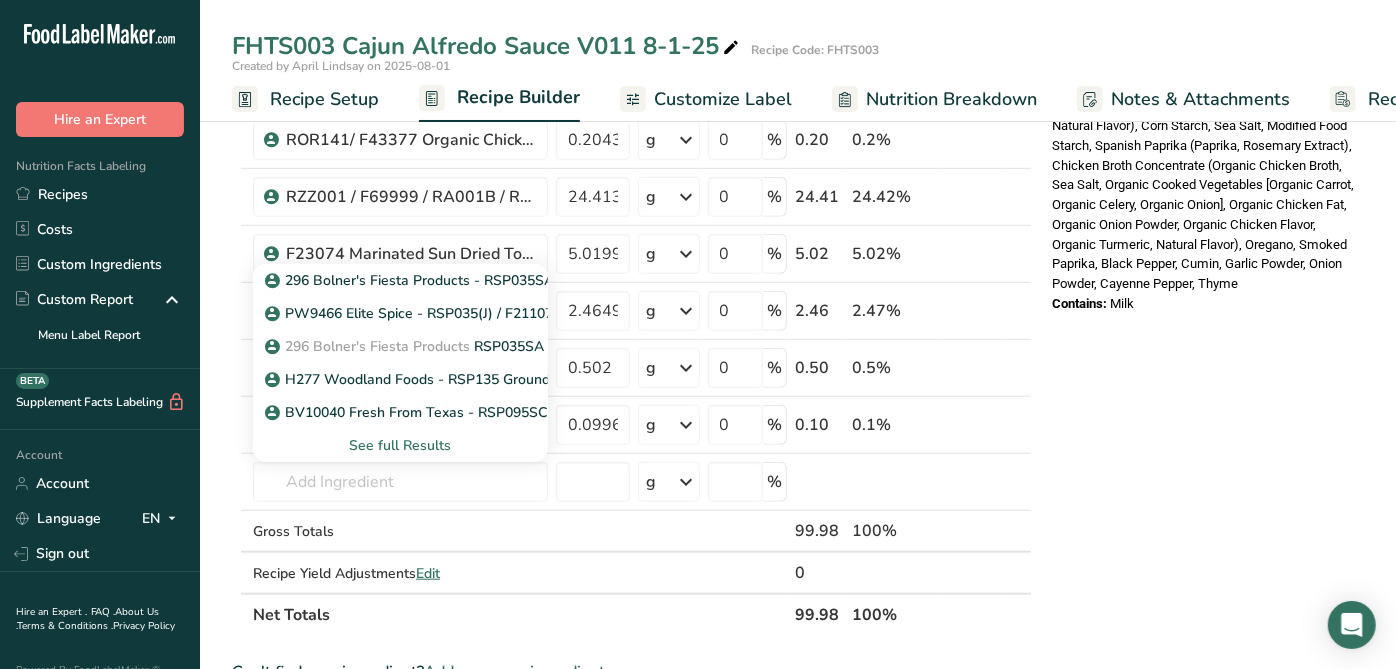 click on "*
This label's values have been manually overridden
Nutrition Facts
About 7 servings per container
Serving Size
1/4 cup (62g)
Amount Per Serving
Calories
130
% Daily Value *
Total Fat
10g
13%
Saturated Fat
6g
31%
Trans  Fat
0g
Cholesterol
35mg
12%
Sodium
420mg
18%
Total Carbohydrates
5g
2%" at bounding box center (1204, 287) 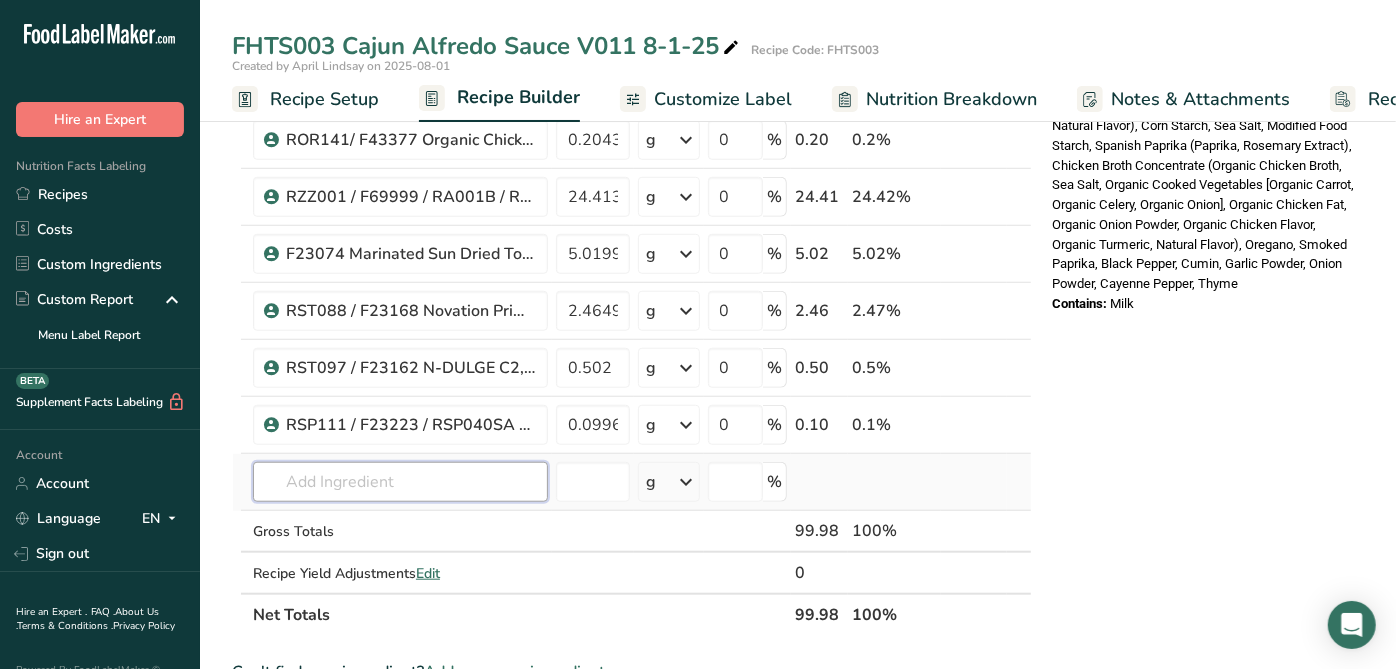 click at bounding box center [400, 482] 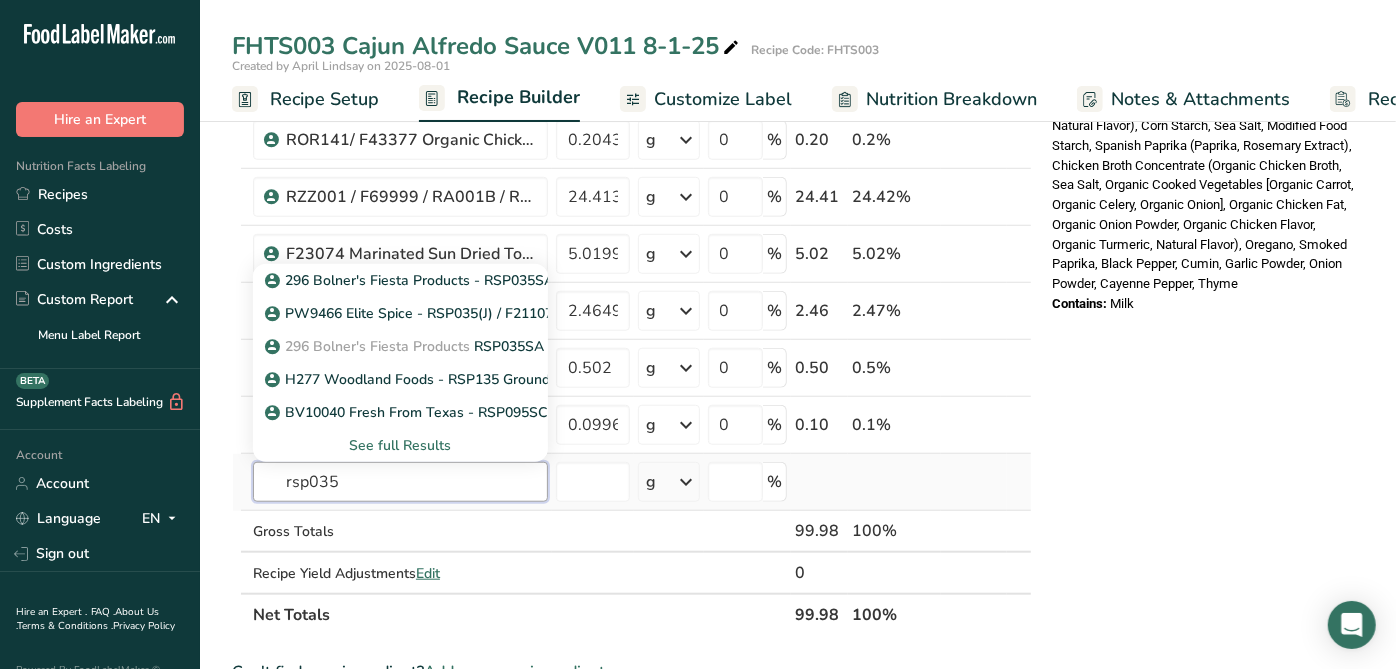 drag, startPoint x: 367, startPoint y: 476, endPoint x: 294, endPoint y: 480, distance: 73.109505 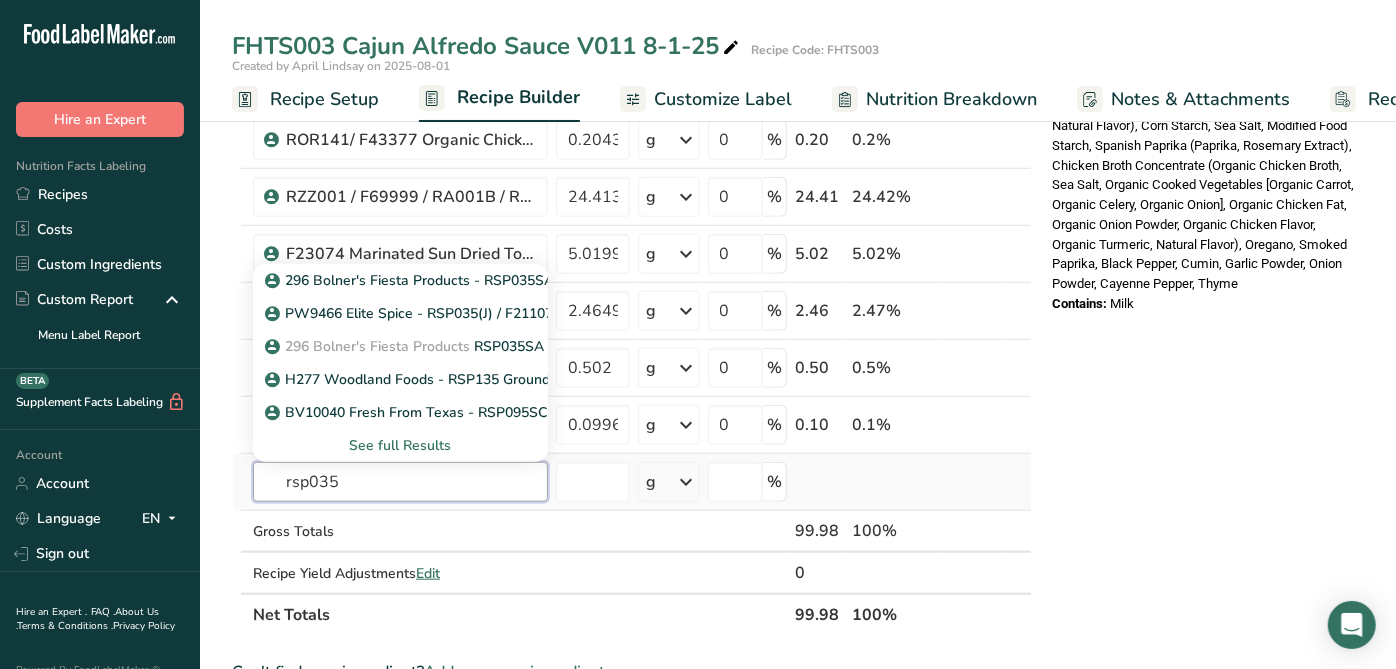 type on "r" 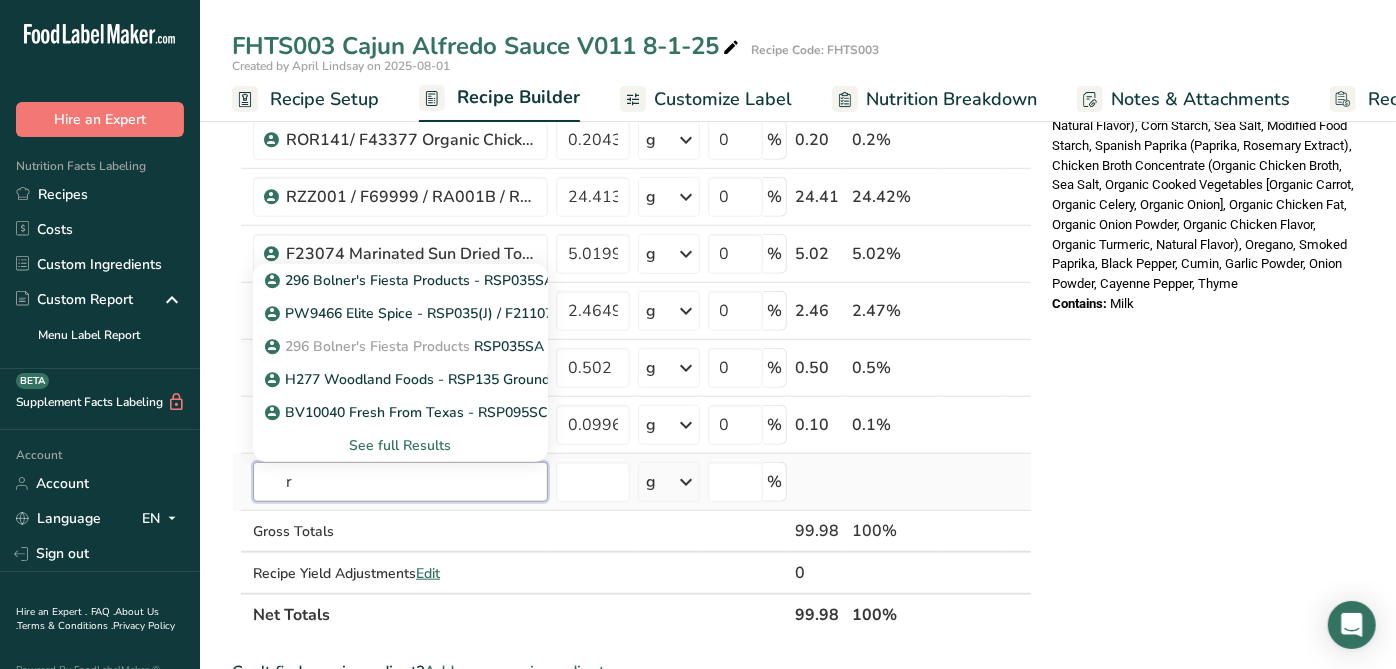type 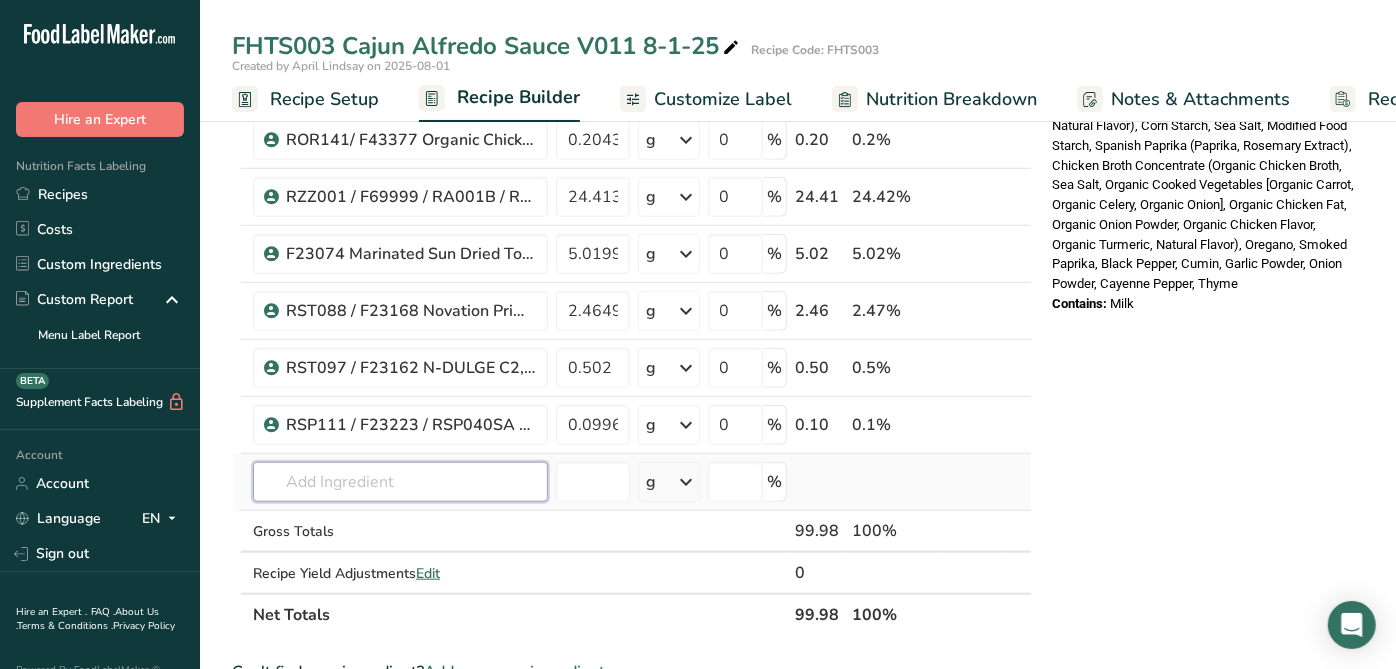 click at bounding box center [400, 482] 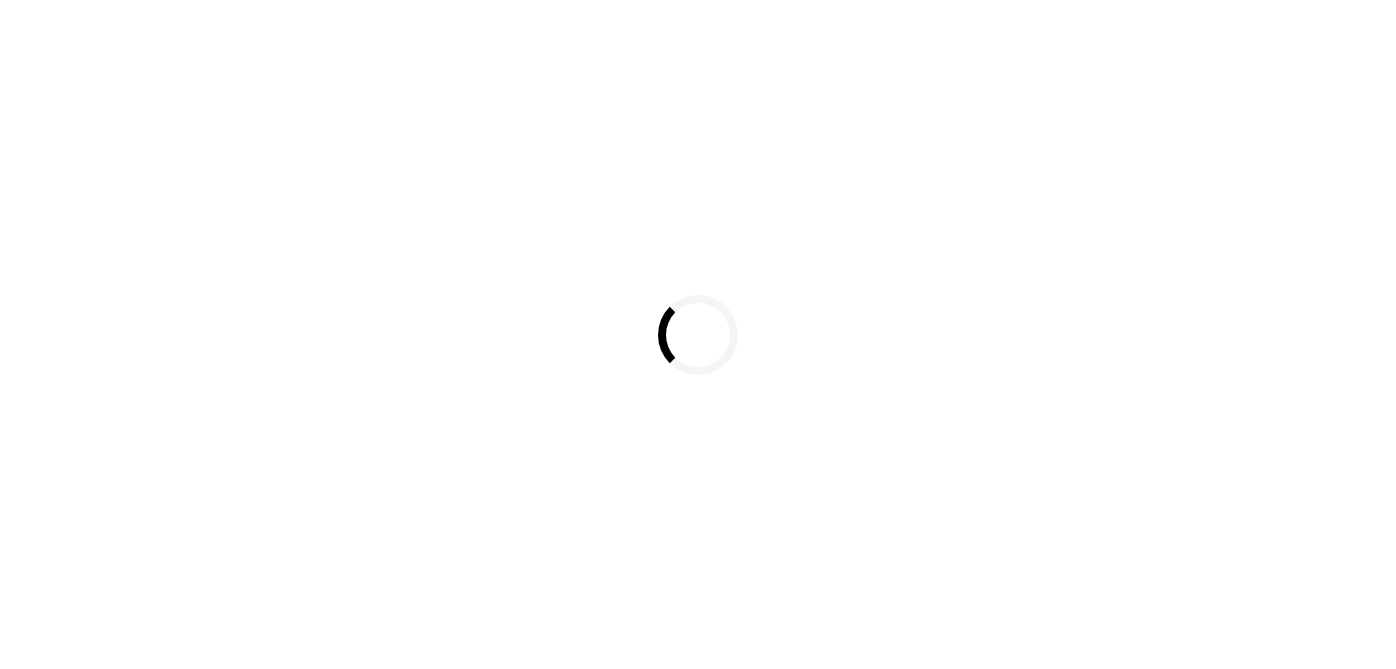 scroll, scrollTop: 0, scrollLeft: 0, axis: both 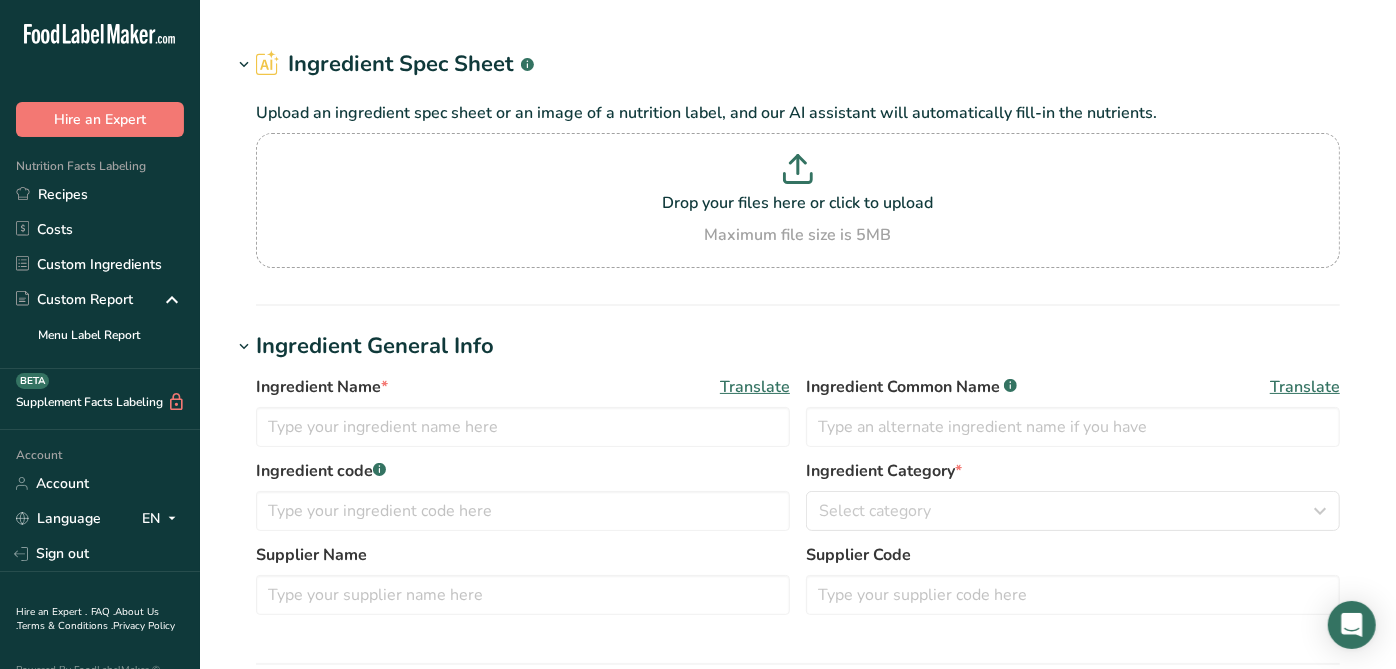 type on "PW9466 Elite Spice - RSP035(J) / F21107 White Pepper Ground 60, Elite Spice 01-22-19 AC" 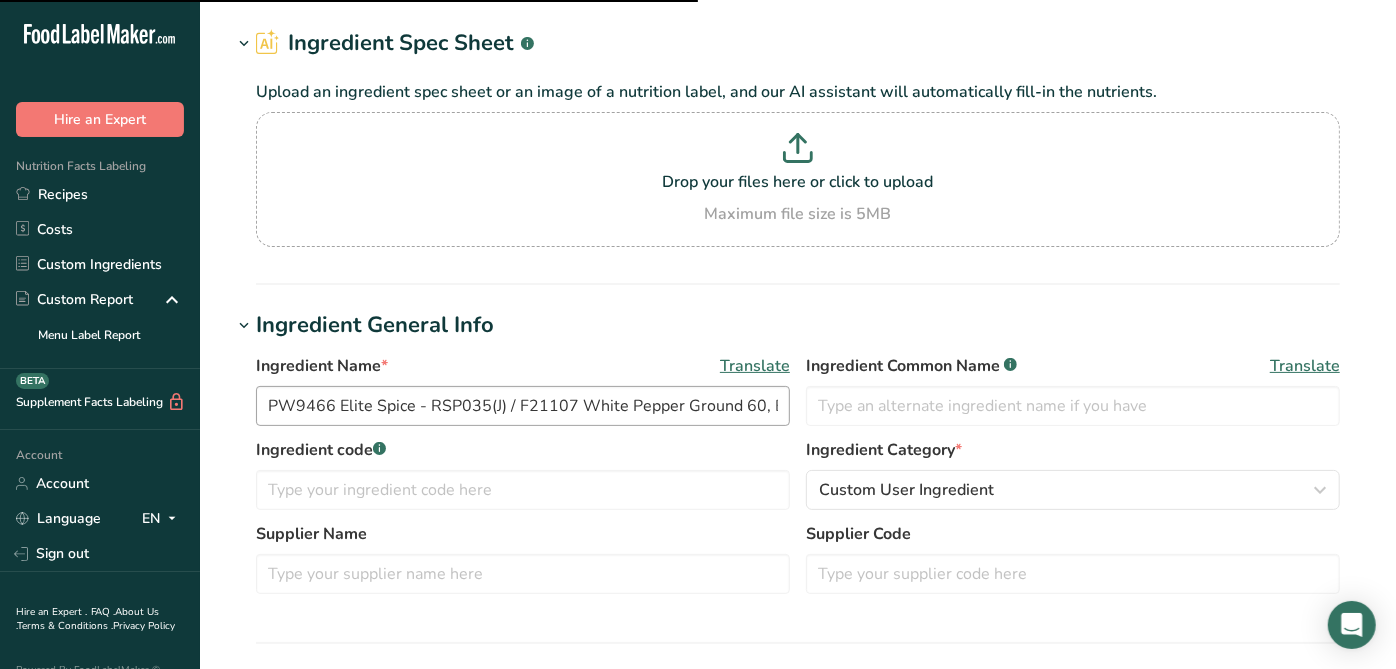 scroll, scrollTop: 222, scrollLeft: 0, axis: vertical 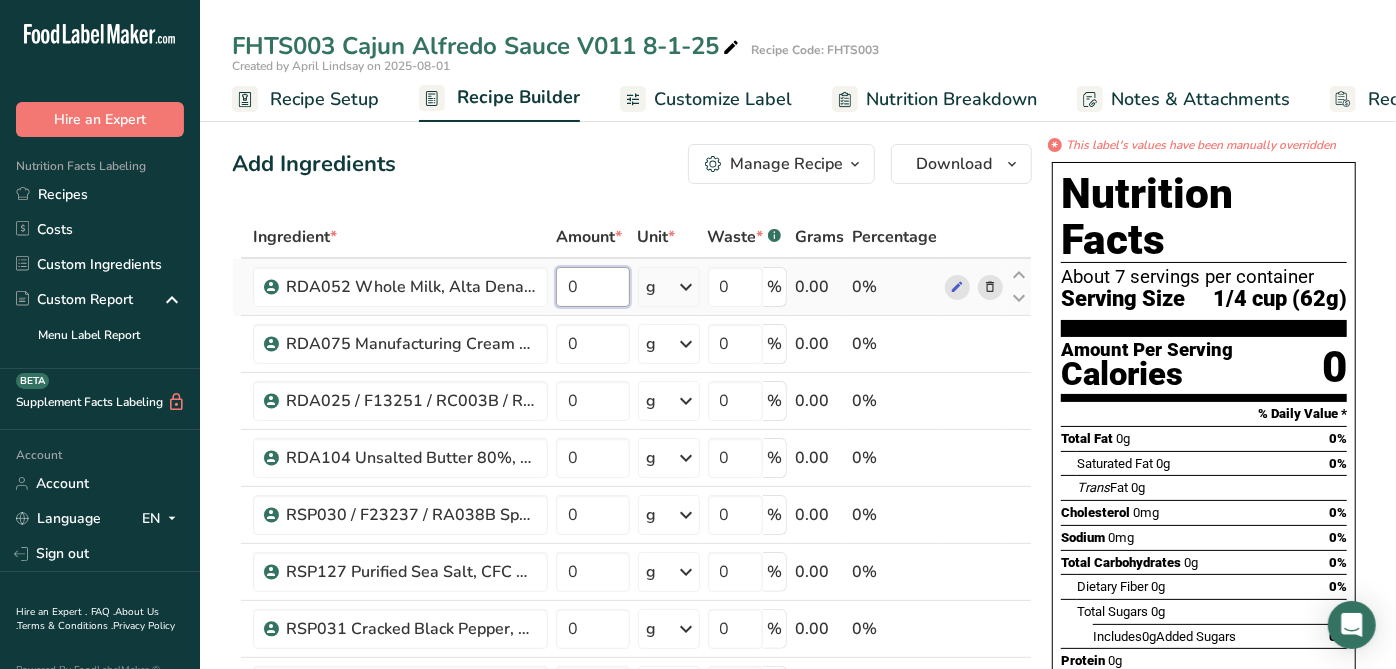 click on "0" at bounding box center [593, 287] 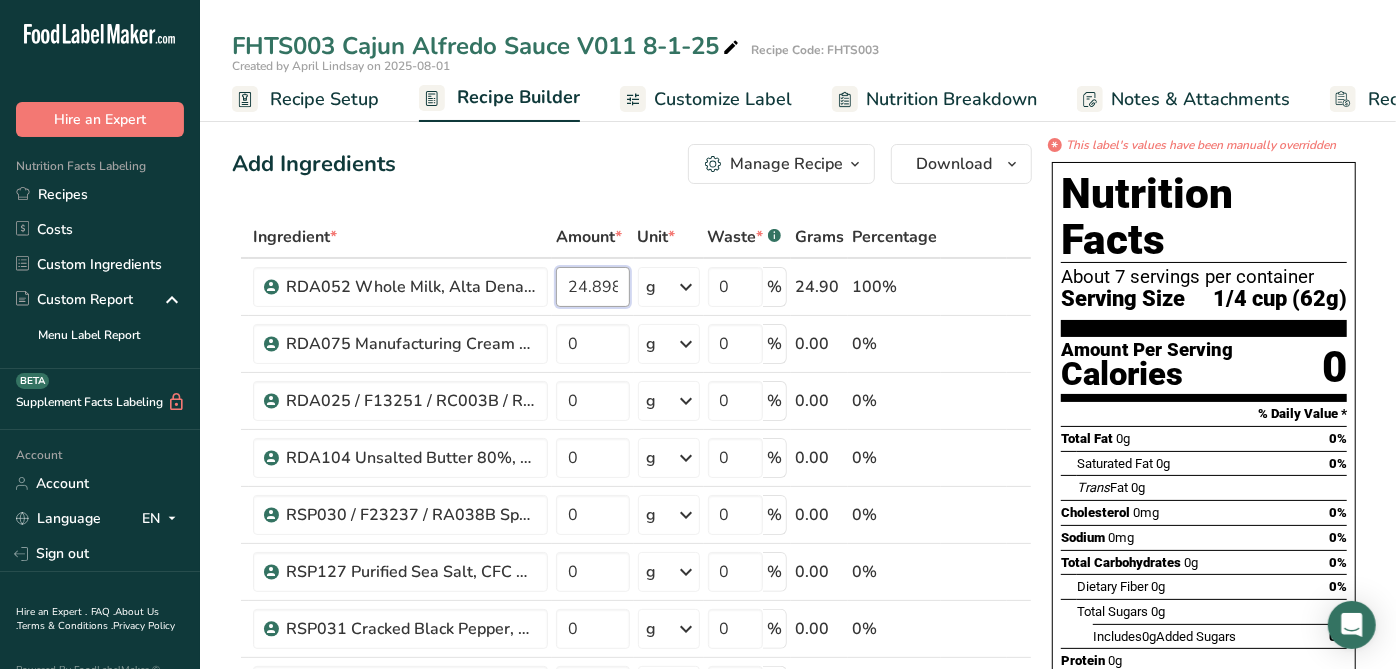 type on "24.898" 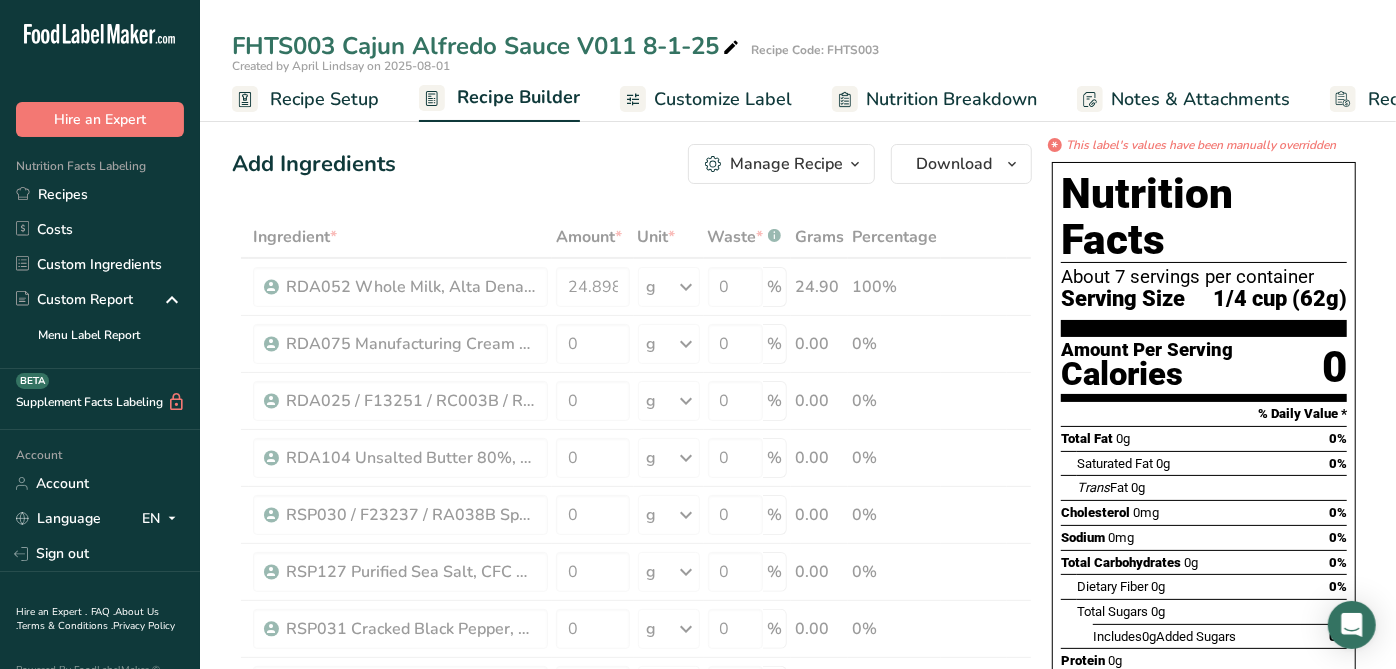click on "Ingredient *
Amount *
Unit *
Waste *   .a-a{fill:#347362;}.b-a{fill:#fff;}          Grams
Percentage
RDA052 Whole Milk, Alta Dena 02-20-23 AL
24.898
g
Weight Units
g
kg
mg
See more
Volume Units
l
mL
fl oz
See more
0
%
24.90
100%
RDA075 Manufacturing Cream 40%, Alta Dena 02-26-20 CC
0
g
Weight Units
g
kg
mg
See more
Volume Units
l
mL
fl oz
See more
0
%
0.00
0%
0" at bounding box center [632, 870] 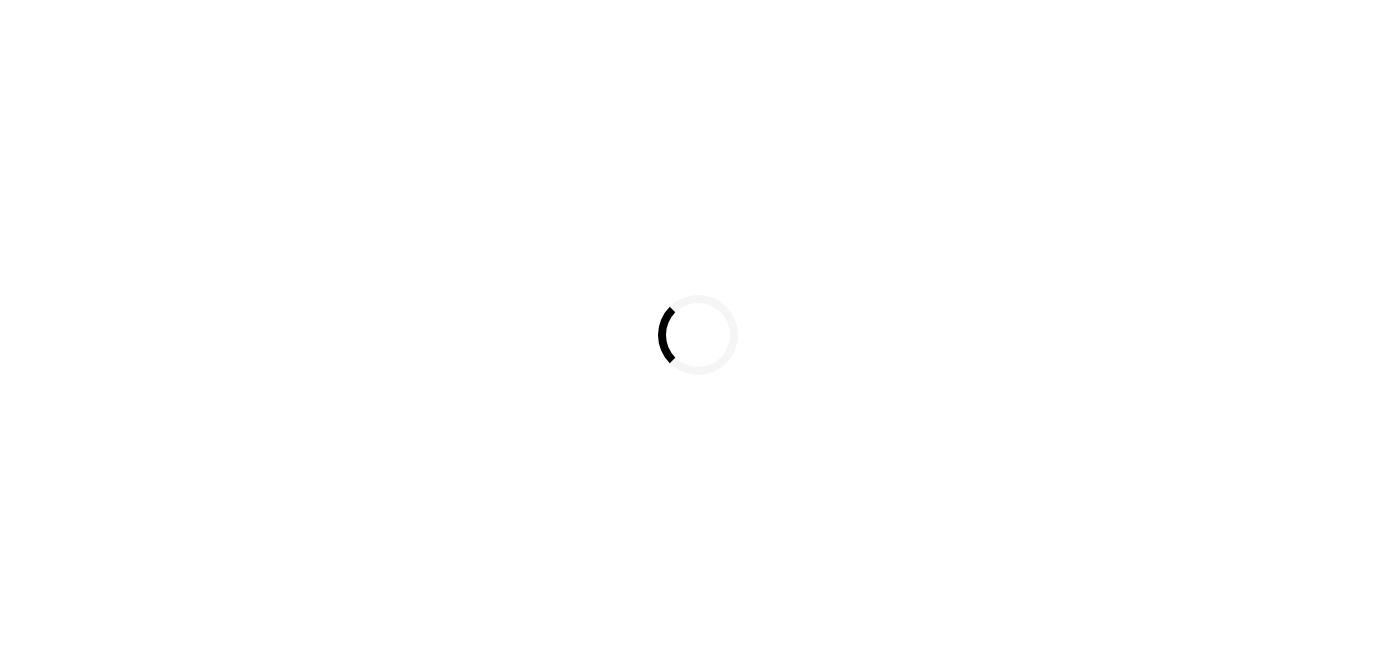 scroll, scrollTop: 0, scrollLeft: 0, axis: both 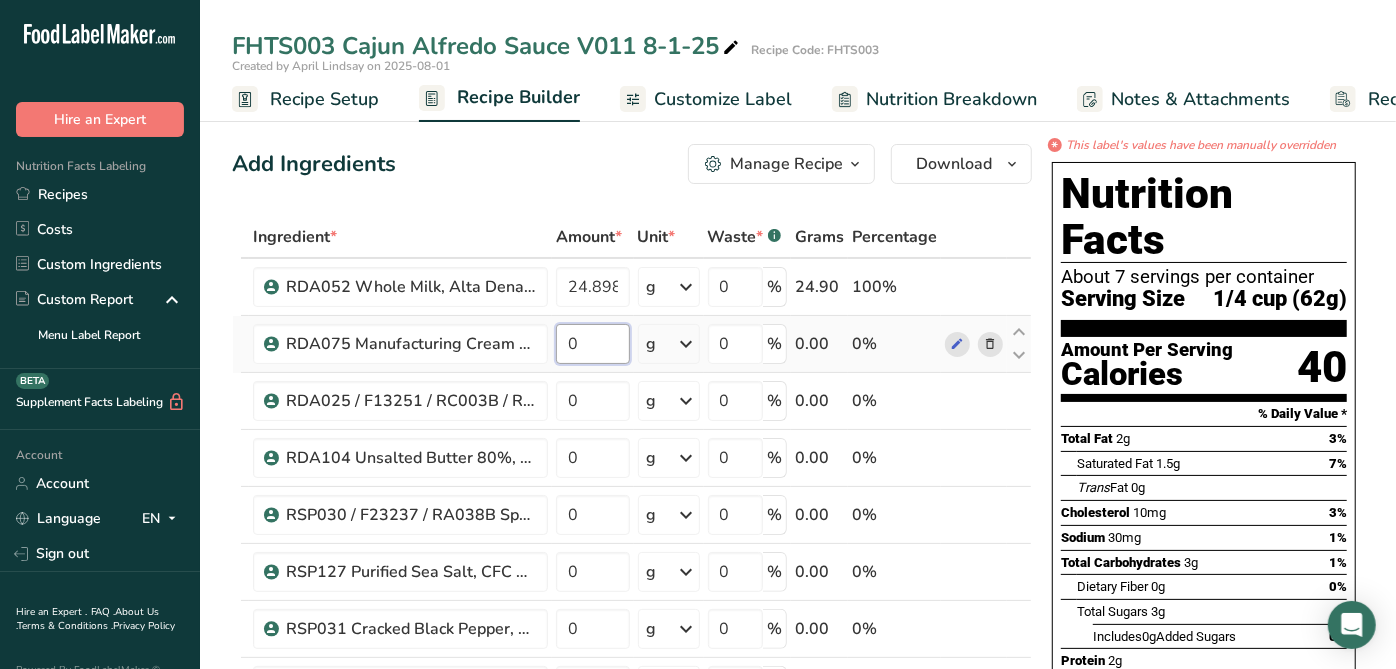 click on "0" at bounding box center [593, 344] 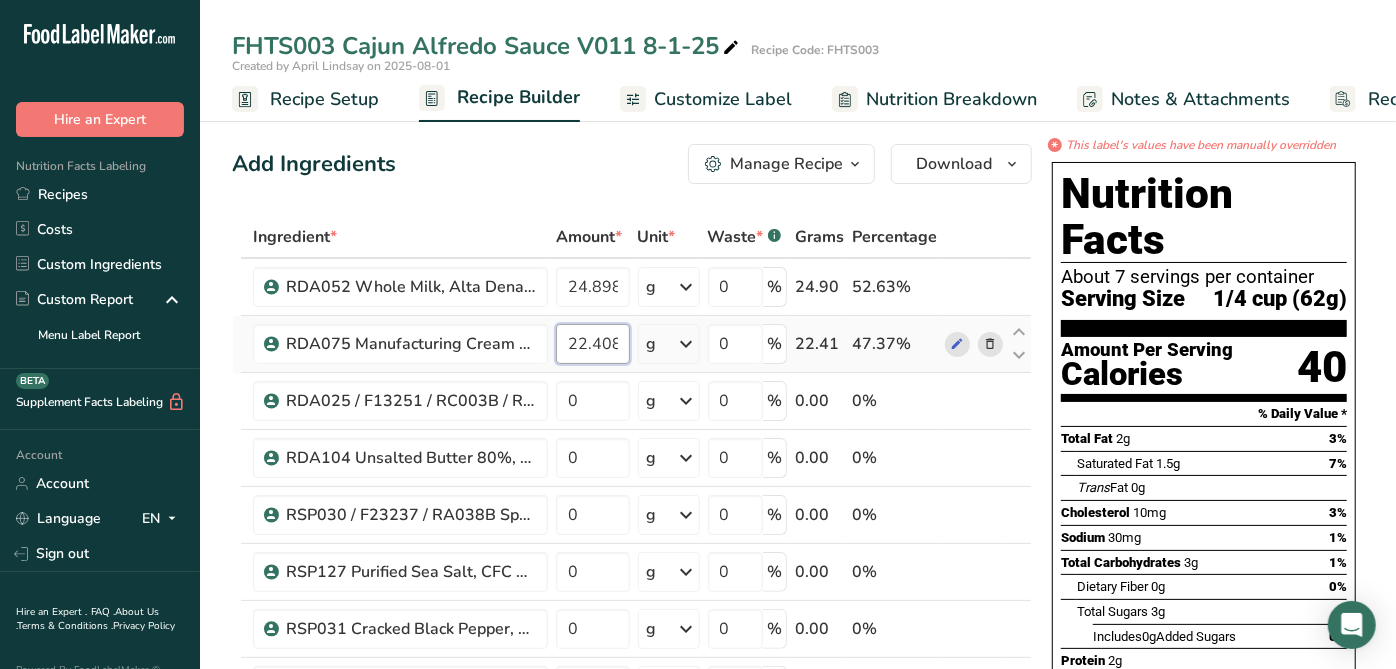 scroll, scrollTop: 0, scrollLeft: 8, axis: horizontal 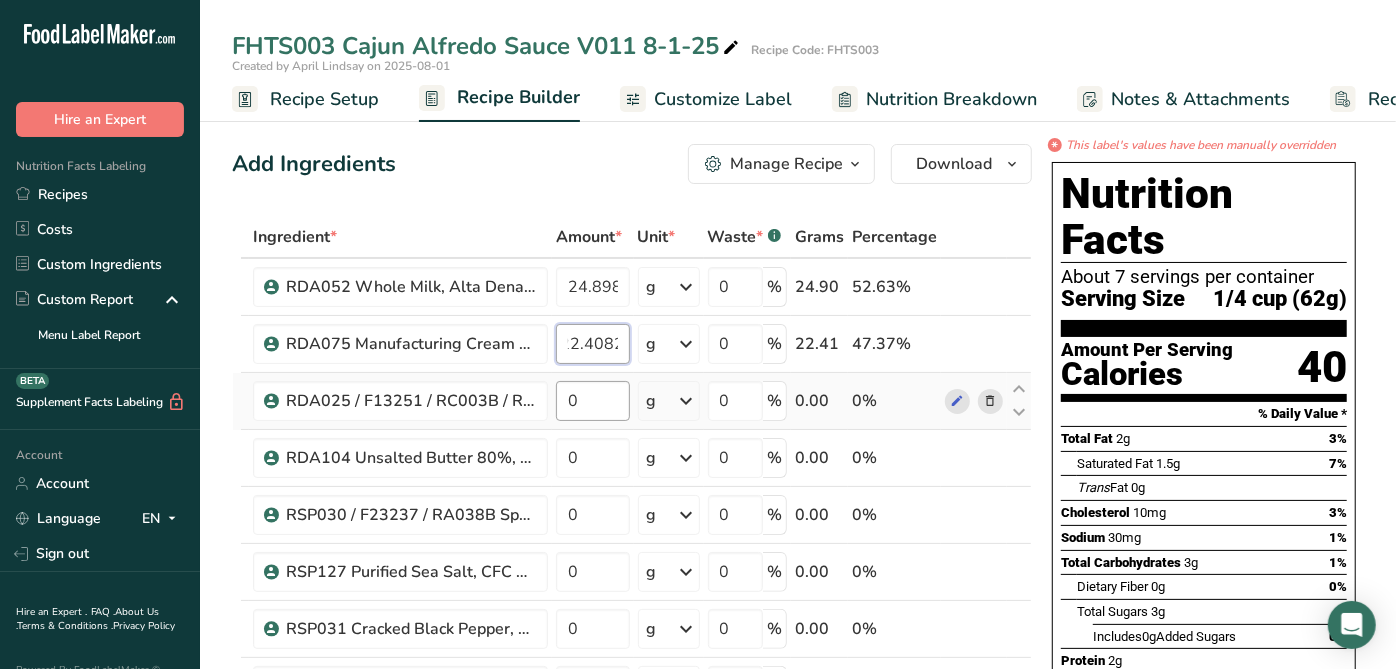 type on "22.4082" 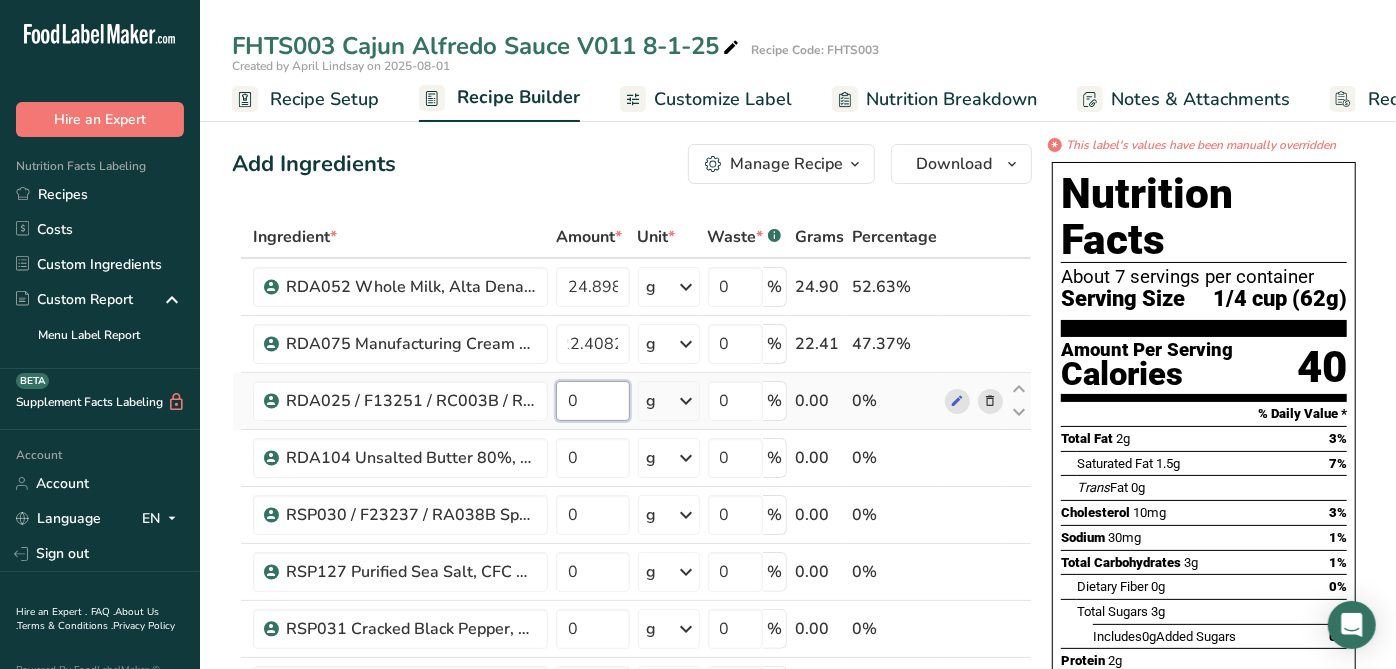 click on "Ingredient *
Amount *
Unit *
Waste *   .a-a{fill:#347362;}.b-a{fill:#fff;}          Grams
Percentage
RDA052 Whole Milk, Alta Dena [DATE] [CODE]
24.898
g
Weight Units
g
kg
mg
See more
Volume Units
l
mL
fl oz
See more
0
%
24.90
52.63%
RDA075 Manufacturing Cream 40%, Alta Dena [DATE] [CODE]
22.4082
g
Weight Units
g
kg
mg
See more
Volume Units
l
mL
fl oz
See more
0
%
22.41
47.37%
0" at bounding box center [632, 870] 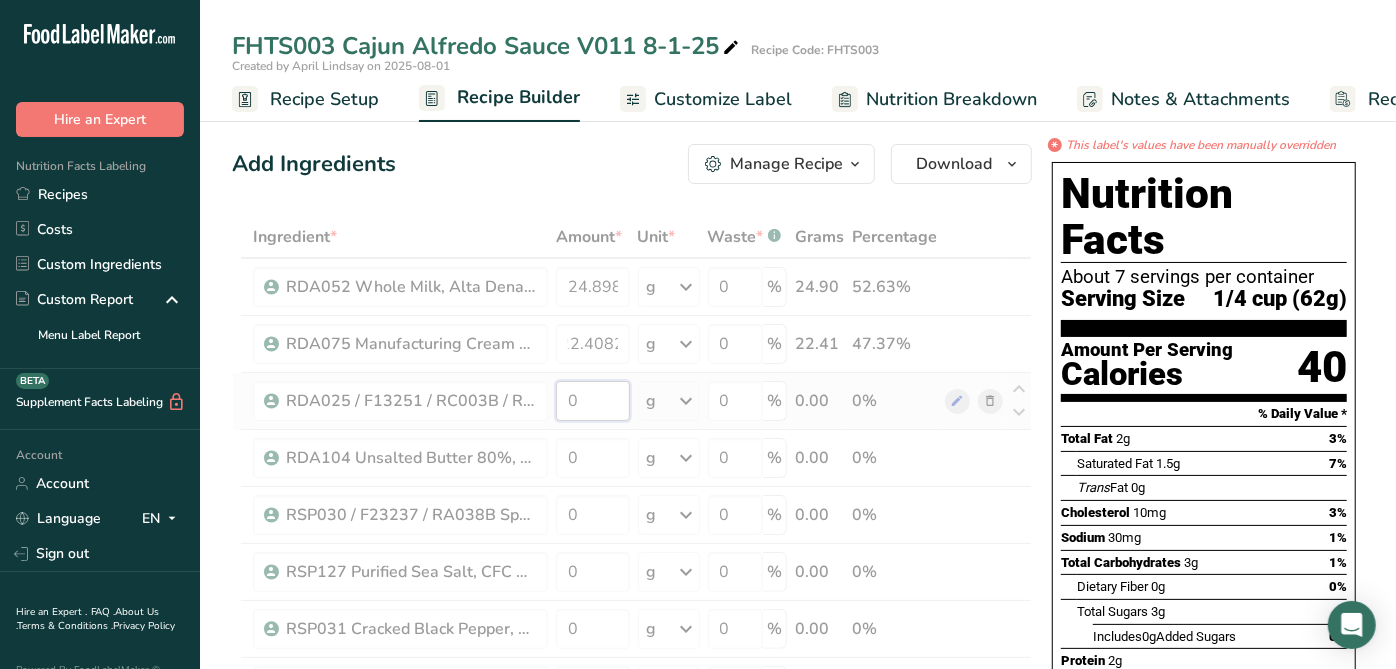 scroll, scrollTop: 0, scrollLeft: 0, axis: both 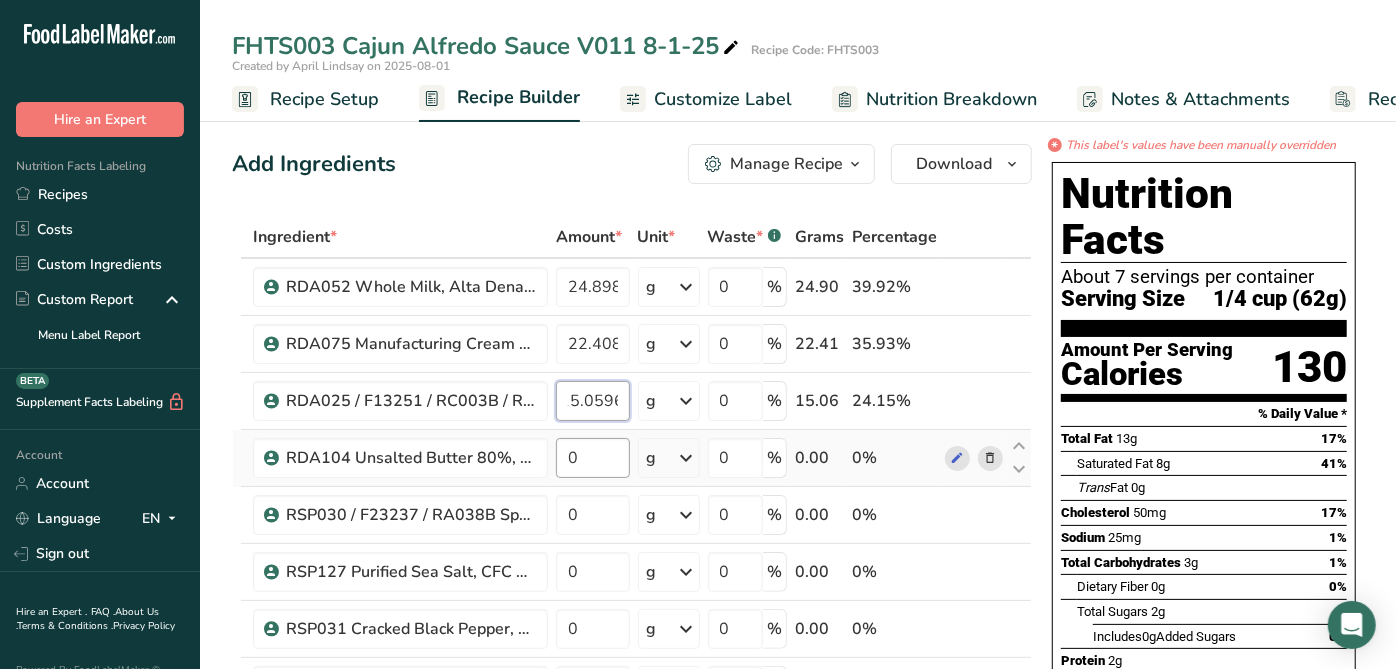 type on "15.0596" 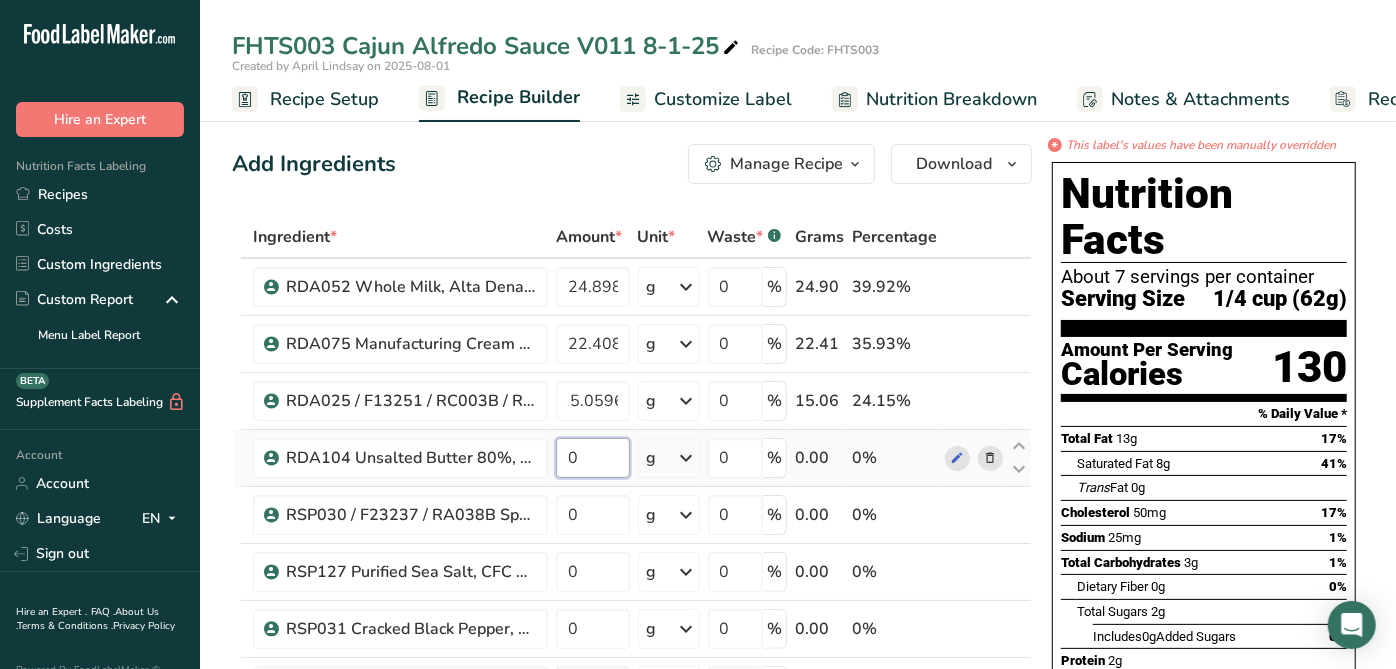 click on "RSP067 / F23121 Premium Dehydrated Garlic Powder, [COMPANY] 07-03-18 AC" at bounding box center [632, 870] 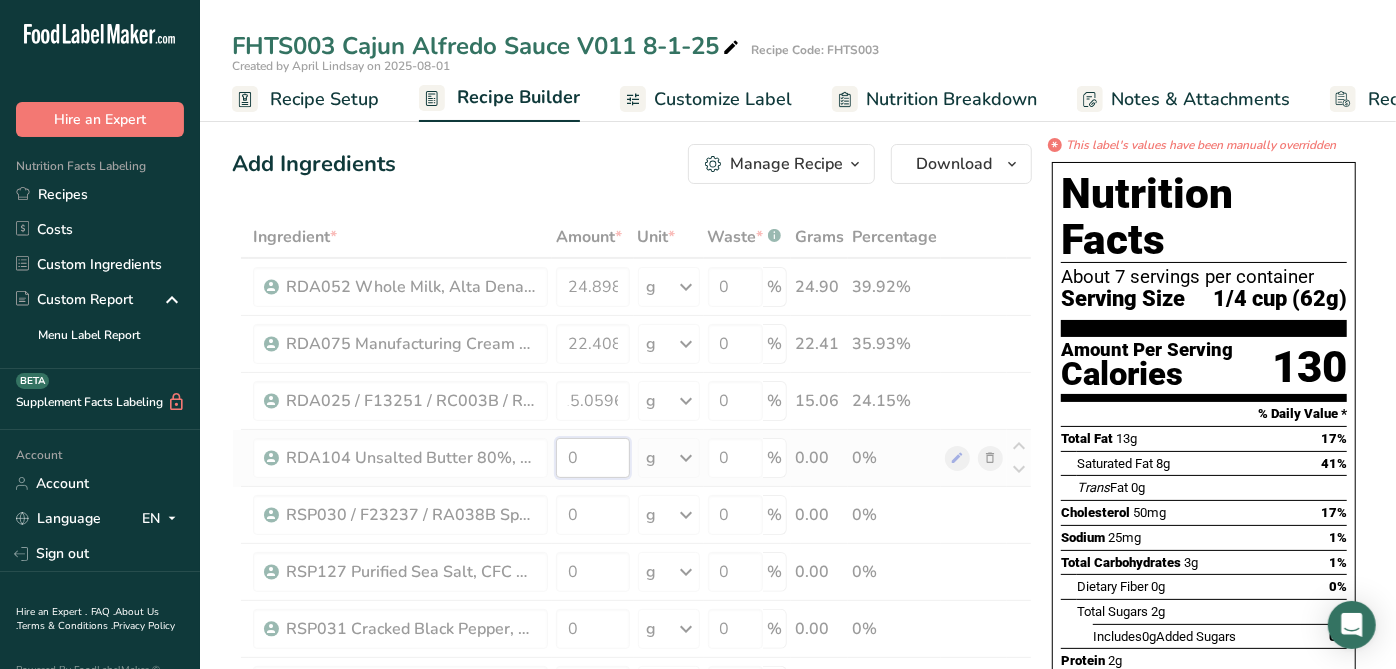 scroll, scrollTop: 0, scrollLeft: 0, axis: both 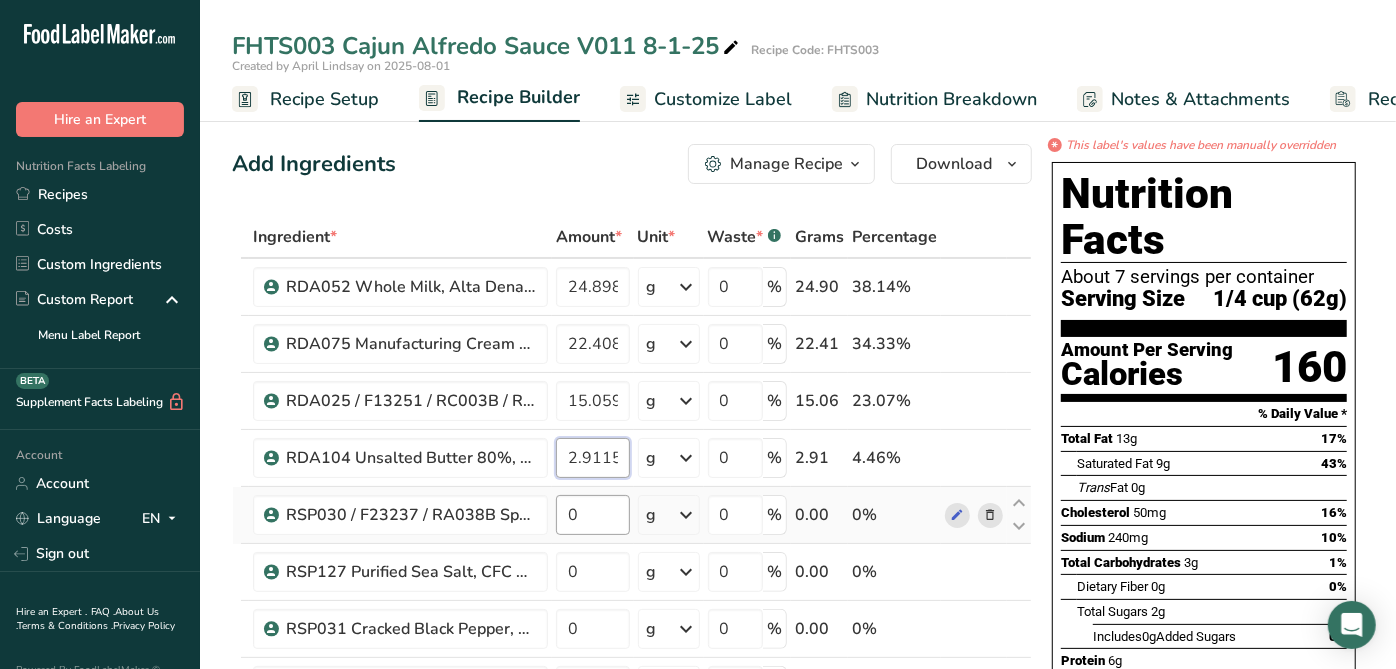 type on "2.9115" 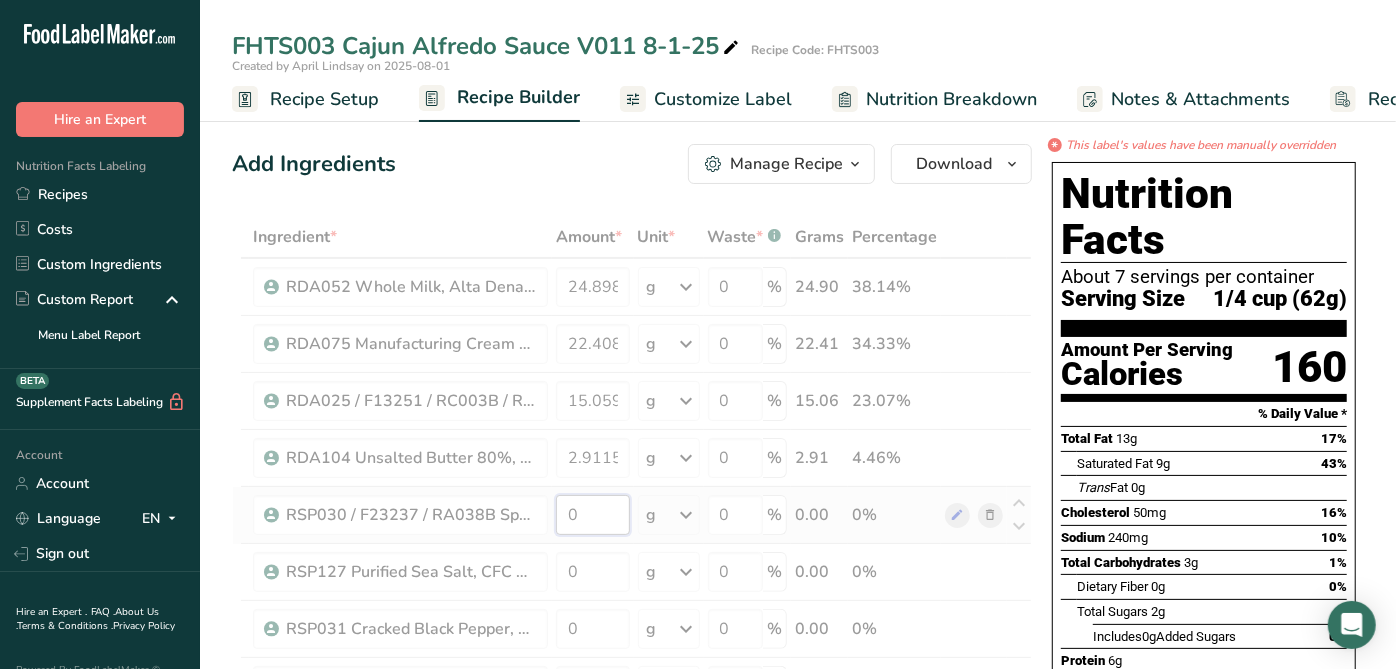 click on "Ingredient *
Amount *
Unit *
Waste *   .a-a{fill:#347362;}.b-a{fill:#fff;}          Grams
Percentage
RDA052 Whole Milk, [COMPANY] 02-20-23 AL
24.898
g
Weight Units
g
kg
mg
See more
Volume Units
l
mL
fl oz
See more
0
%
24.90
38.14%
RDA075 Manufacturing Cream 40%, [COMPANY] 02-26-20 CC
22.4082
g
Weight Units
g
kg
mg
See more
Volume Units
l
mL
fl oz
See more
0
%
22.41
34.33%" at bounding box center [632, 870] 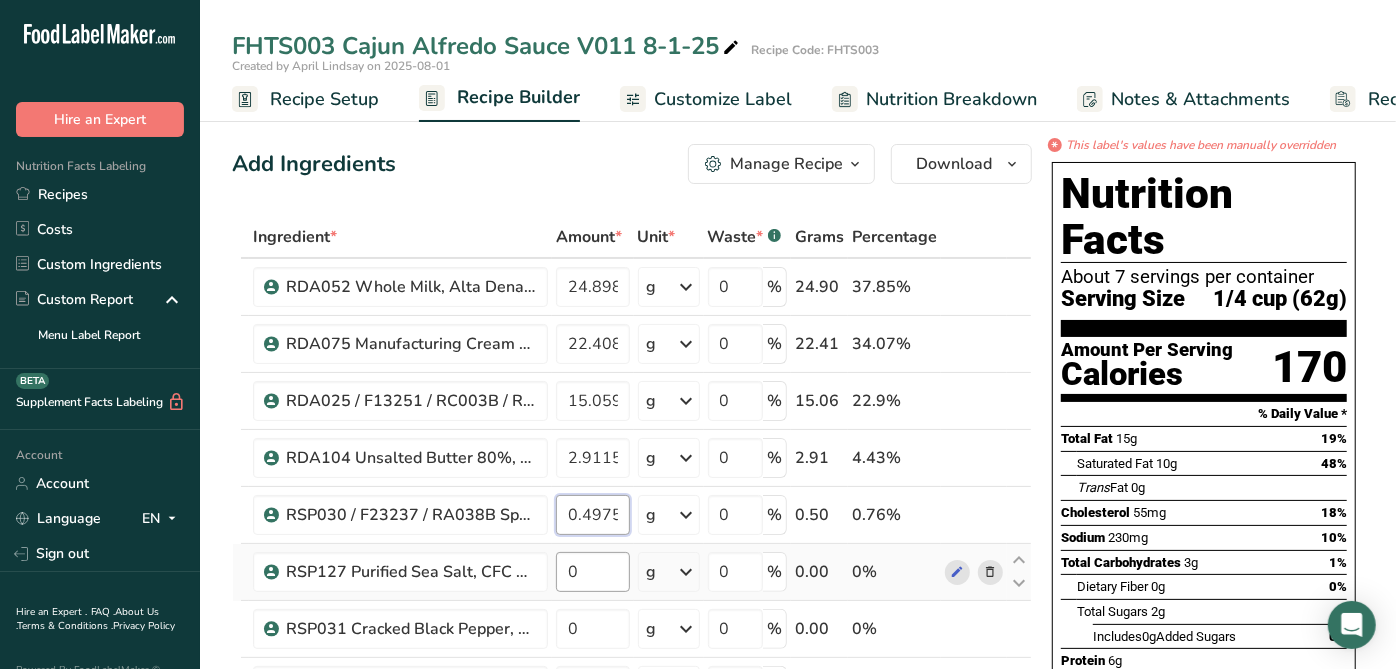 type on "0.4975" 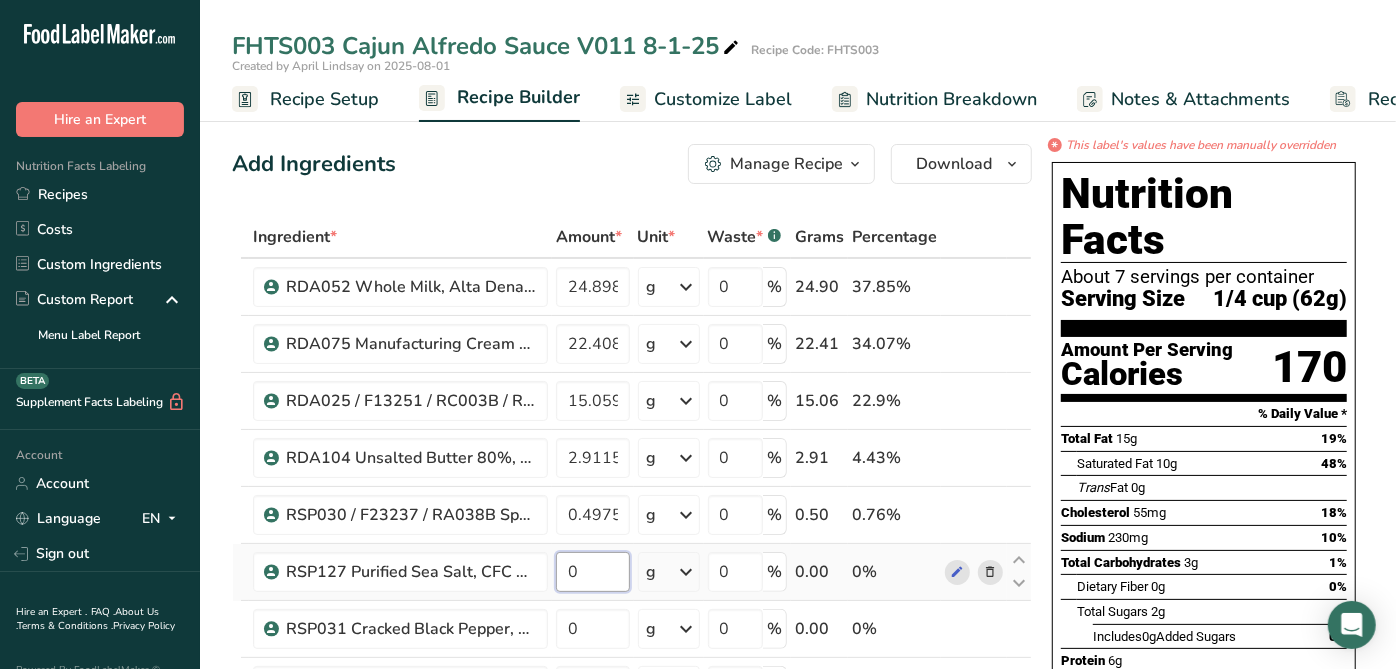 click on "Ingredient *
Amount *
Unit *
Waste *   .a-a{fill:#347362;}.b-a{fill:#fff;}          Grams
Percentage
RDA052 Whole Milk, Alta Dena 02-20-23 AL
24.898
g
Weight Units
g
kg
mg
See more
Volume Units
l
mL
fl oz
See more
0
%
24.90
37.85%
RDA075 Manufacturing Cream 40%, Alta Dena 02-26-20 CC
22.4082
g
Weight Units
g
kg
mg
See more
Volume Units
l
mL
fl oz
See more
0
%
22.41
34.07%" at bounding box center (632, 870) 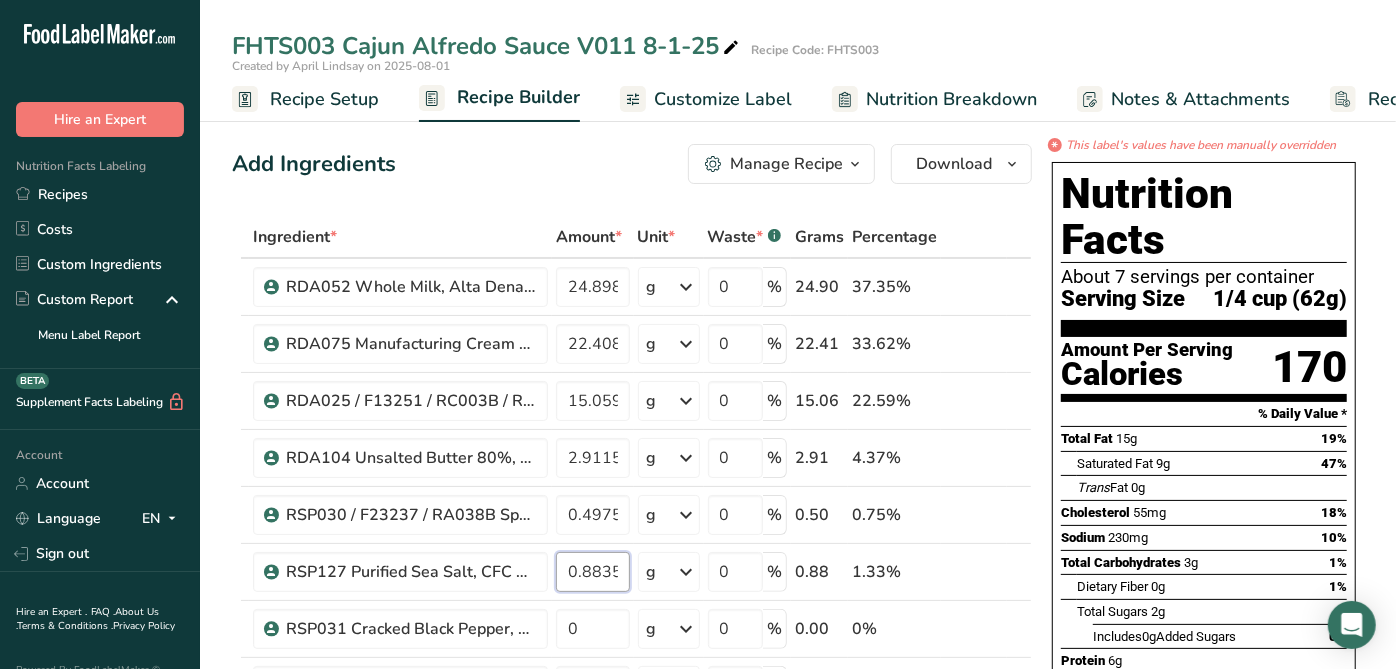 type on "0.8835" 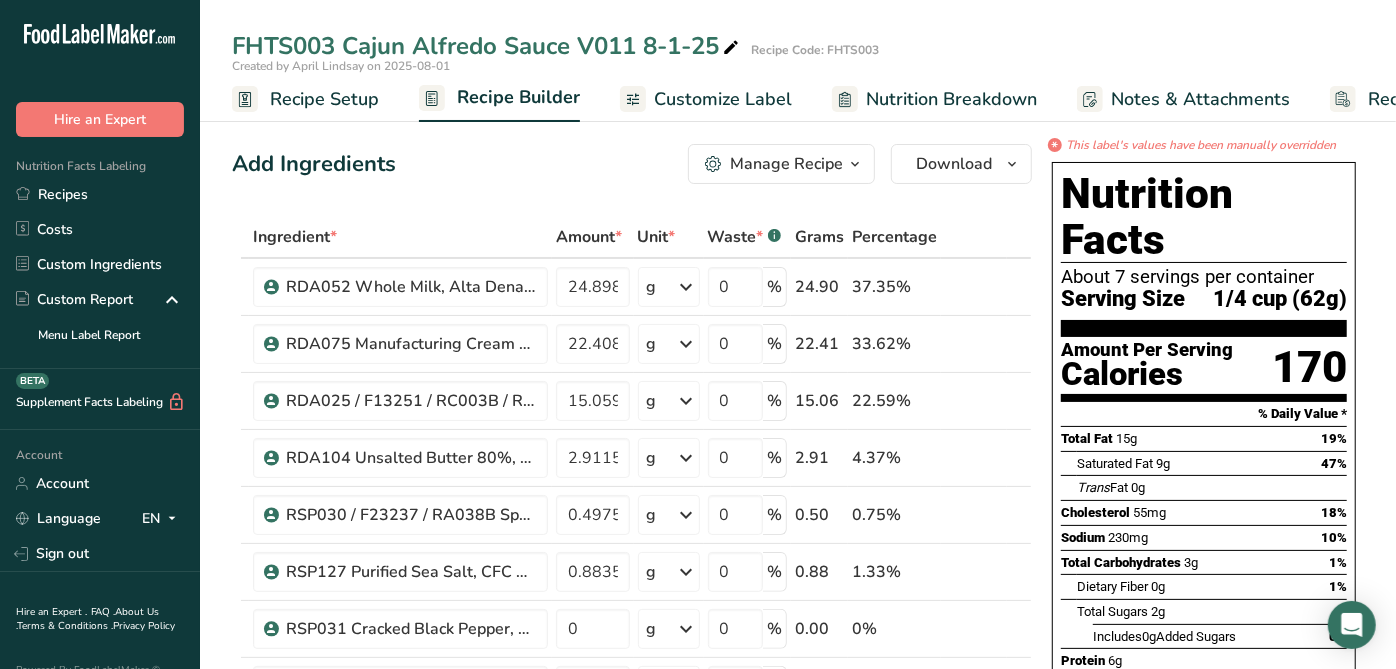 click on "Add Ingredients
Manage Recipe         Delete Recipe           Duplicate Recipe             Scale Recipe             Save as Sub-Recipe   .a-a{fill:#347362;}.b-a{fill:#fff;}                               Nutrition Breakdown                 Recipe Card
NEW
Amino Acids Pattern Report           Activity History
Download
Choose your preferred label style
Standard FDA label
Standard FDA label
The most common format for nutrition facts labels in compliance with the FDA's typeface, style and requirements
Tabular FDA label
A label format compliant with the FDA regulations presented in a tabular (horizontal) display.
Linear FDA label
A simple linear display for small sized packages.
Simplified FDA label" at bounding box center (638, 1175) 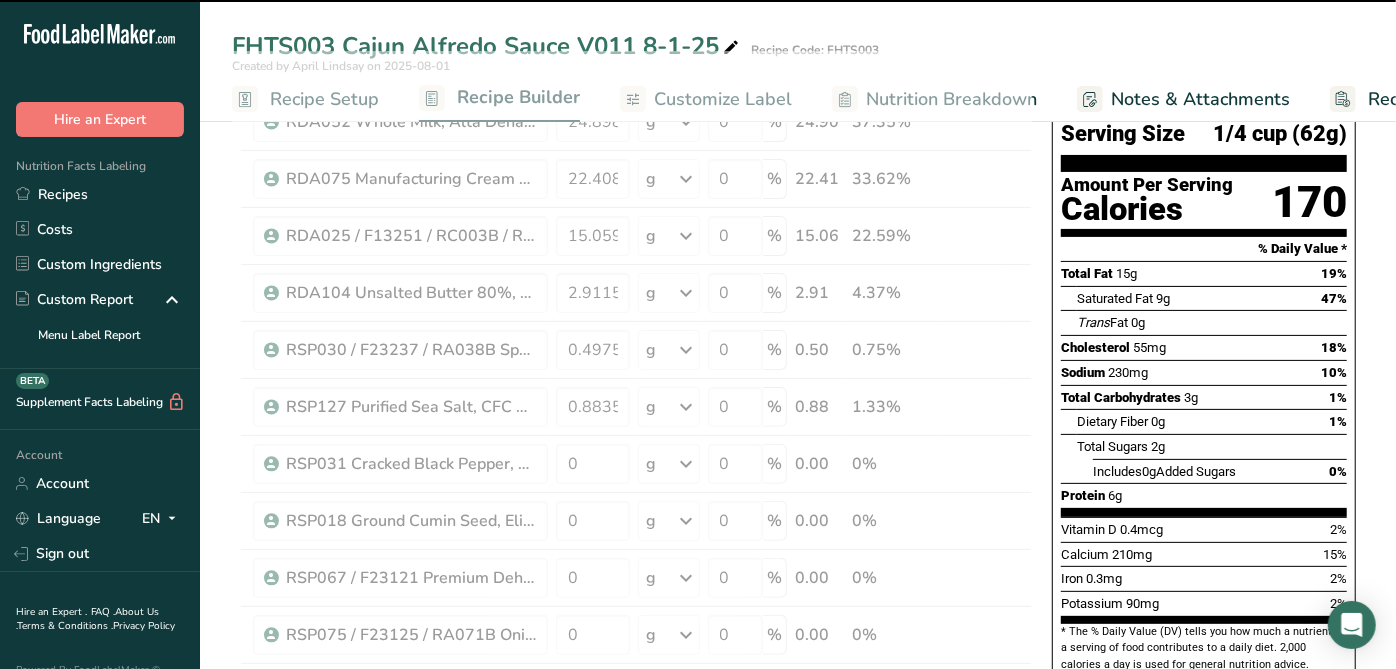 scroll, scrollTop: 222, scrollLeft: 0, axis: vertical 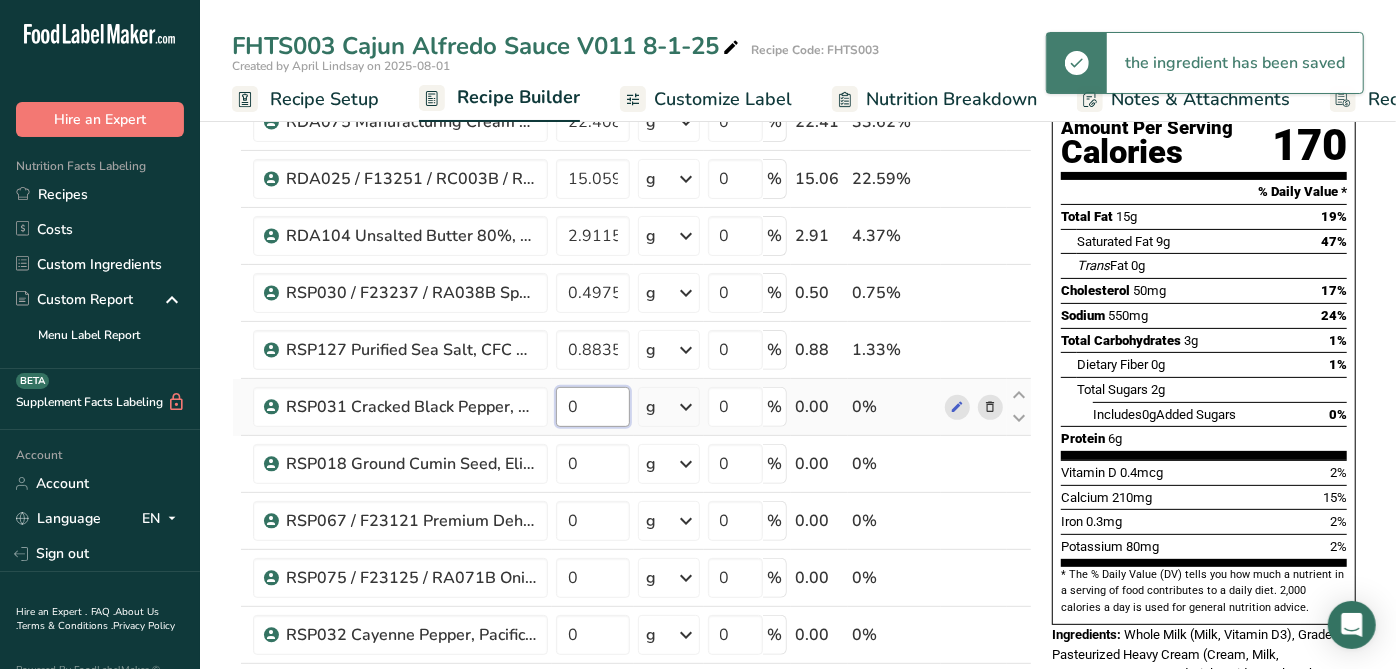 click on "0" at bounding box center [593, 407] 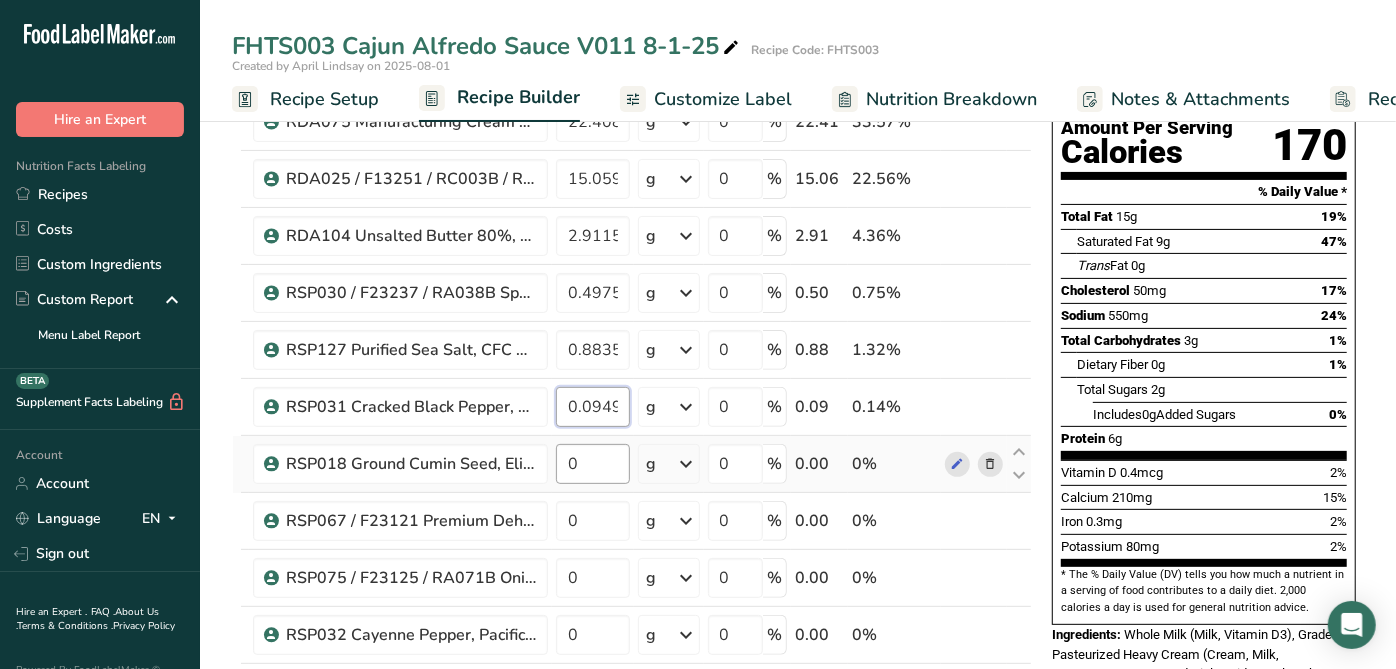 type on "0.0949" 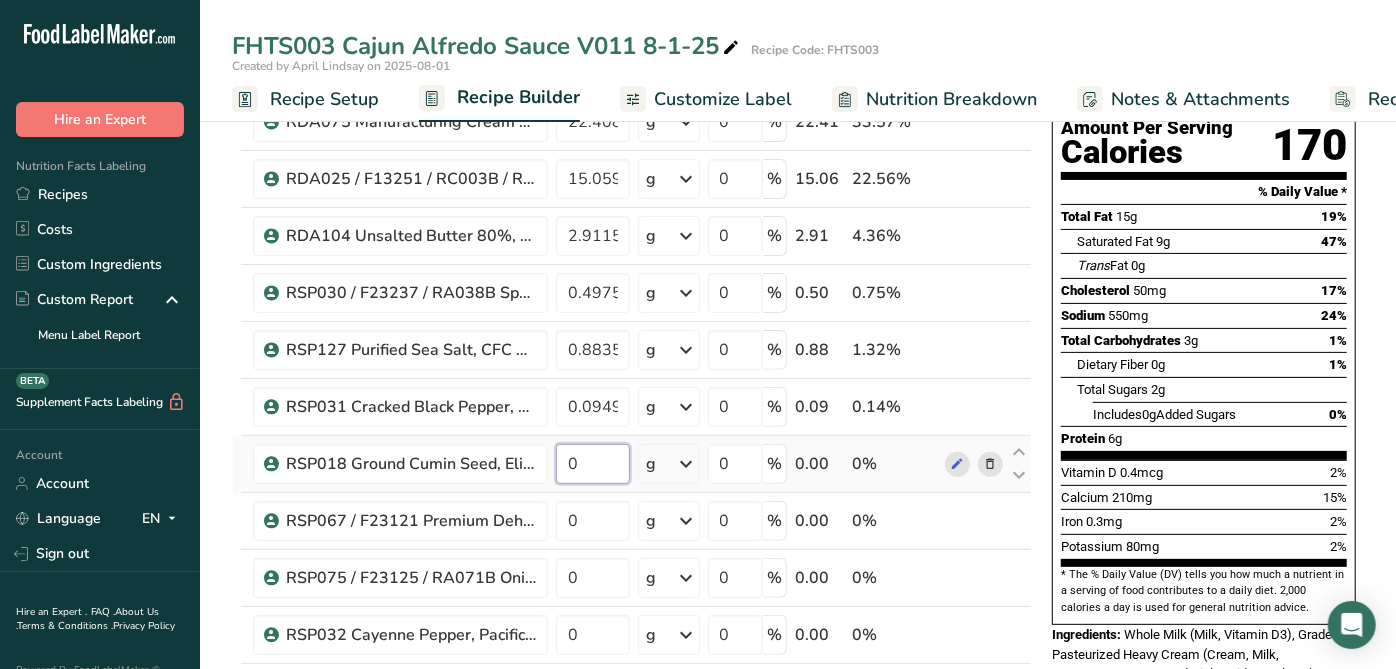 click on "Ingredient *
Amount *
Unit *
Waste *   .a-a{fill:#347362;}.b-a{fill:#fff;}          Grams
Percentage
RDA052 Whole Milk, Alta Dena 02-20-23 AL
24.898
g
Weight Units
g
kg
mg
See more
Volume Units
l
mL
fl oz
See more
0
%
24.90
37.3%
RDA075 Manufacturing Cream 40%, Alta Dena 02-26-20 CC
22.4082
g
Weight Units
g
kg
mg
See more
Volume Units
l
mL
fl oz
See more
0
%
22.41
33.57%" at bounding box center [632, 648] 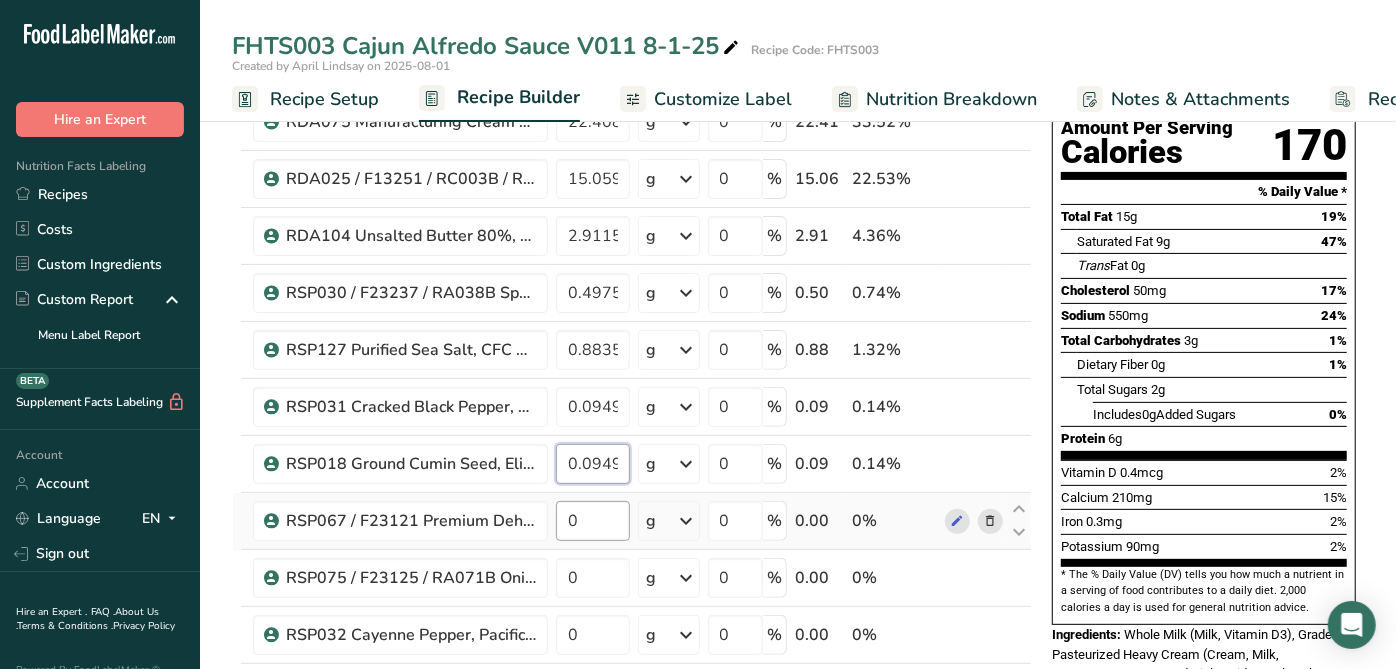 type on "0.0949" 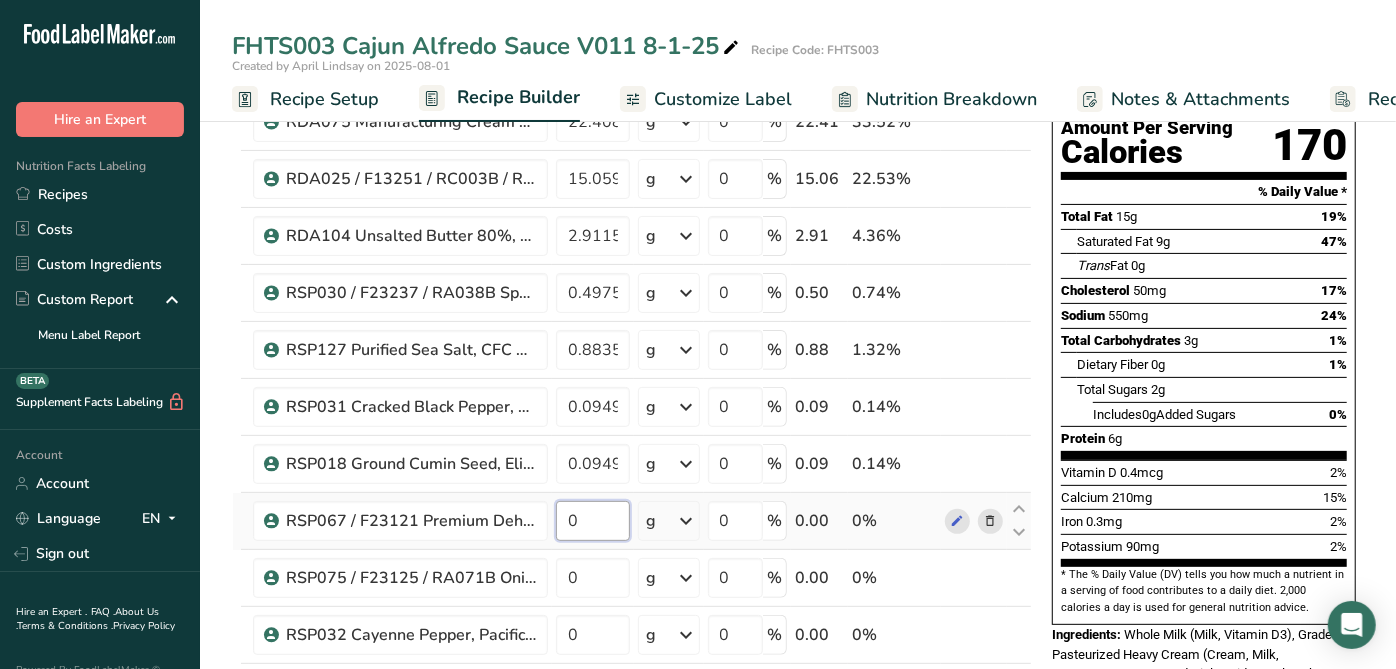 click on "Ingredient *
Amount *
Unit *
Waste *   .a-a{fill:#347362;}.b-a{fill:#fff;}          Grams
Percentage
RDA052 Whole Milk, Alta Dena 02-20-23 AL
24.898
g
Weight Units
g
kg
mg
See more
Volume Units
l
mL
fl oz
See more
0
%
24.90
37.25%
RDA075 Manufacturing Cream 40%, Alta Dena 02-26-20 CC
22.4082
g
Weight Units
g
kg
mg
See more
Volume Units
l
mL
fl oz
See more
0
%
22.41
33.52%" at bounding box center (632, 648) 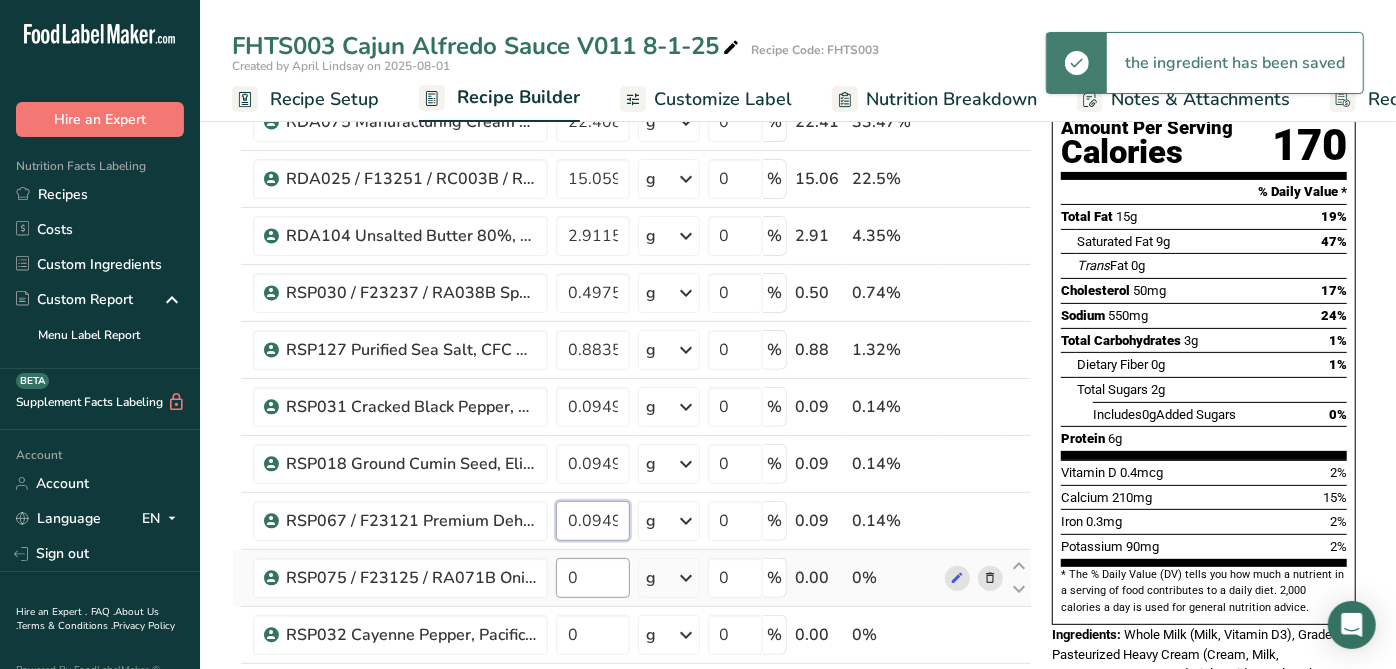 type on "0.0949" 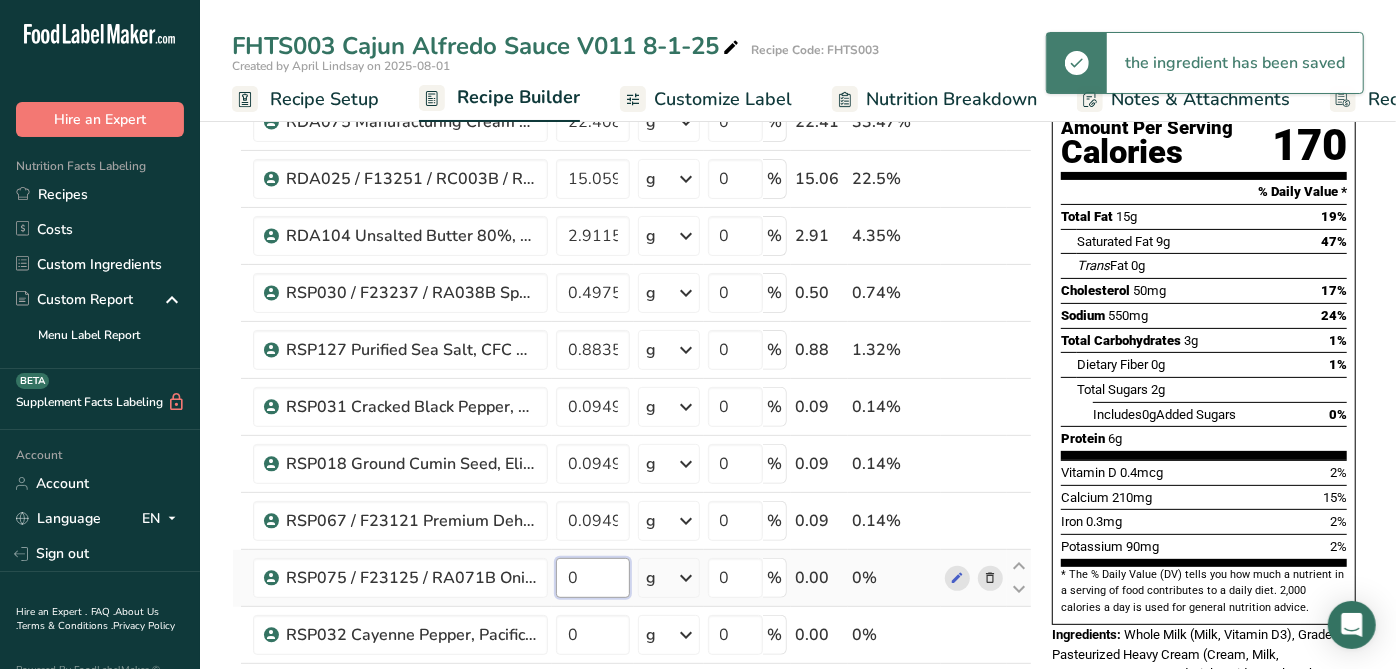 click on "Ingredient *
Amount *
Unit *
Waste *   .a-a{fill:#347362;}.b-a{fill:#fff;}          Grams
Percentage
RDA052 Whole Milk, Alta Dena 02-20-23 AL
24.898
g
Weight Units
g
kg
mg
See more
Volume Units
l
mL
fl oz
See more
0
%
24.90
37.19%
RDA075 Manufacturing Cream 40%, Alta Dena 02-26-20 CC
22.4082
g
Weight Units
g
kg
mg
See more
Volume Units
l
mL
fl oz
See more
0
%
22.41
33.47%" at bounding box center [632, 648] 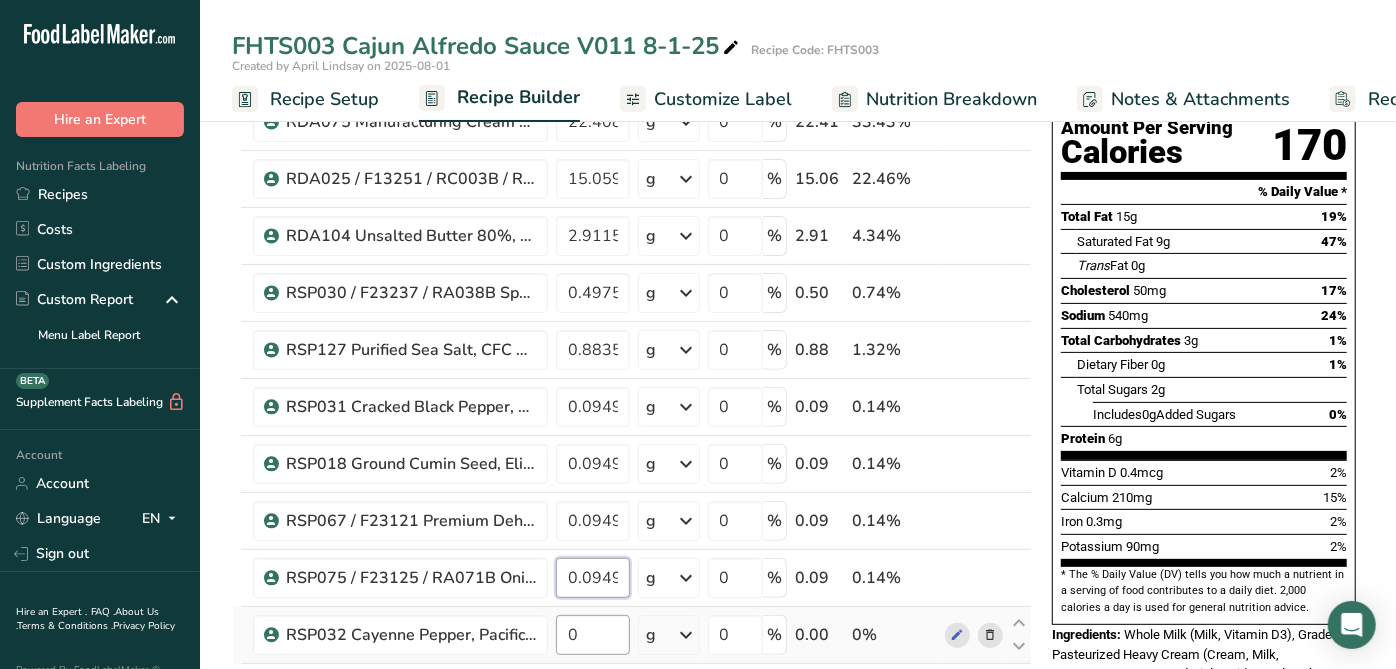 type on "0.0949" 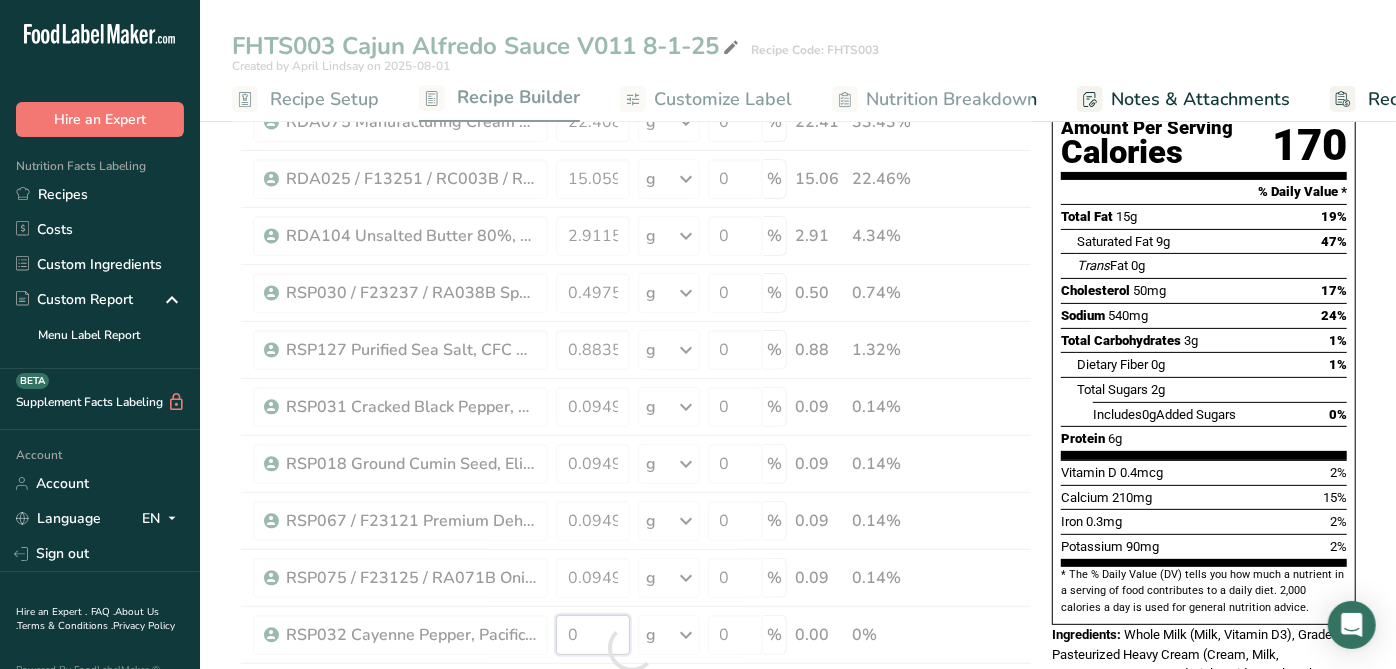 drag, startPoint x: 569, startPoint y: 633, endPoint x: 581, endPoint y: 626, distance: 13.892444 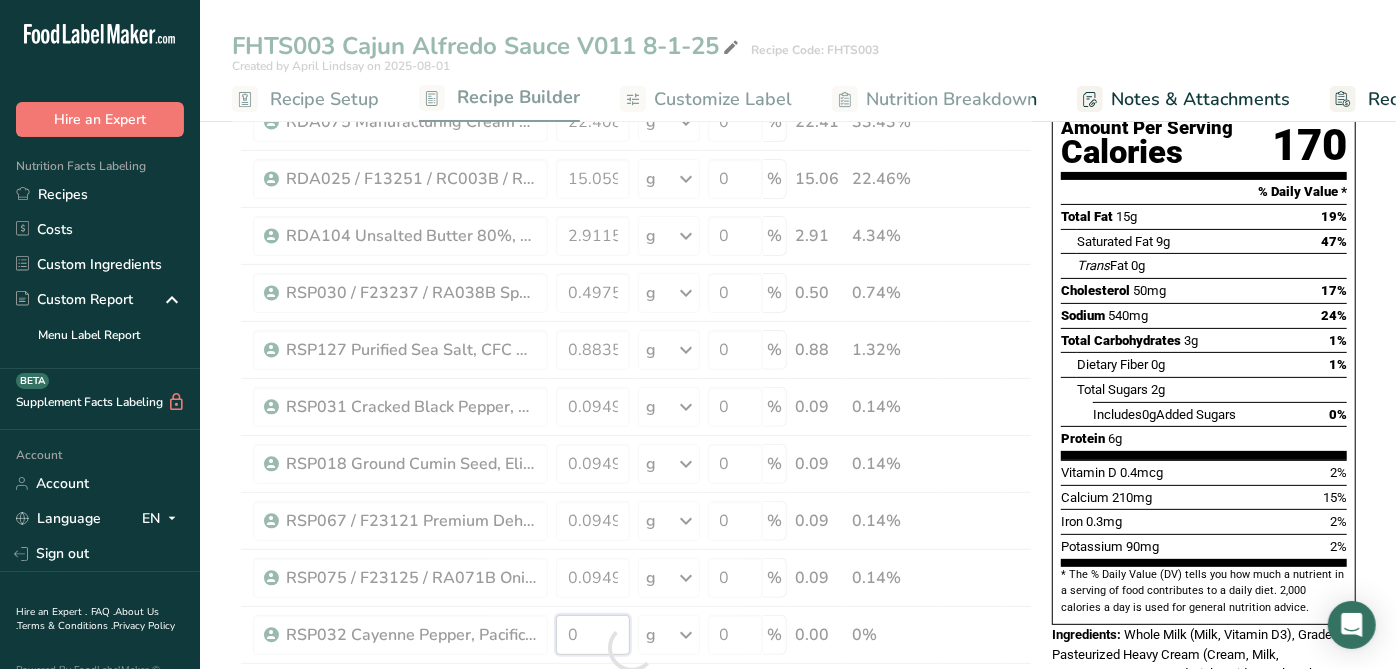 click on "Ingredient *
Amount *
Unit *
Waste *   .a-a{fill:#347362;}.b-a{fill:#fff;}          Grams
Percentage
RDA052 Whole Milk, [COMPANY] 02-20-23 AL
24.898
g
Weight Units
g
kg
mg
See more
Volume Units
l
mL
fl oz
See more
0
%
24.90
37.14%
RDA075 Manufacturing Cream 40%, [COMPANY] 02-26-20 CC
22.4082
g
Weight Units
g
kg
mg
See more
Volume Units
l
mL
fl oz
See more
0
%
22.41
33.43%" at bounding box center (632, 648) 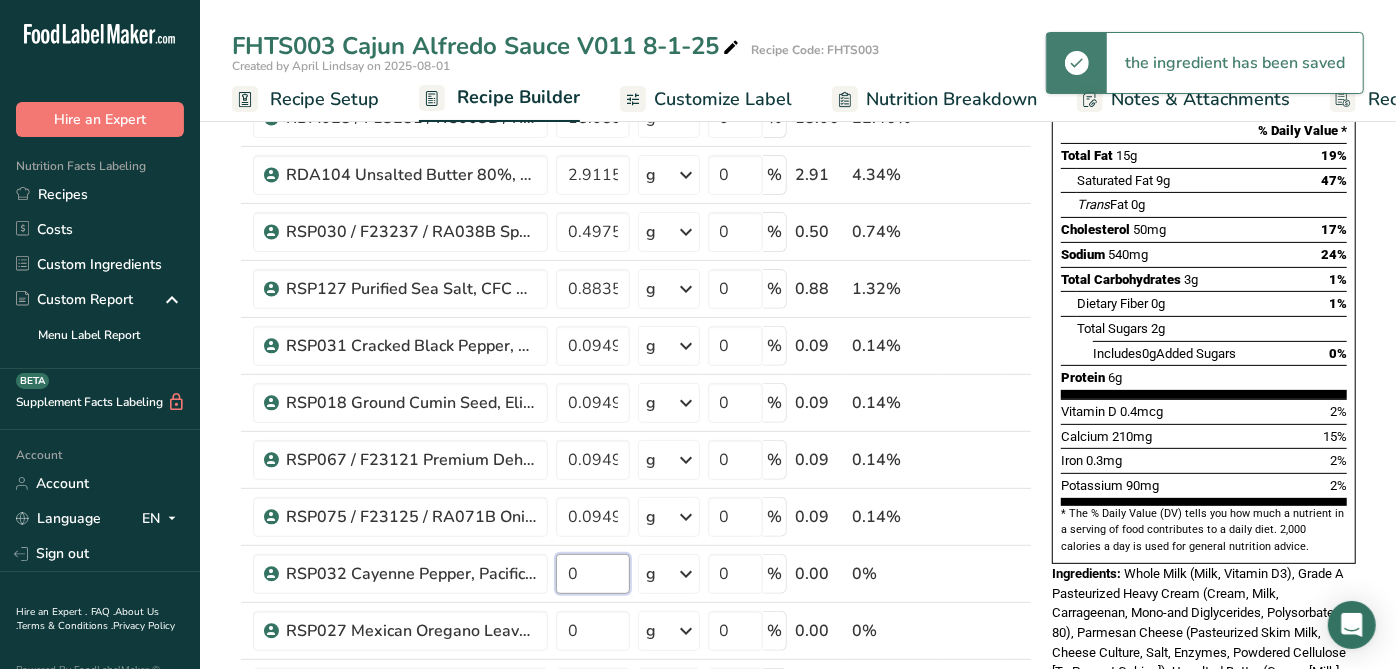 scroll, scrollTop: 333, scrollLeft: 0, axis: vertical 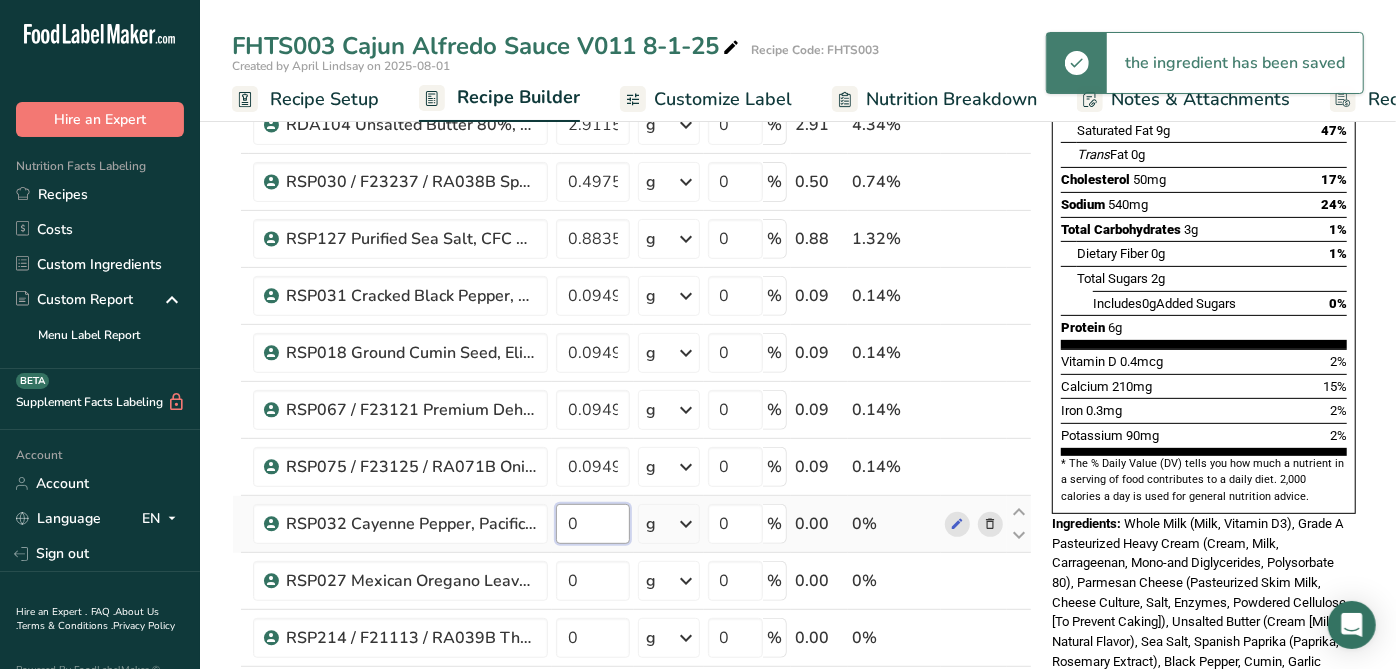 click on "0" at bounding box center [593, 524] 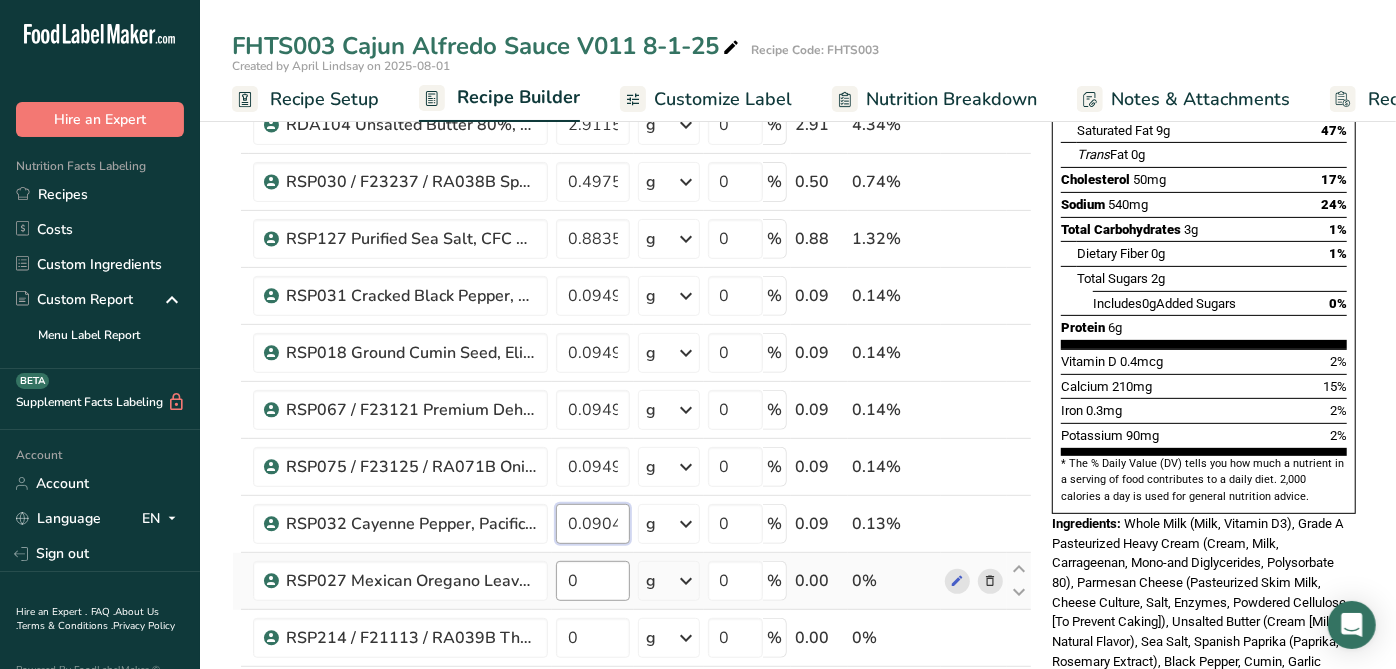 type on "0.0904" 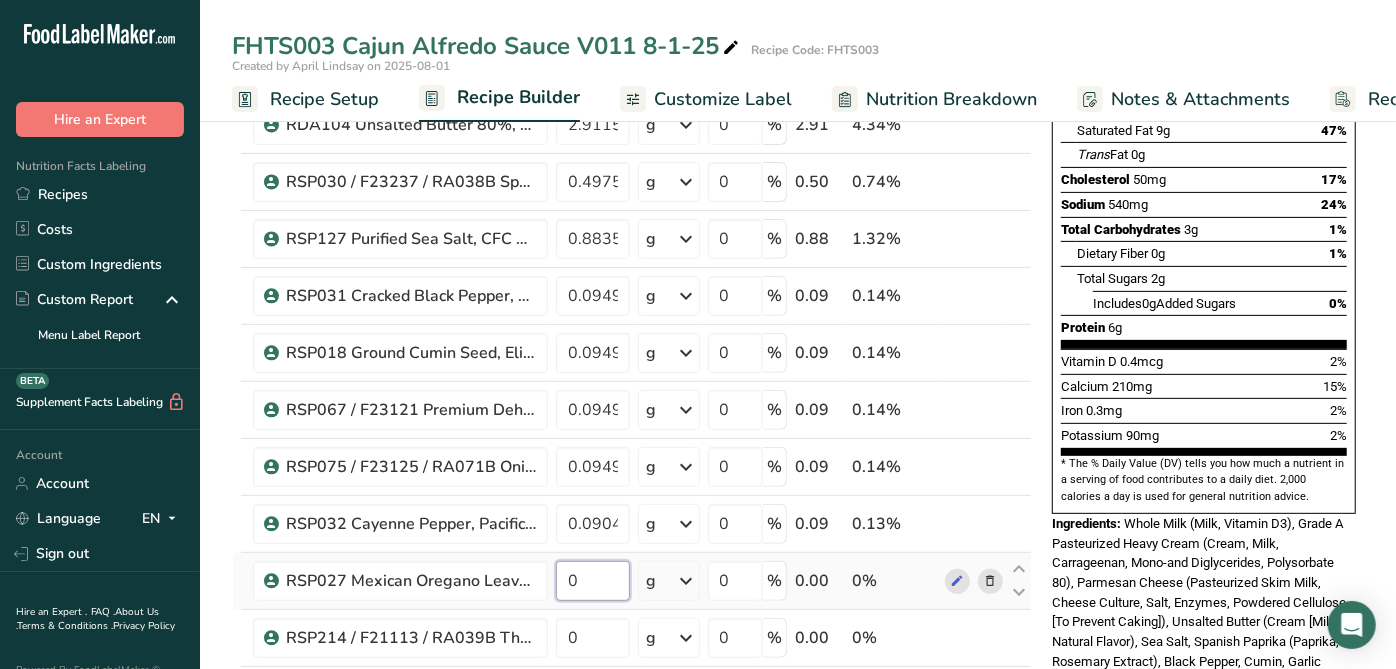 click on "Ingredient *
Amount *
Unit *
Waste *   .a-a{fill:#347362;}.b-a{fill:#fff;}          Grams
Percentage
RDA052 Whole Milk, Alta Dena [DATE] [STATE]
24.898
g
Weight Units
g
kg
mg
See more
Volume Units
l
mL
fl oz
See more
0
%
24.90
37.09%
RDA075 Manufacturing Cream 40%, Alta Dena [DATE] [STATE]
22.4082
g
Weight Units
g
kg
mg
See more
Volume Units
l
mL
fl oz
See more
0
%
22.41
33.38%" at bounding box center [632, 537] 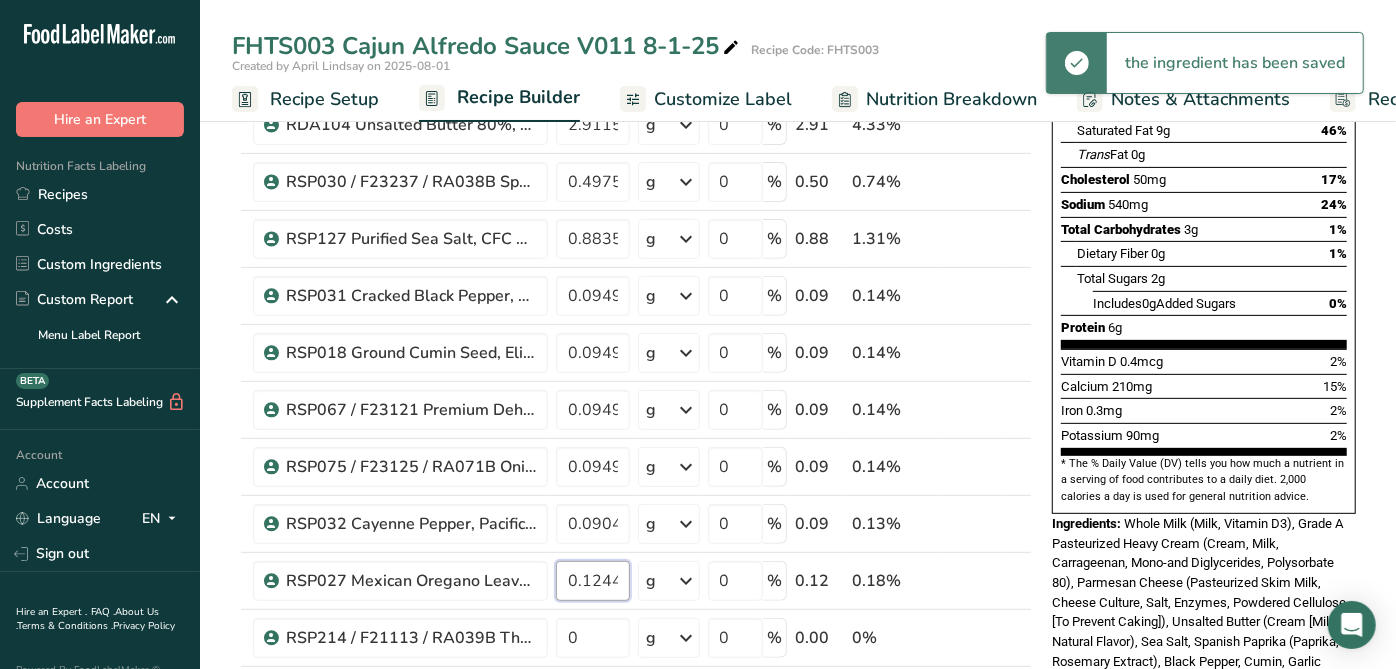 type on "0.1244" 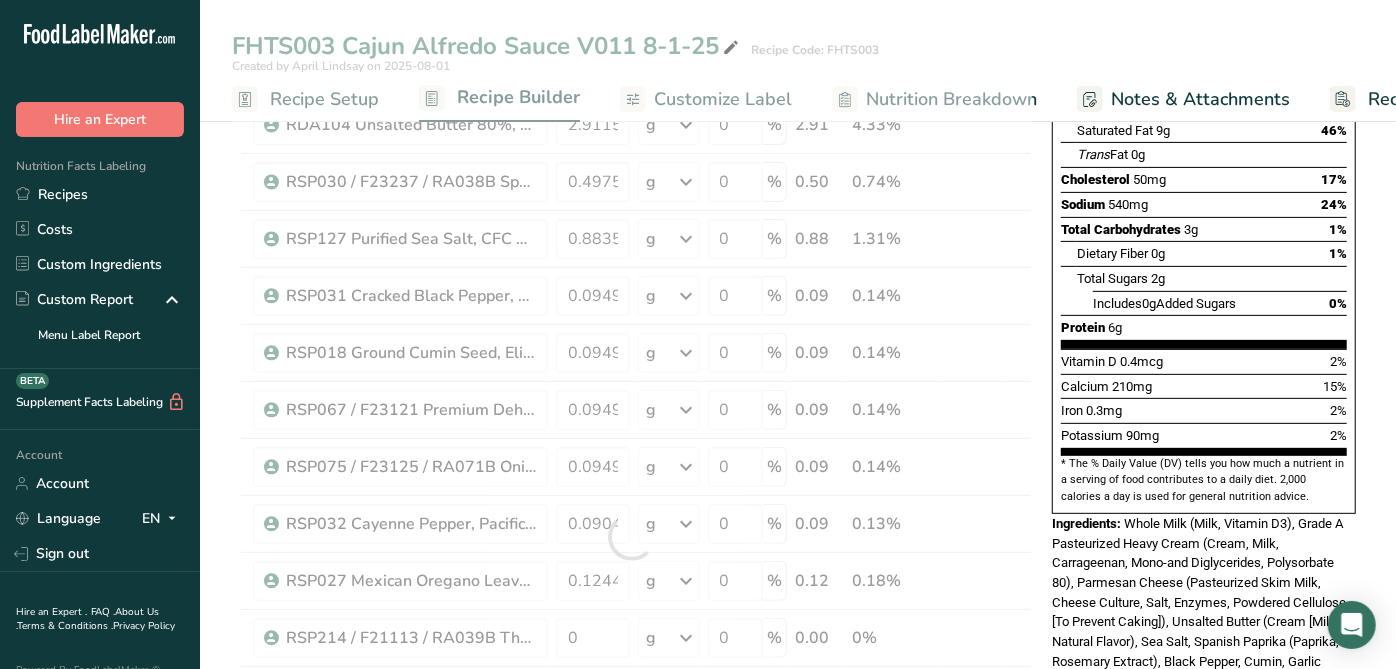 click on "Potassium
90mg
2%" at bounding box center [1204, 435] 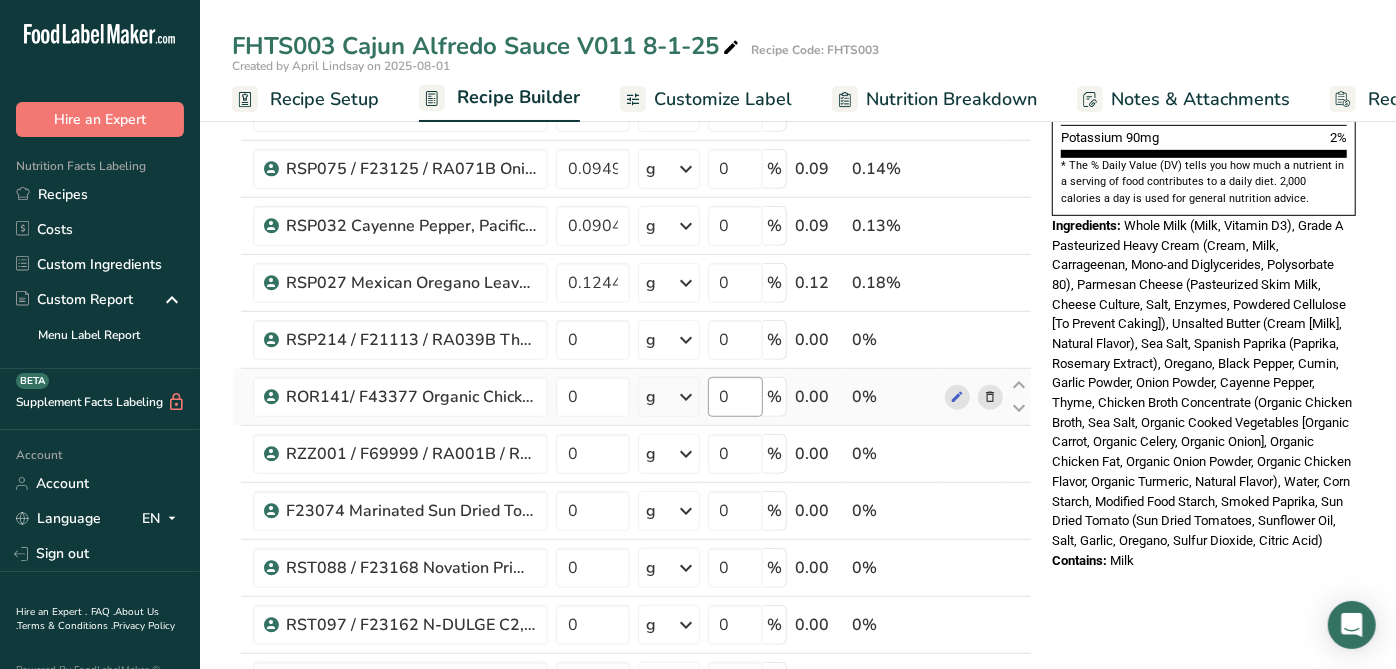 scroll, scrollTop: 666, scrollLeft: 0, axis: vertical 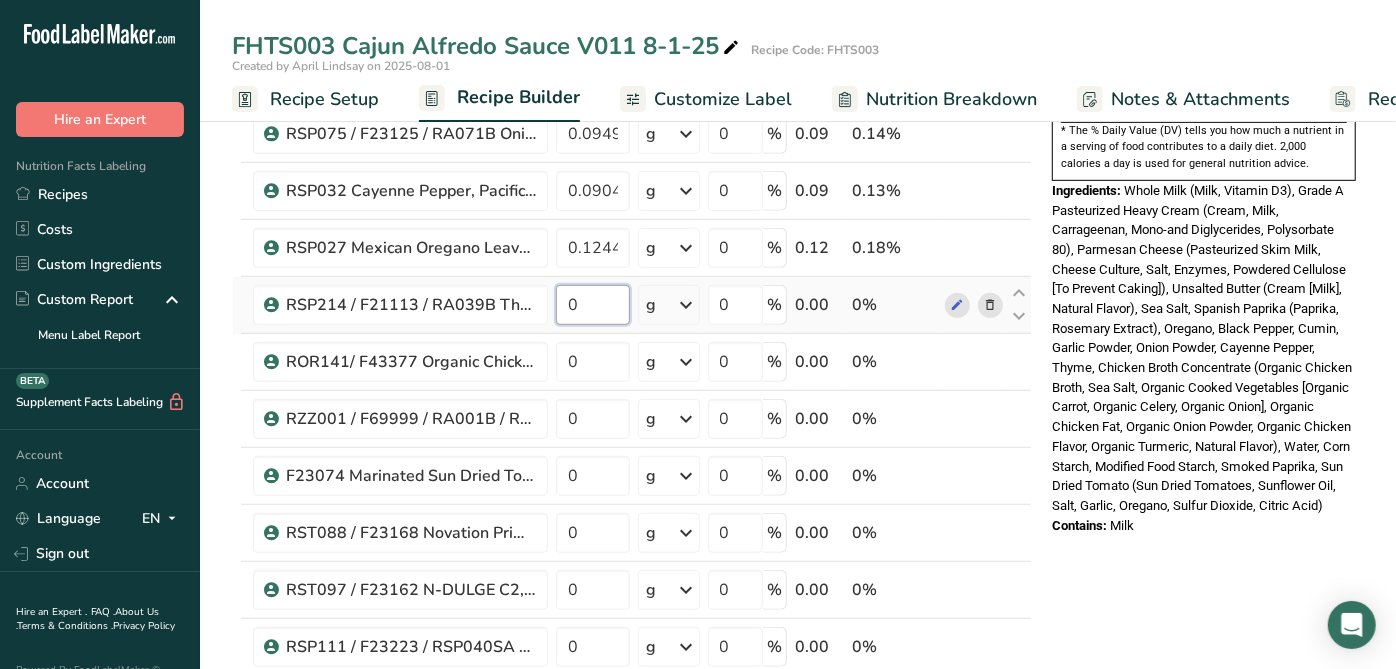 click on "0" at bounding box center [593, 305] 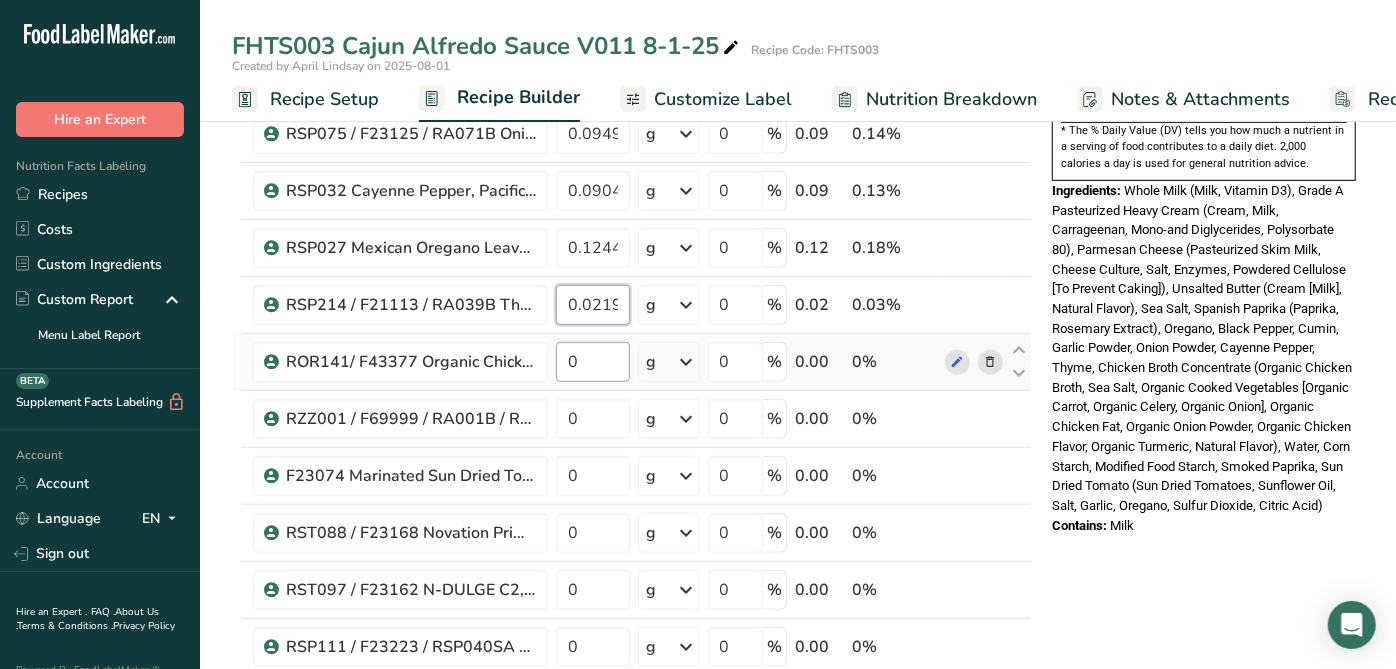 type on "0.0219" 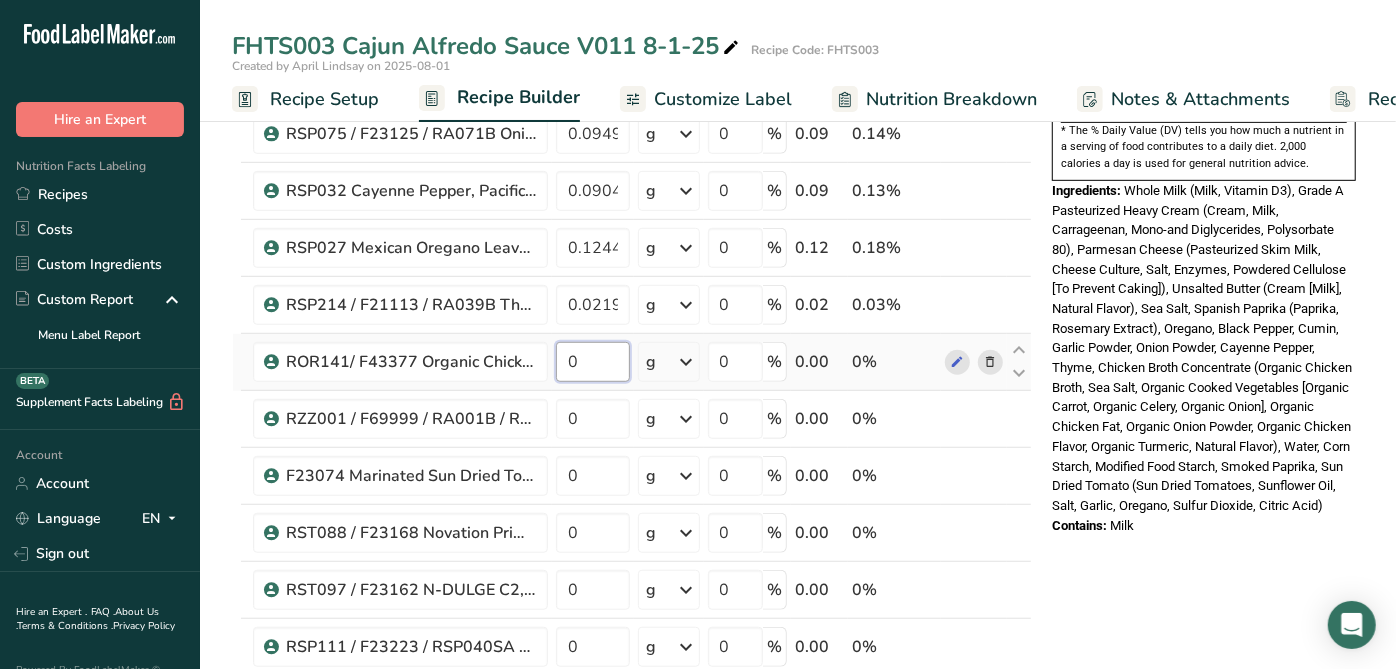click on "Whole Milk (Milk, Vitamin D3), Grade A Pasteurized Heavy Cream (Cream, Milk, Carrageenan, Mono-and Diglycerides, Polysorbate 80), Parmesan Cheese (Pasteurized Skim Milk, Cheese Culture, Salt, Enzymes, Powdered Cellulose [To Prevent Caking]), Sun Dried Tomato (Sun Dried Tomatoes, Sunflower Oil, Salt, Garlic, Oregano, Sulfur Dioxide, Citric Acid), Unsalted Butter (Cream [Milk], Natural Flavor), Corn Starch, Sea Salt, Modified Food Starch, Spanish Paprika (Paprika, Rosemary Extract), Oregano, Smoked Paprika, Black Pepper, Cumin, Garlic Powder, Onion Powder, Cayenne Pepper, Thyme, White Pepper, Chicken Broth Concentrate (Organic Chicken Broth, Sea Salt, Organic Cooked Vegetables [Organic Carrot, Organic Celery, Organic Onion], Organic Chicken Fat, Organic Onion Powder, Organic Chicken Flavor, Organic Turmeric, Natural Flavor), Water" at bounding box center [632, 204] 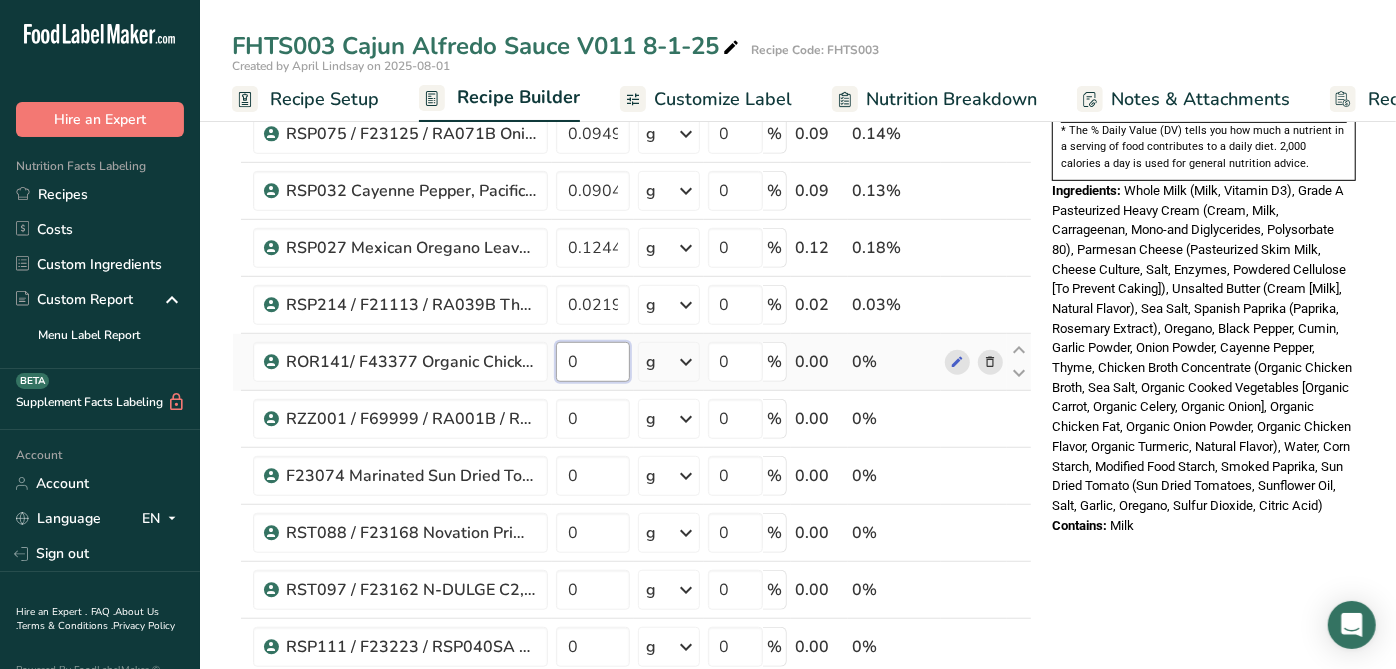 click on "0" at bounding box center (593, 362) 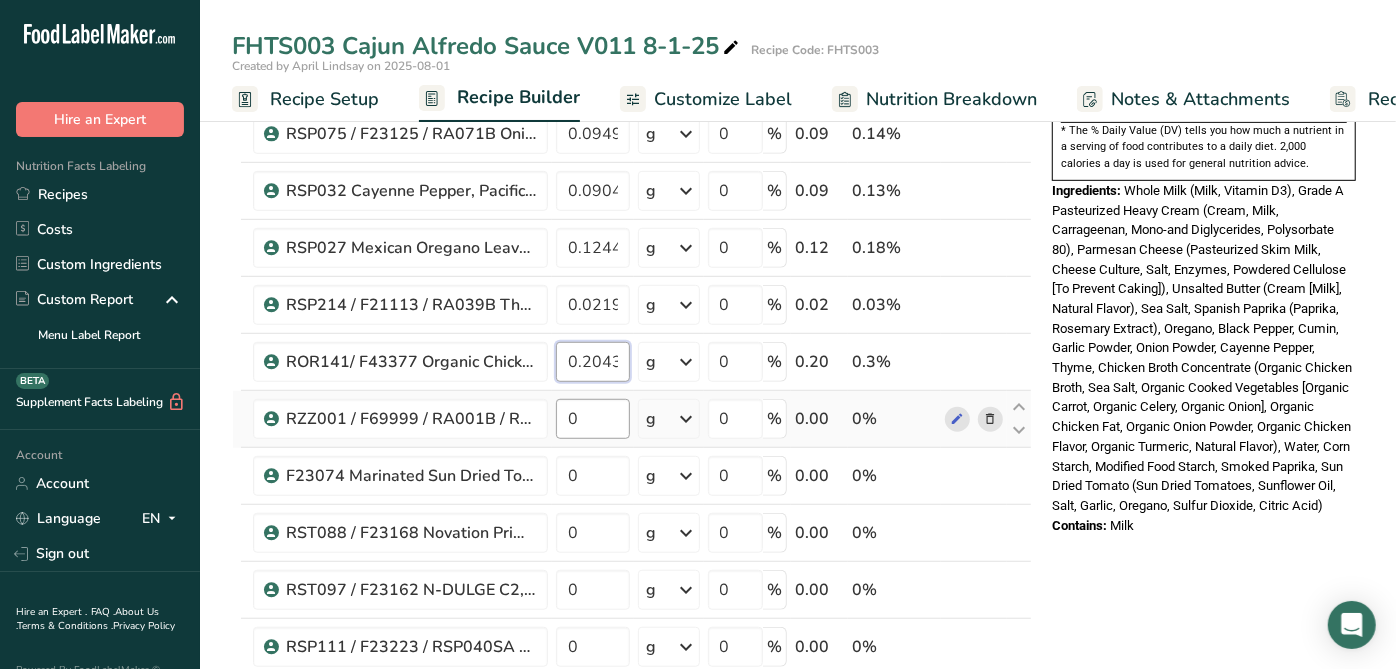 type on "0.2043" 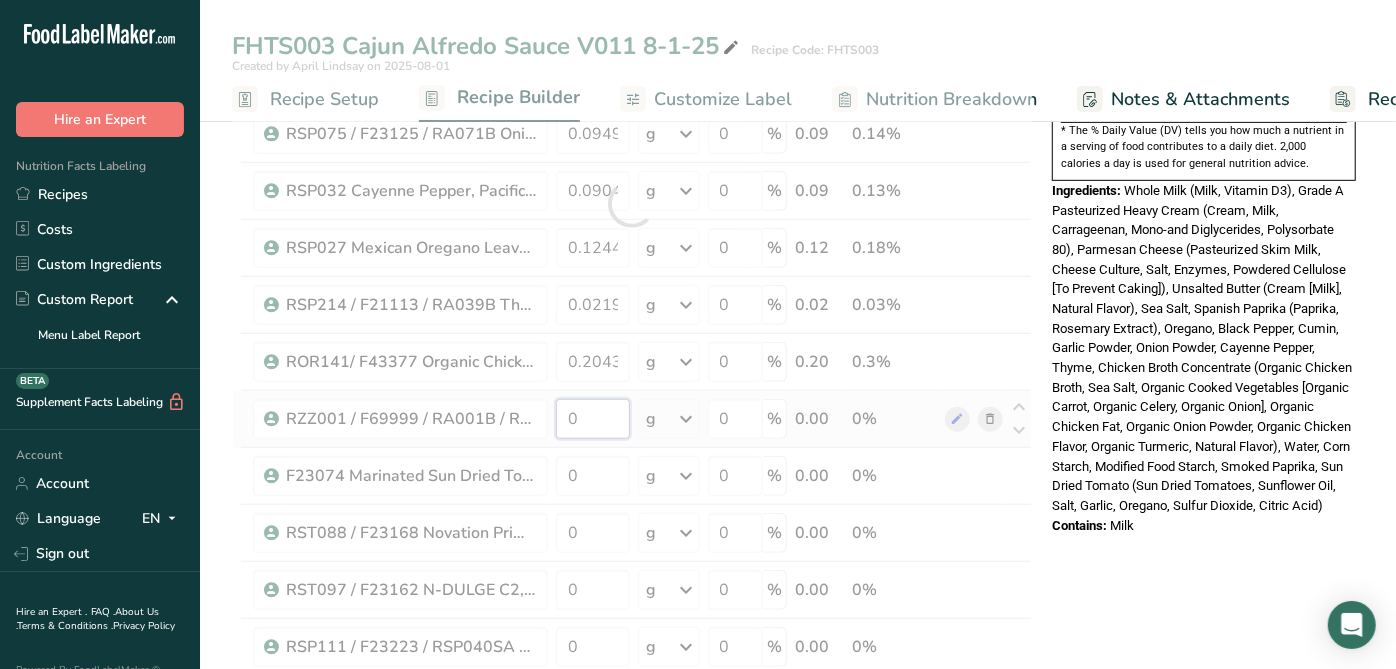 click on "Ingredient *
Amount *
Unit *
Waste *   .a-a{fill:#347362;}.b-a{fill:#fff;}          Grams
Percentage
RDA052 Whole Milk, Alta Dena 02-20-23 AL
24.898
g
Weight Units
g
kg
mg
See more
Volume Units
l
mL
fl oz
See more
0
%
24.90
36.9%
RDA075 Manufacturing Cream 40%, Alta Dena 02-26-20 CC
22.4082
g
Weight Units
g
kg
mg
See more
Volume Units
l
mL
fl oz
See more
0
%
22.41
33.21%" at bounding box center (632, 204) 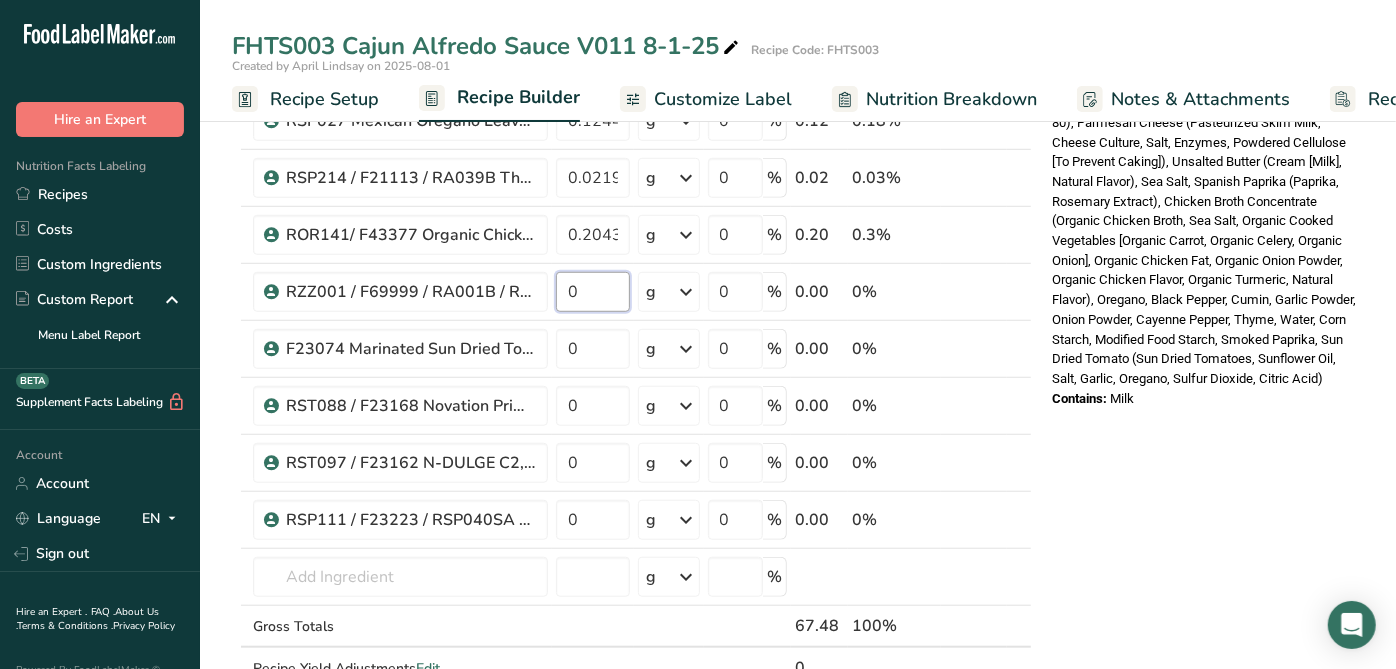 scroll, scrollTop: 777, scrollLeft: 0, axis: vertical 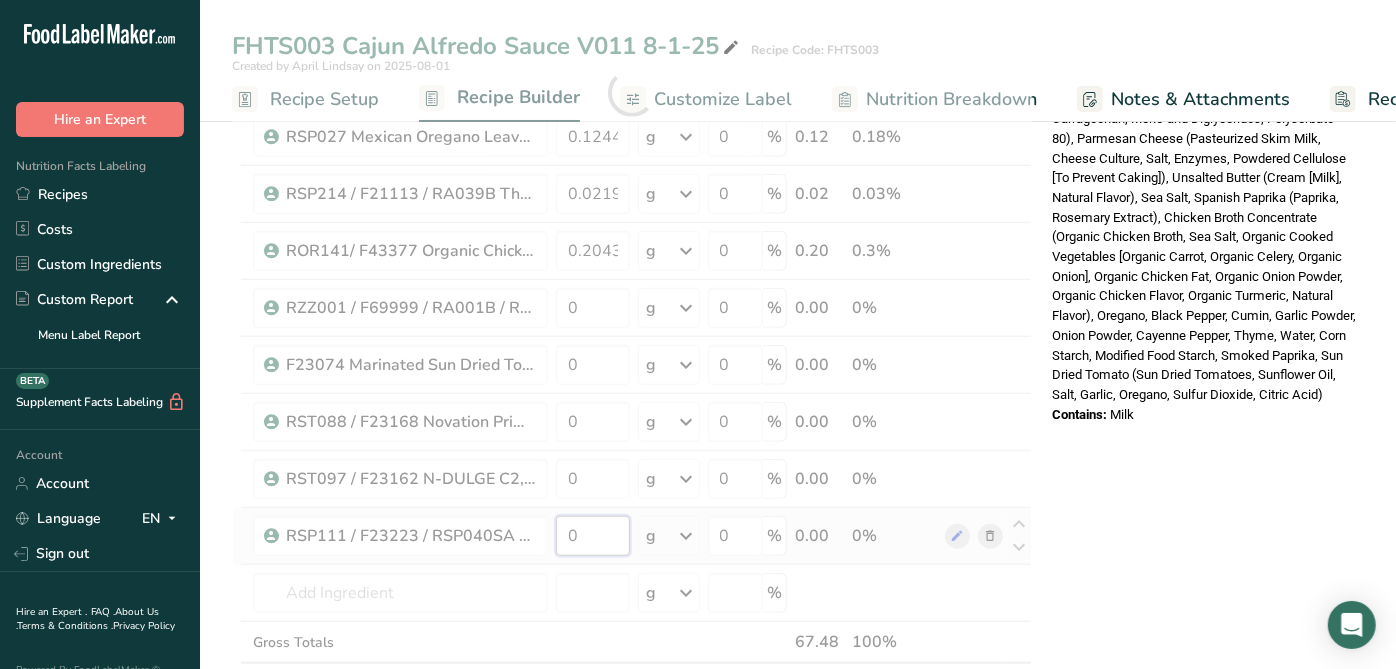 click on "Ingredient *
Amount *
Unit *
Waste *   .a-a{fill:#347362;}.b-a{fill:#fff;}          Grams
Percentage
RDA052 Whole Milk, Alta Dena 02-20-23 AL
24.898
g
Weight Units
g
kg
mg
See more
Volume Units
l
mL
fl oz
See more
0
%
24.90
36.9%
RDA075 Manufacturing Cream 40%, Alta Dena 02-26-20 CC
22.4082
g
Weight Units
g
kg
mg
See more
Volume Units
l
mL
fl oz
See more
0
%
22.41
33.21%" at bounding box center (632, 93) 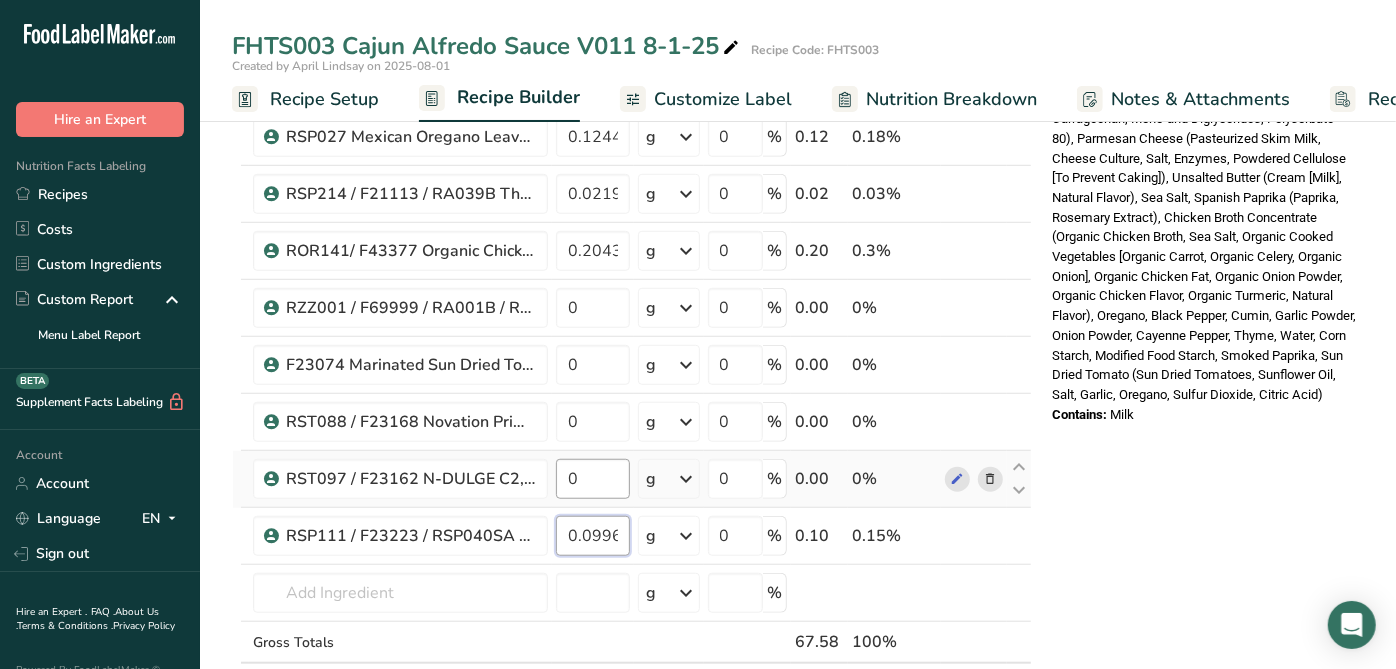 type on "0.0996" 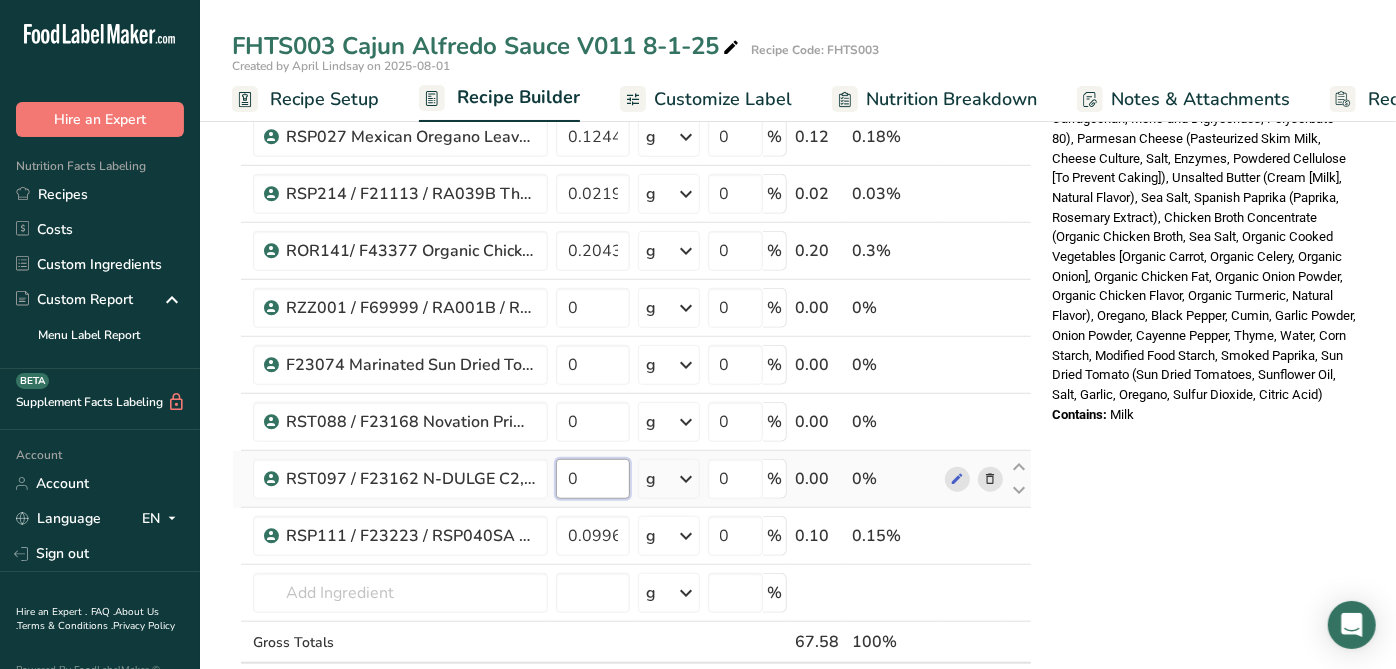 click on "Ingredient *
Amount *
Unit *
Waste *   .a-a{fill:#347362;}.b-a{fill:#fff;}          Grams
Percentage
RDA052 Whole Milk, Alta Dena 02-20-23 AL
24.898
g
Weight Units
g
kg
mg
See more
Volume Units
l
mL
fl oz
See more
0
%
24.90
36.84%
RDA075 Manufacturing Cream 40%, Alta Dena 02-26-20 CC
22.4082
g
Weight Units
g
kg
mg
See more
Volume Units
l
mL
fl oz
See more
0
%
22.41
33.16%" at bounding box center [632, 93] 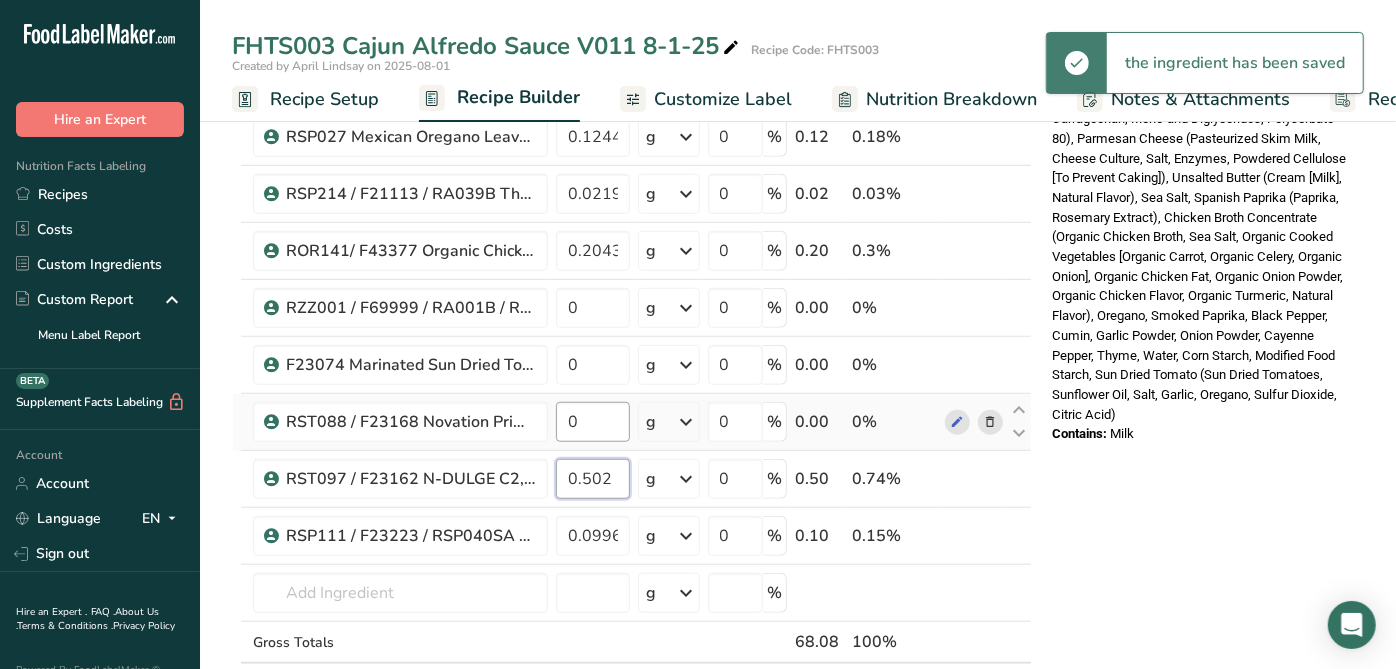 type on "0.502" 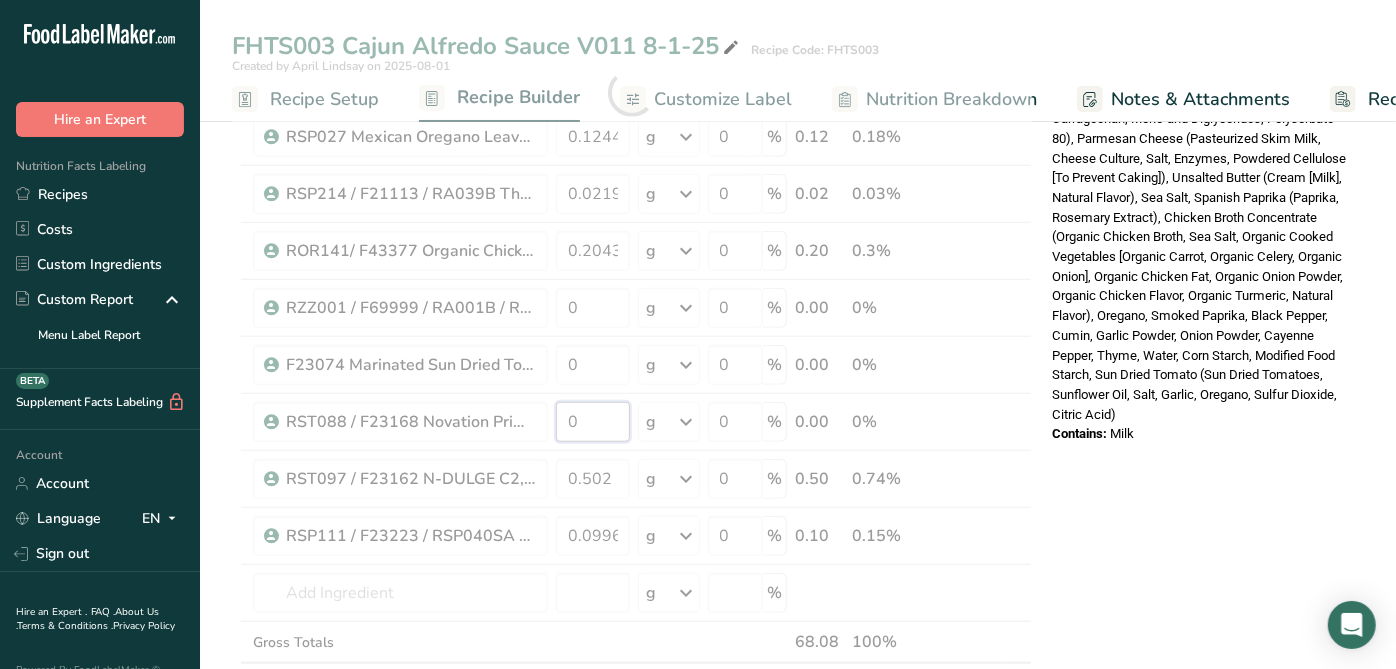 click on "Ingredient *
Amount *
Unit *
Waste *   .a-a{fill:#347362;}.b-a{fill:#fff;}          Grams
Percentage
RDA052 Whole Milk, Alta Dena 02-20-23 AL
24.898
g
Weight Units
g
kg
mg
See more
Volume Units
l
mL
fl oz
See more
0
%
24.90
36.57%
RDA075 Manufacturing Cream 40%, Alta Dena 02-26-20 CC
22.4082
g
Weight Units
g
kg
mg
See more
Volume Units
l
mL
fl oz
See more
0
%
22.41
32.91%" at bounding box center (632, 93) 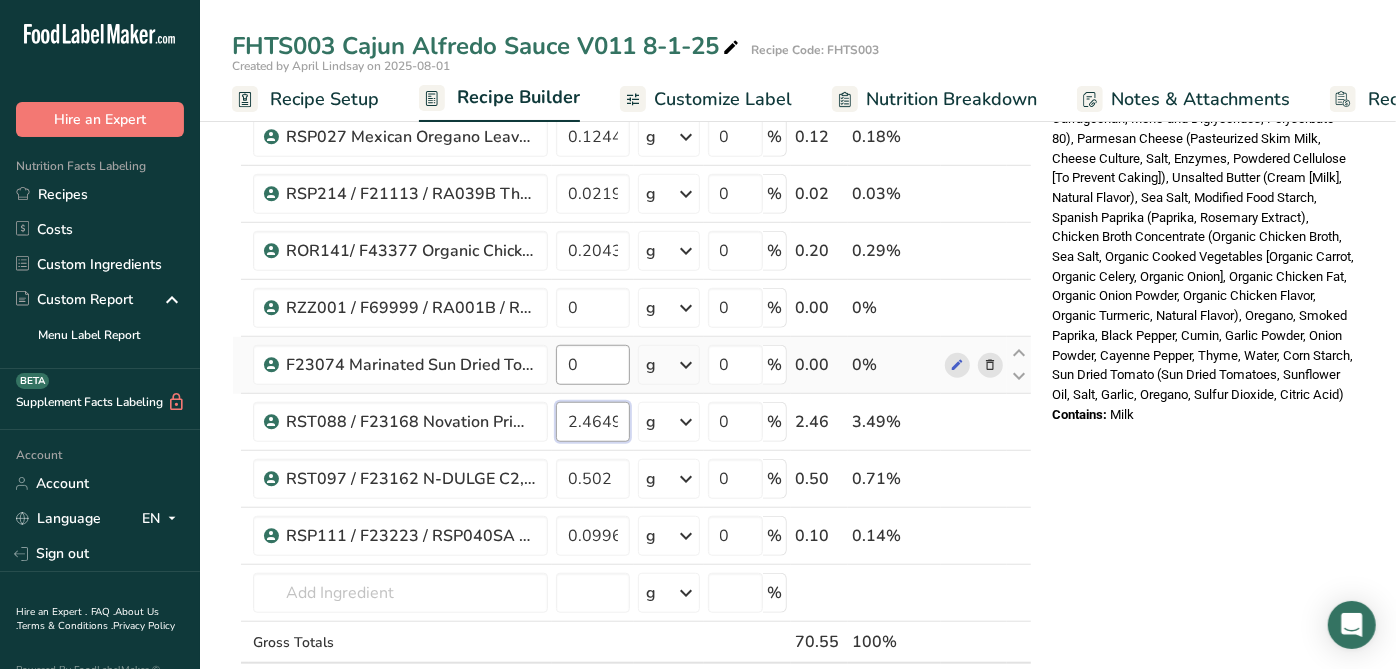 type on "2.4649" 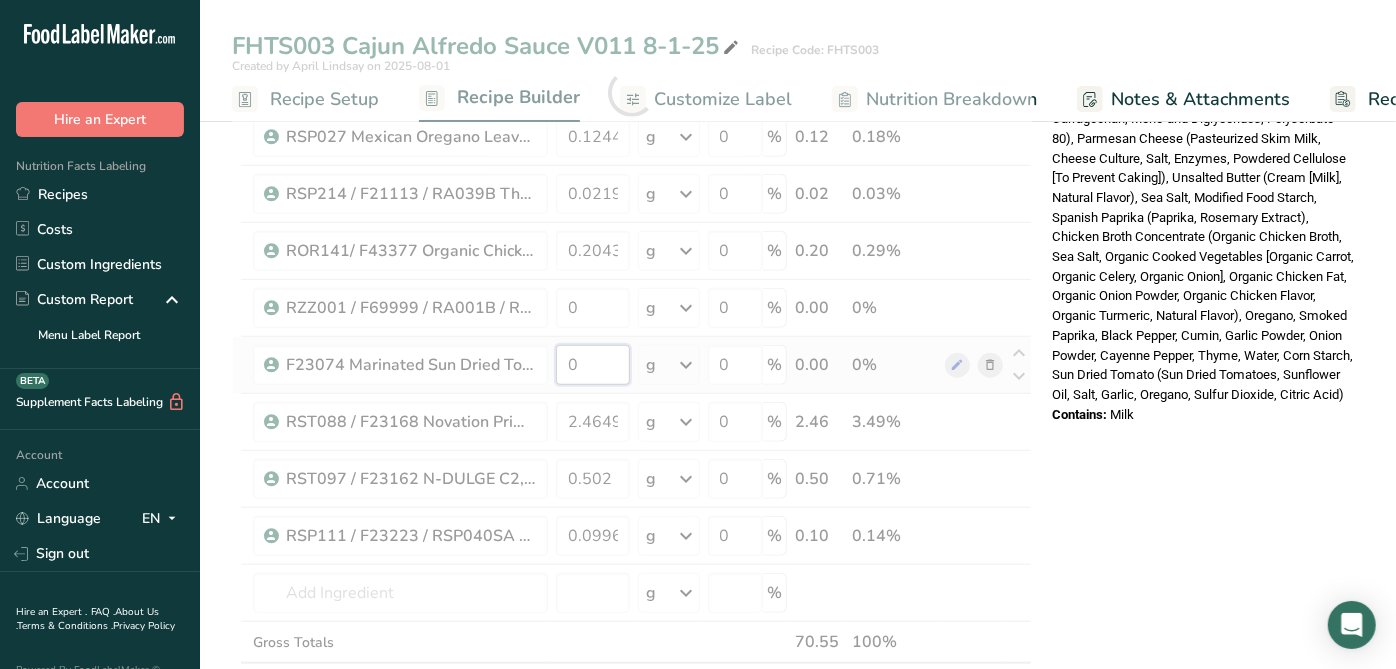 click on "Ingredient *
Amount *
Unit *
Waste *   .a-a{fill:#347362;}.b-a{fill:#fff;}          Grams
Percentage
RDA052 Whole Milk, Alta Dena 02-20-23 AL
24.898
g
Weight Units
g
kg
mg
See more
Volume Units
l
mL
fl oz
See more
0
%
24.90
35.29%
RDA075 Manufacturing Cream 40%, Alta Dena 02-26-20 CC
22.4082
g
Weight Units
g
kg
mg
See more
Volume Units
l
mL
fl oz
See more
0
%
22.41
31.76%" at bounding box center [632, 93] 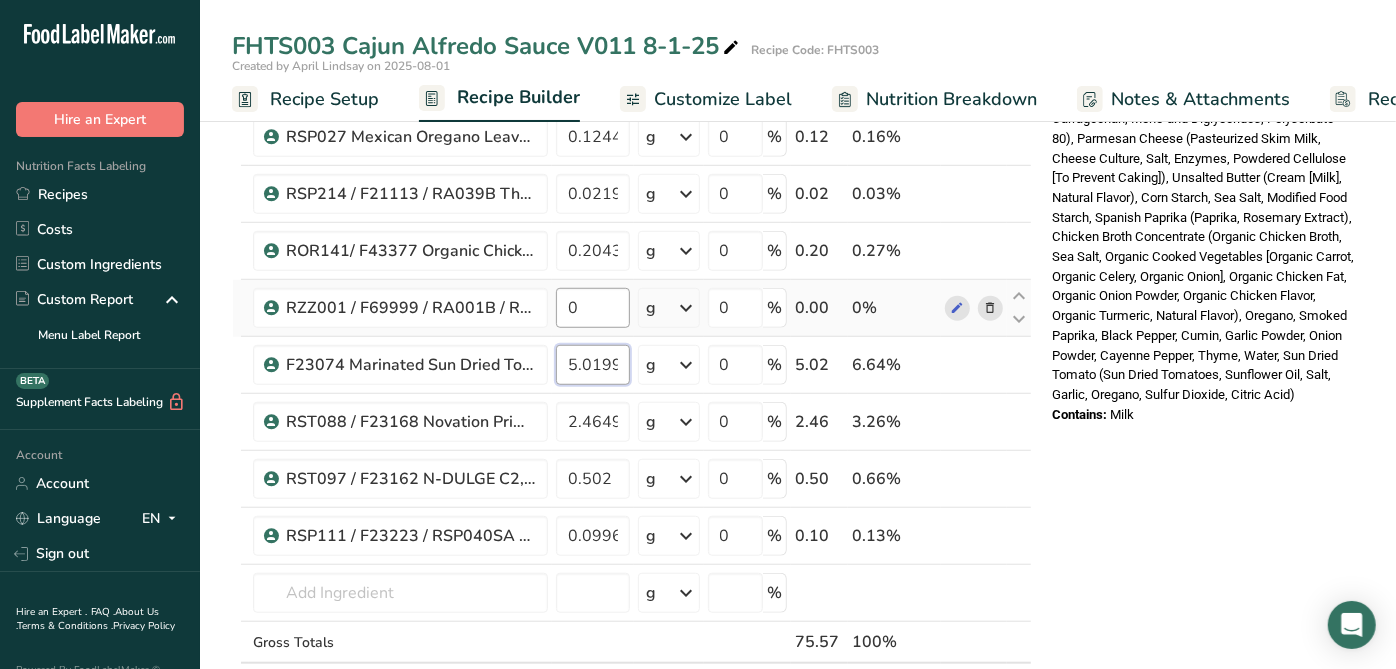 type on "5.0199" 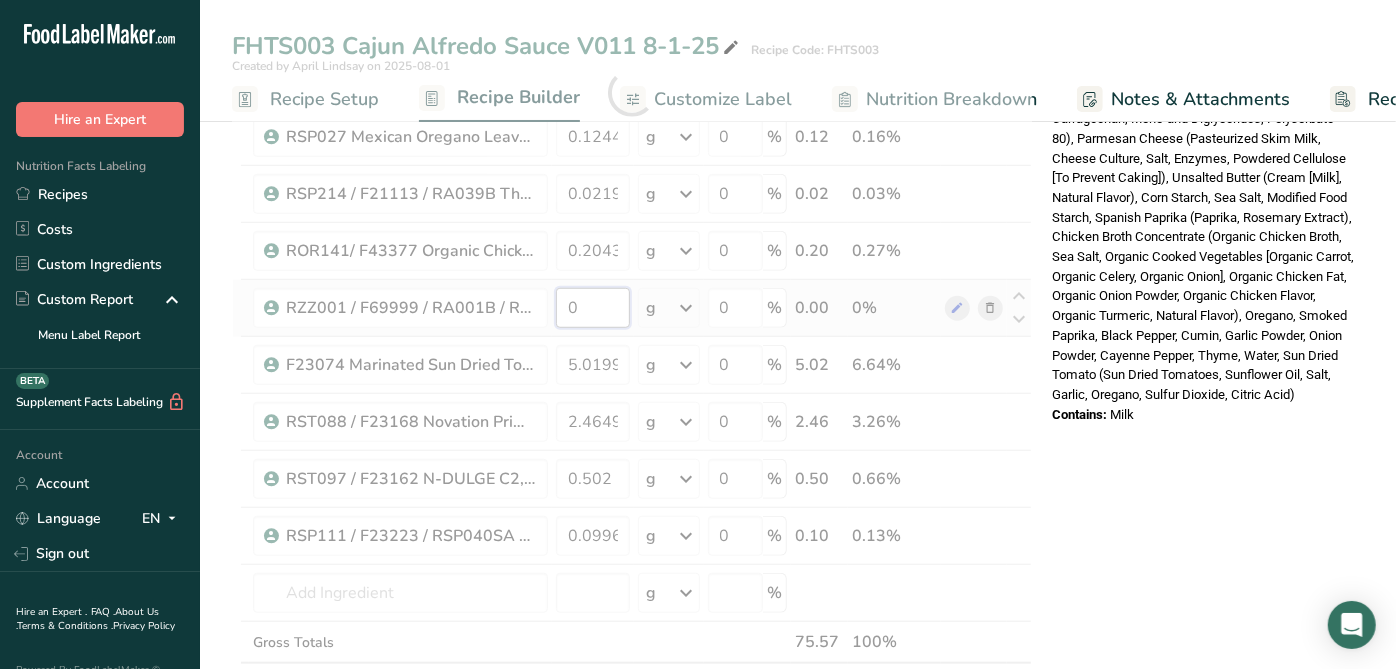 click on "Ingredient *
Amount *
Unit *
Waste *   .a-a{fill:#347362;}.b-a{fill:#fff;}          Grams
Percentage
RDA052 Whole Milk, Alta Dena 02-20-23 AL
24.898
g
Weight Units
g
kg
mg
See more
Volume Units
l
mL
fl oz
See more
0
%
24.90
32.95%
RDA075 Manufacturing Cream 40%, Alta Dena 02-26-20 CC
22.4082
g
Weight Units
g
kg
mg
See more
Volume Units
l
mL
fl oz
See more
0
%
22.41
29.65%" at bounding box center [632, 93] 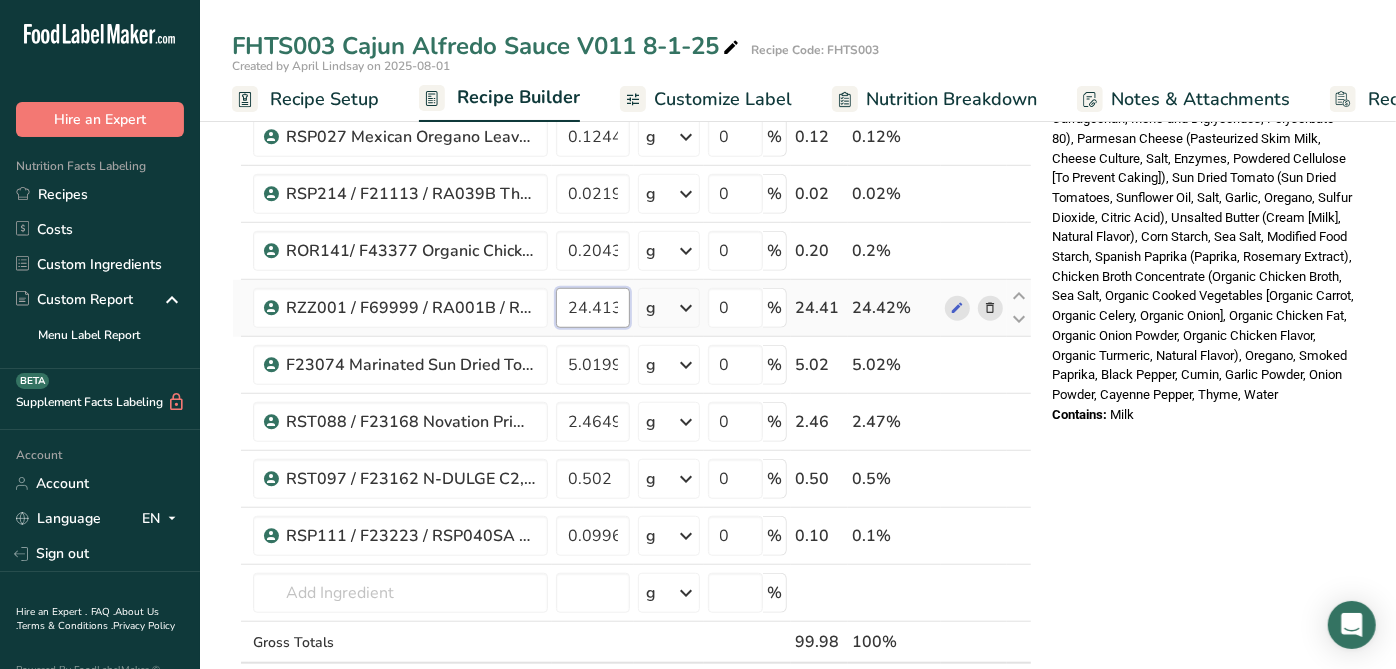 scroll, scrollTop: 0, scrollLeft: 8, axis: horizontal 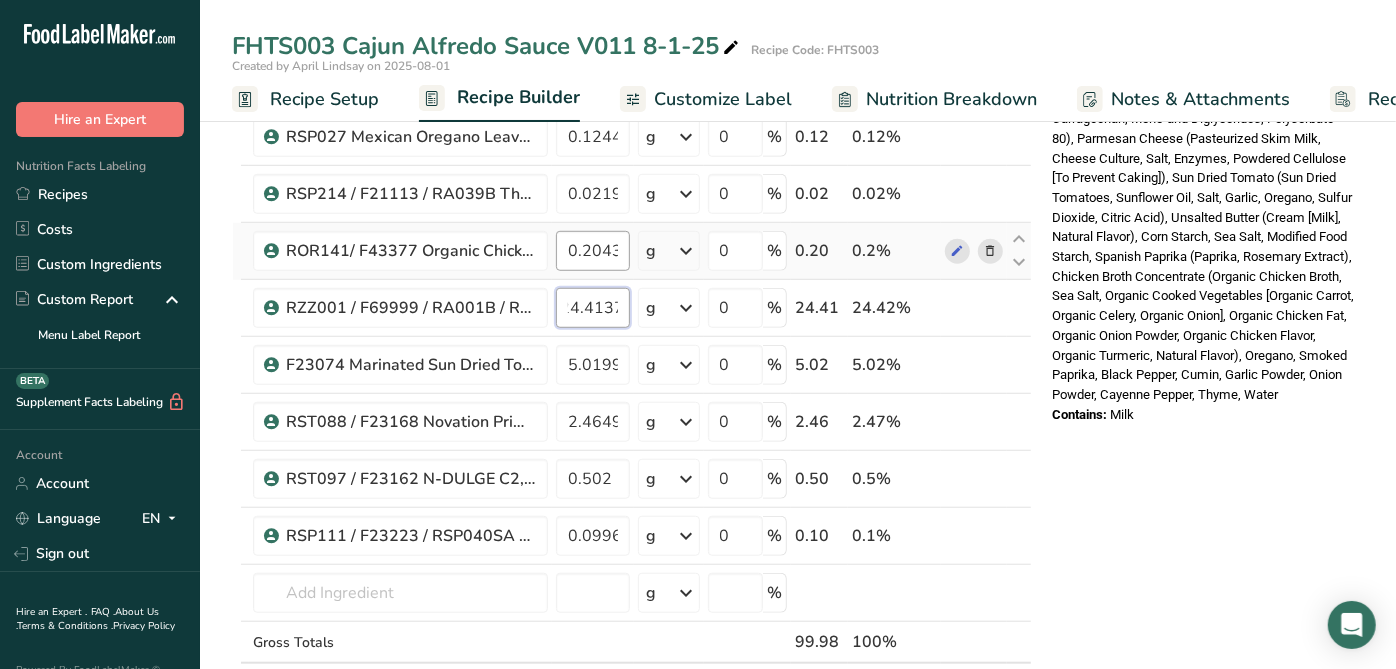 type on "24.4137" 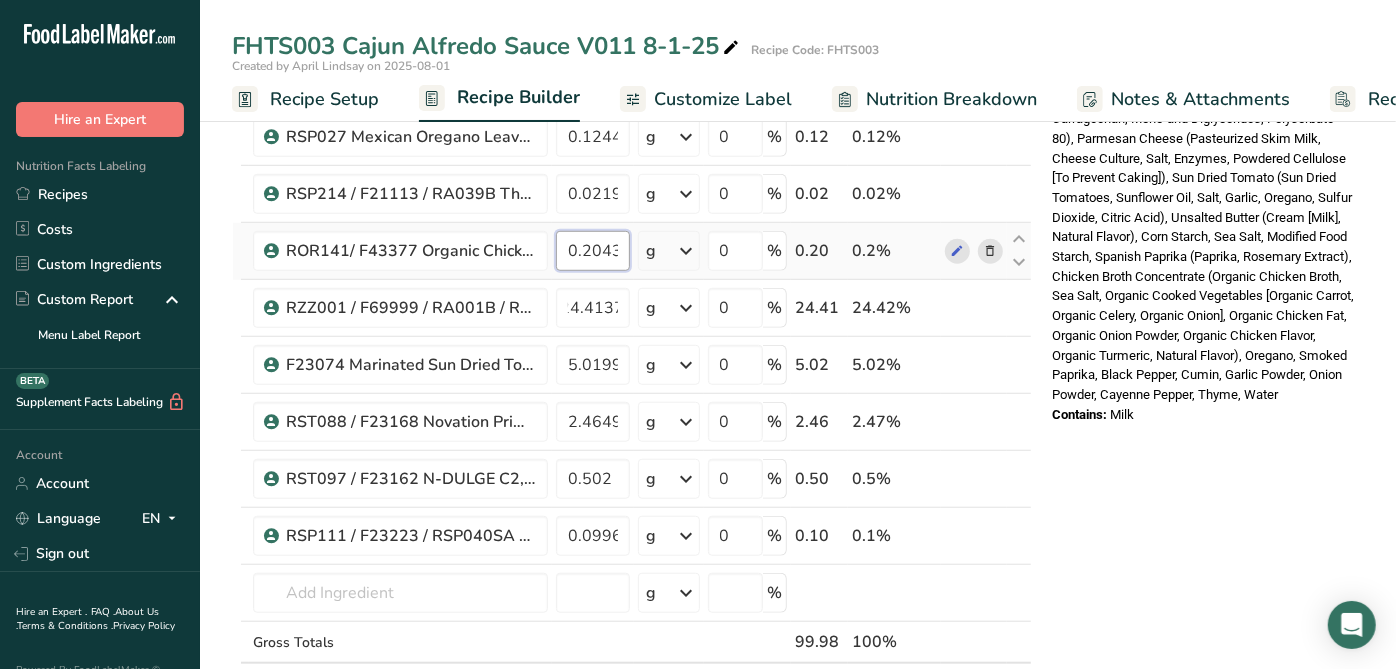 click on "Ingredient *
Amount *
Unit *
Waste *   .a-a{fill:#347362;}.b-a{fill:#fff;}          Grams
Percentage
RDA052 Whole Milk, Alta Dena 02-20-23 AL
24.898
g
Weight Units
g
kg
mg
See more
Volume Units
l
mL
fl oz
See more
0
%
24.90
24.9%
RDA075 Manufacturing Cream 40%, Alta Dena 02-26-20 CC
22.4082
g
Weight Units
g
kg
mg
See more
Volume Units
l
mL
fl oz
See more
0
%
22.41
22.41%" at bounding box center (632, 93) 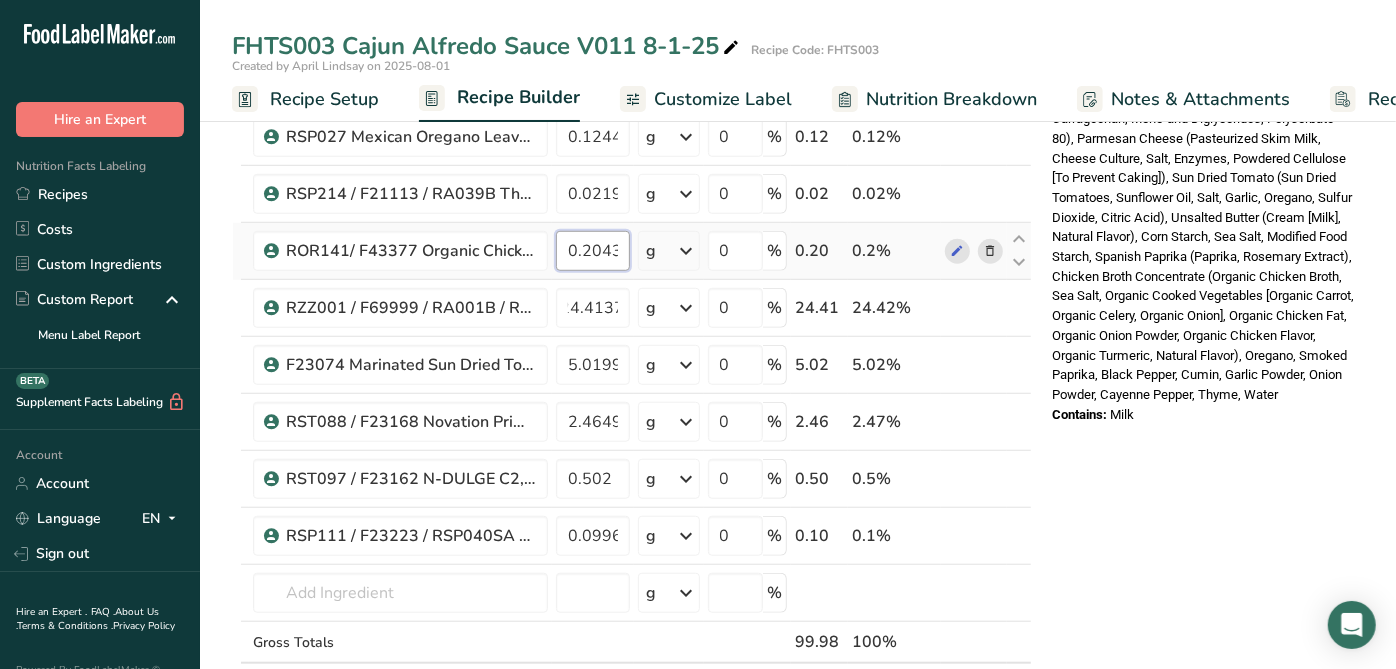 scroll, scrollTop: 0, scrollLeft: 0, axis: both 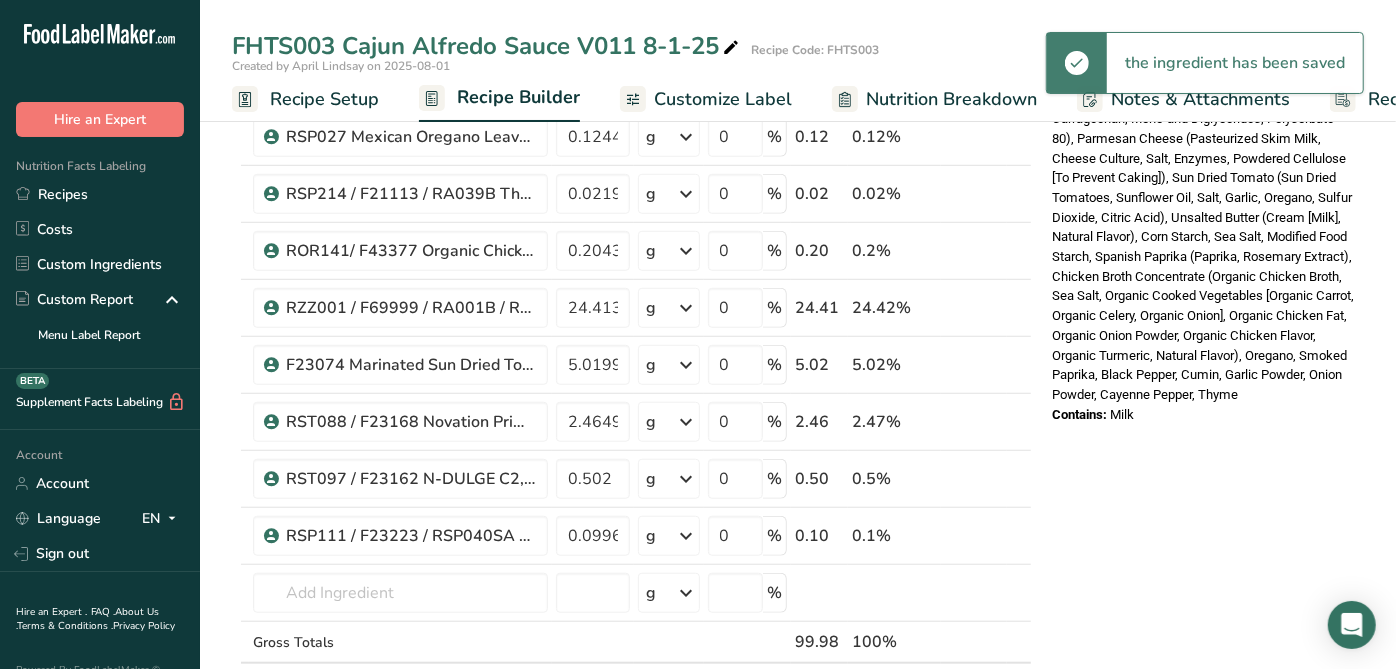 click on "*
This label's values have been manually overridden
Nutrition Facts
About 7 servings per container
Serving Size
1/4 cup (62g)
Amount Per Serving
Calories
130
% Daily Value *
Total Fat
10g
13%
Saturated Fat
6g
31%
Trans  Fat
0g
Cholesterol
35mg
12%
Sodium
420mg
18%
Total Carbohydrates
5g
2%" at bounding box center (1204, 398) 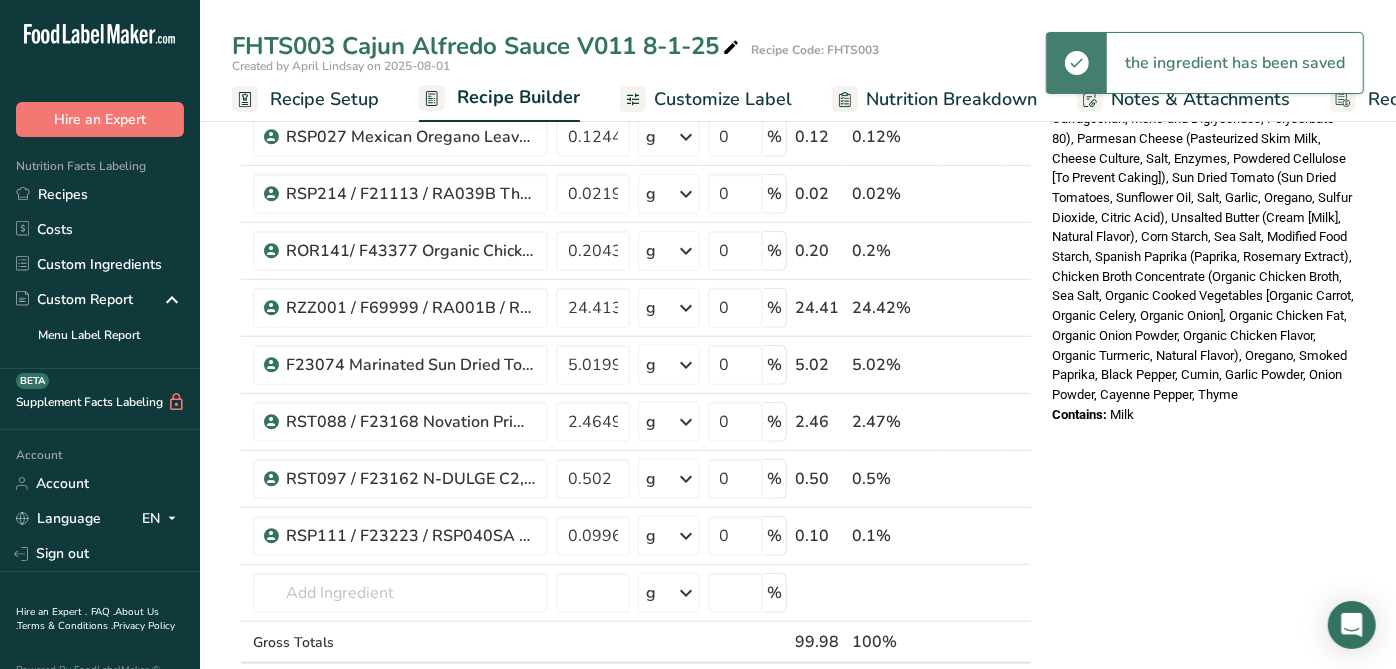 scroll, scrollTop: 666, scrollLeft: 0, axis: vertical 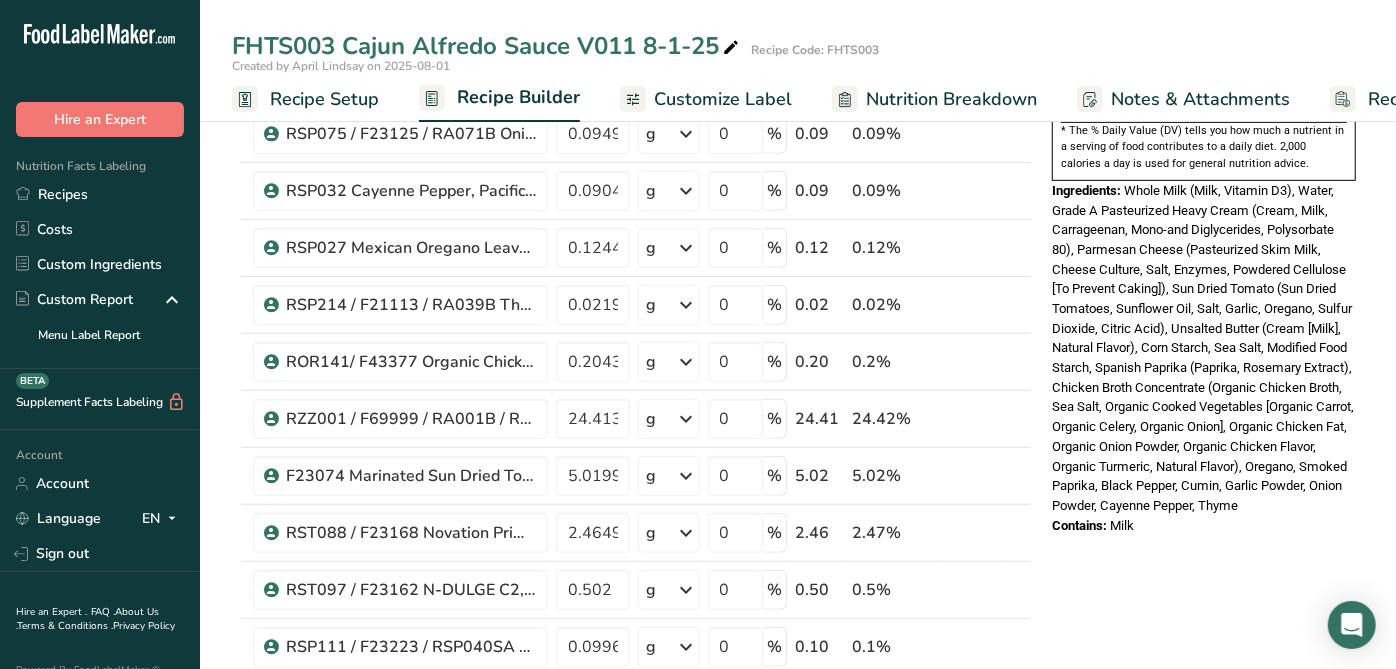 click on "Contains:
Milk" at bounding box center (1204, 526) 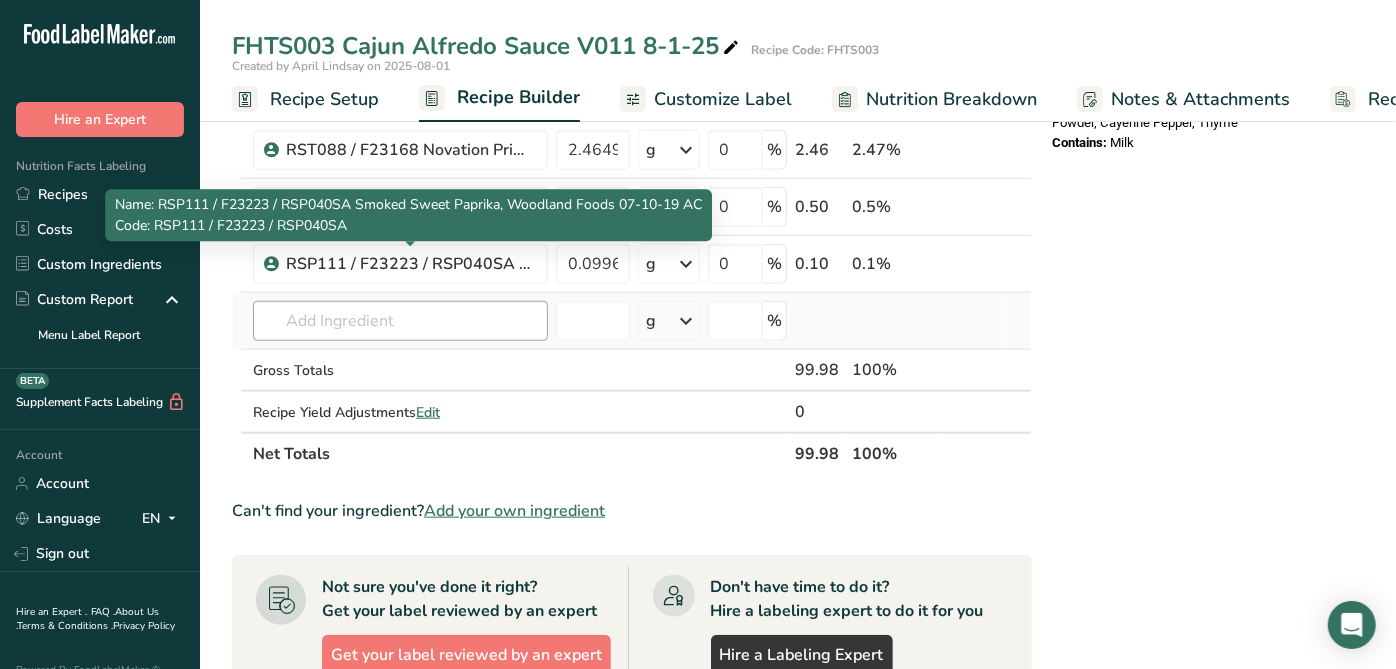 scroll, scrollTop: 1000, scrollLeft: 0, axis: vertical 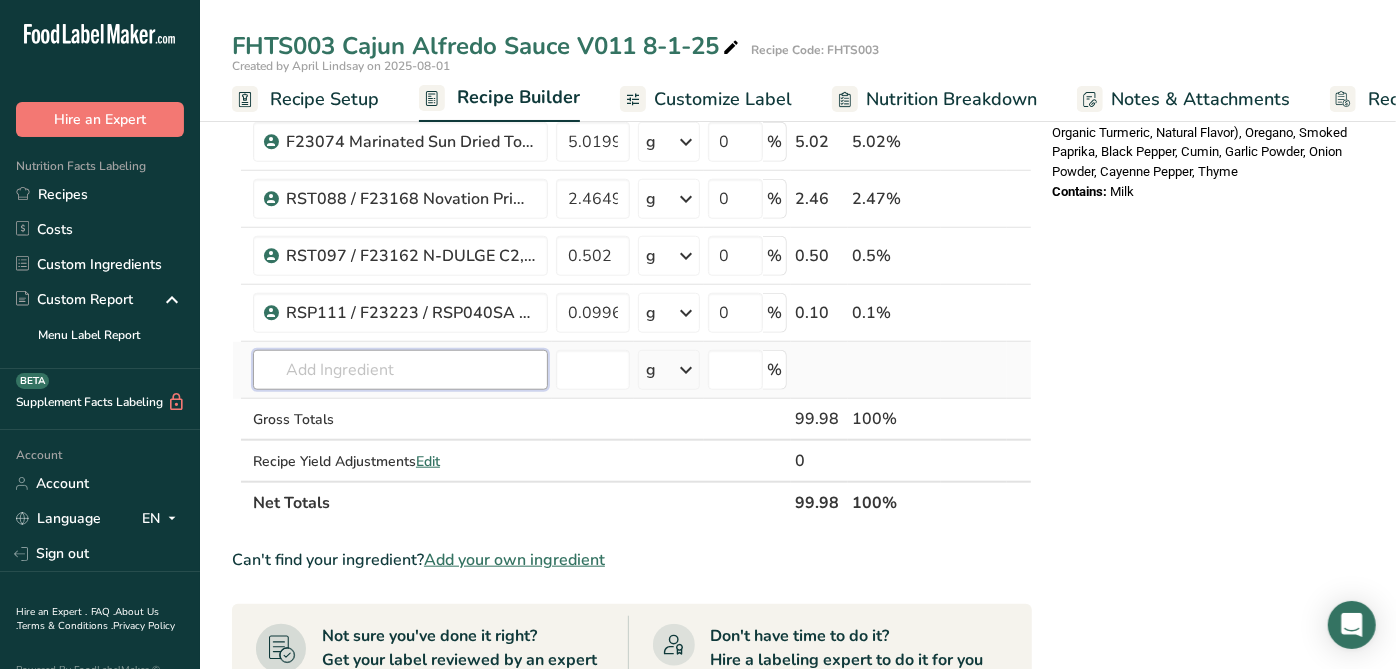 click at bounding box center (400, 370) 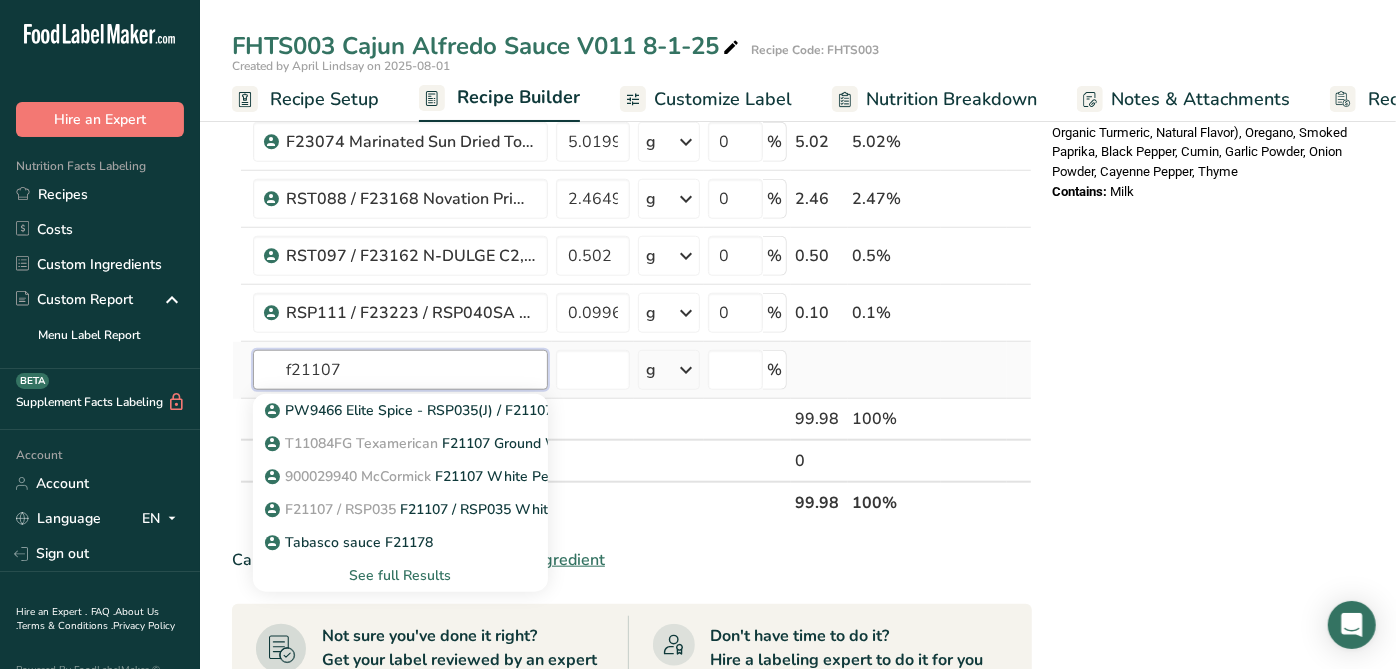 type on "f21107" 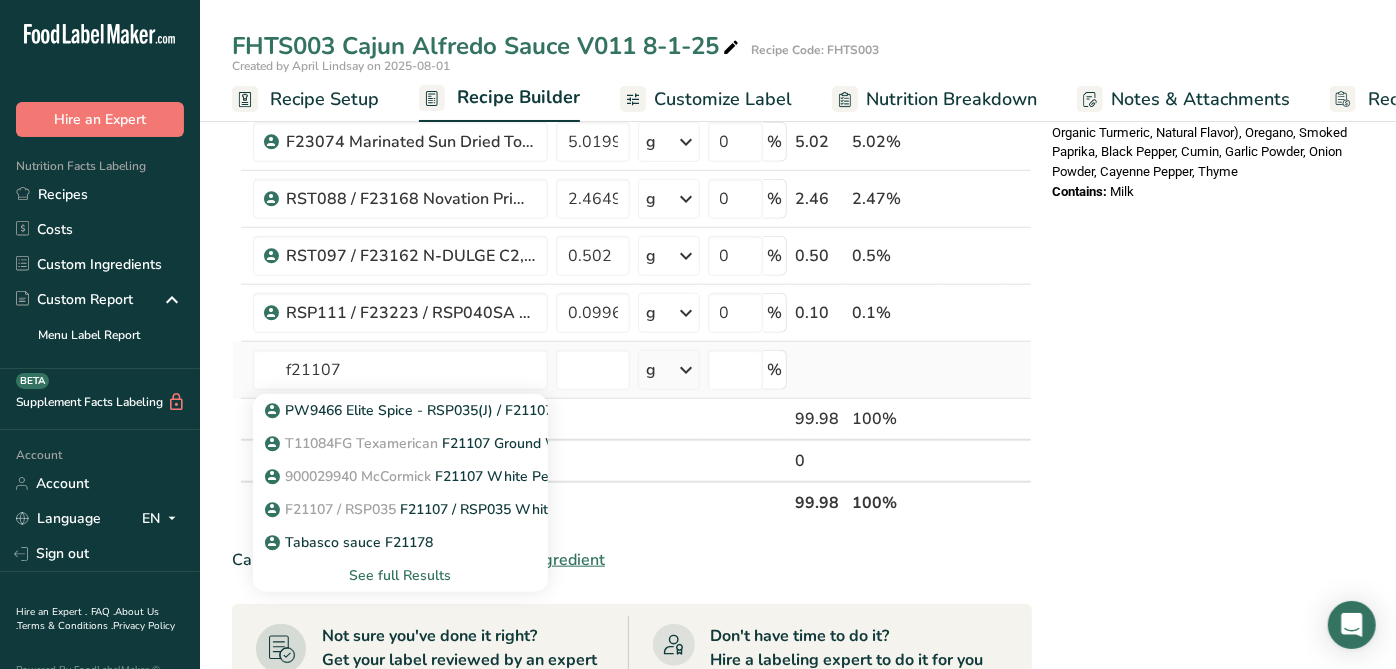 type 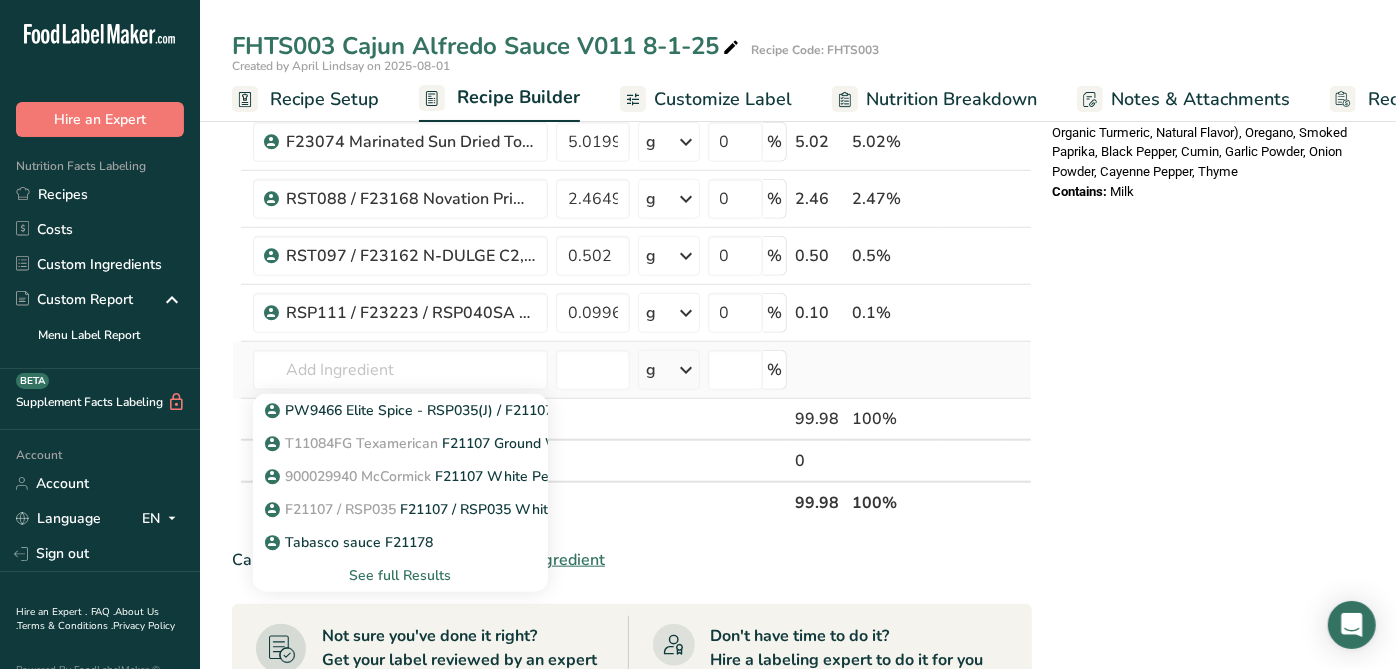 click on "See full Results" at bounding box center (400, 575) 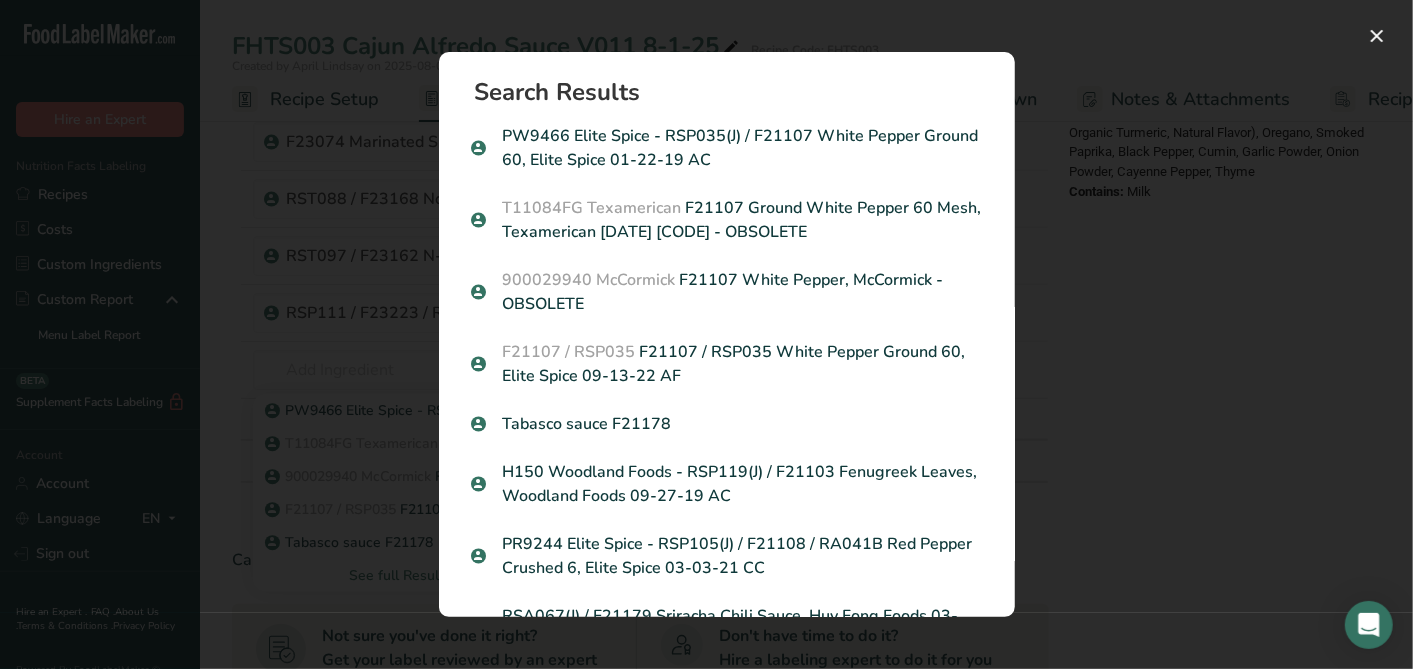 click on "F21107 / RSP035
F21107 / RSP035 White Pepper Ground 60, Elite Spice 09-13-22 AF" at bounding box center (727, 364) 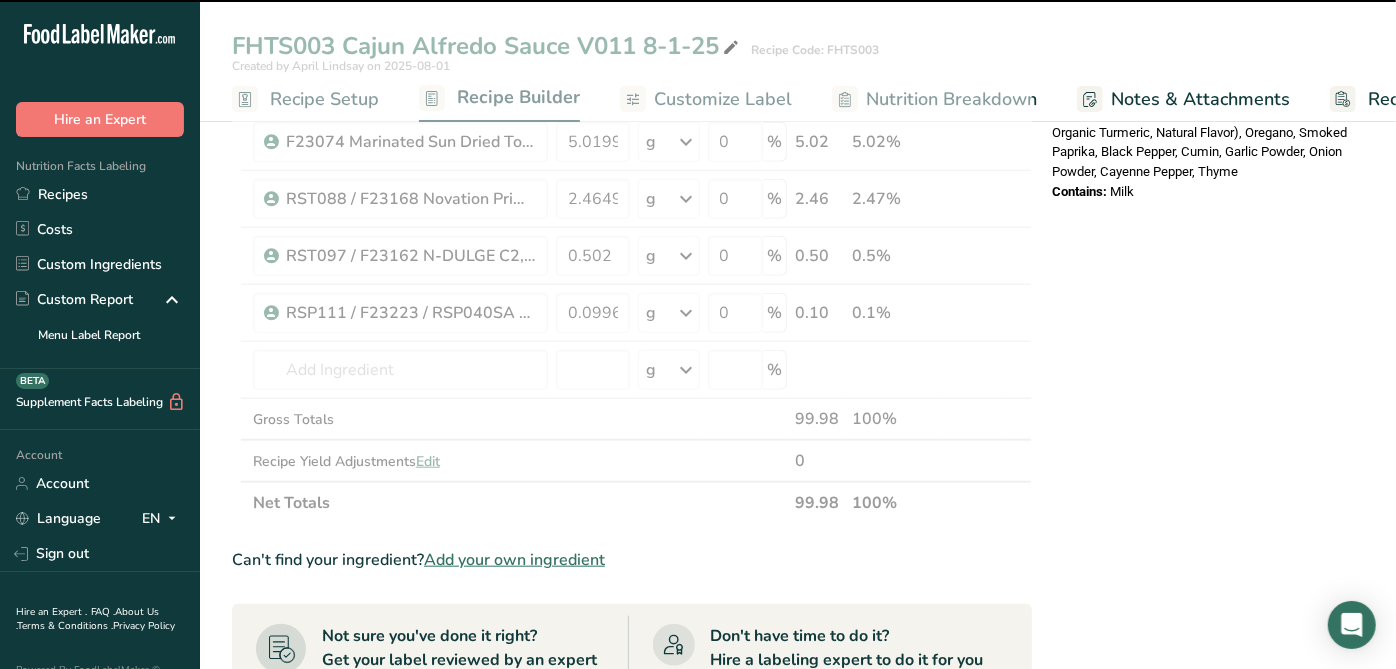 type on "0" 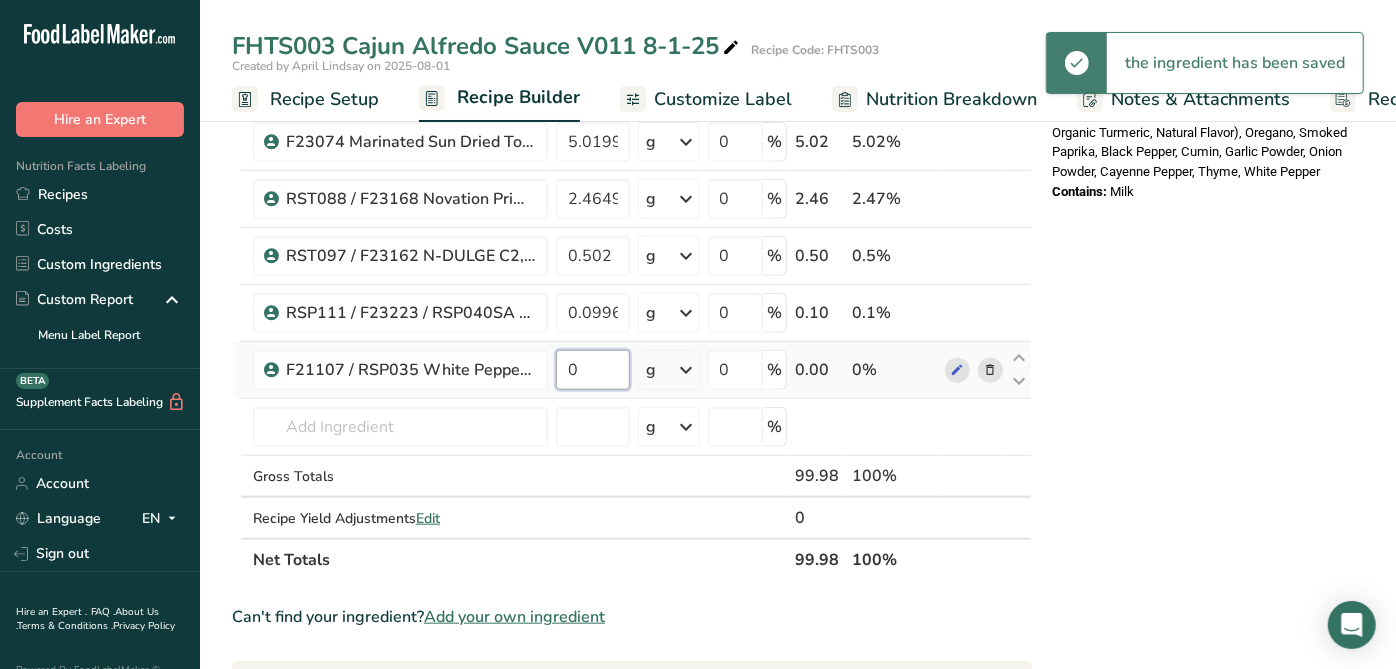 click on "0" at bounding box center [593, 370] 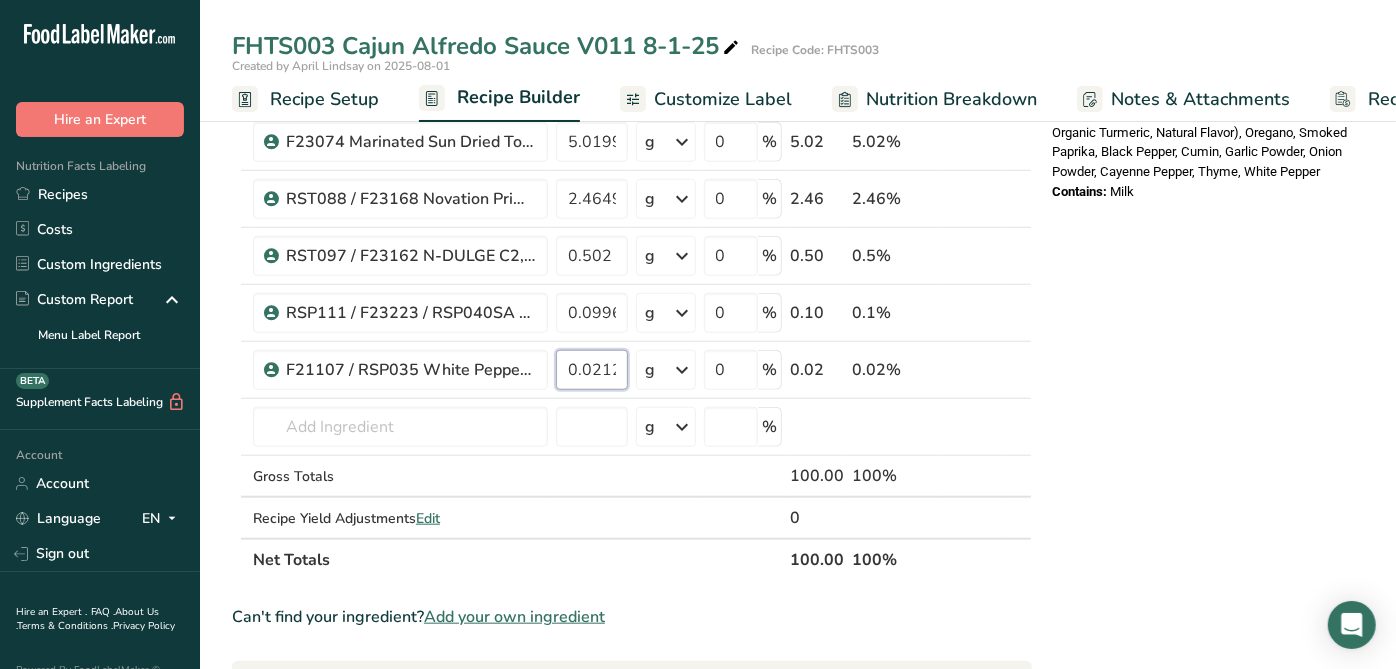 type on "0.0212" 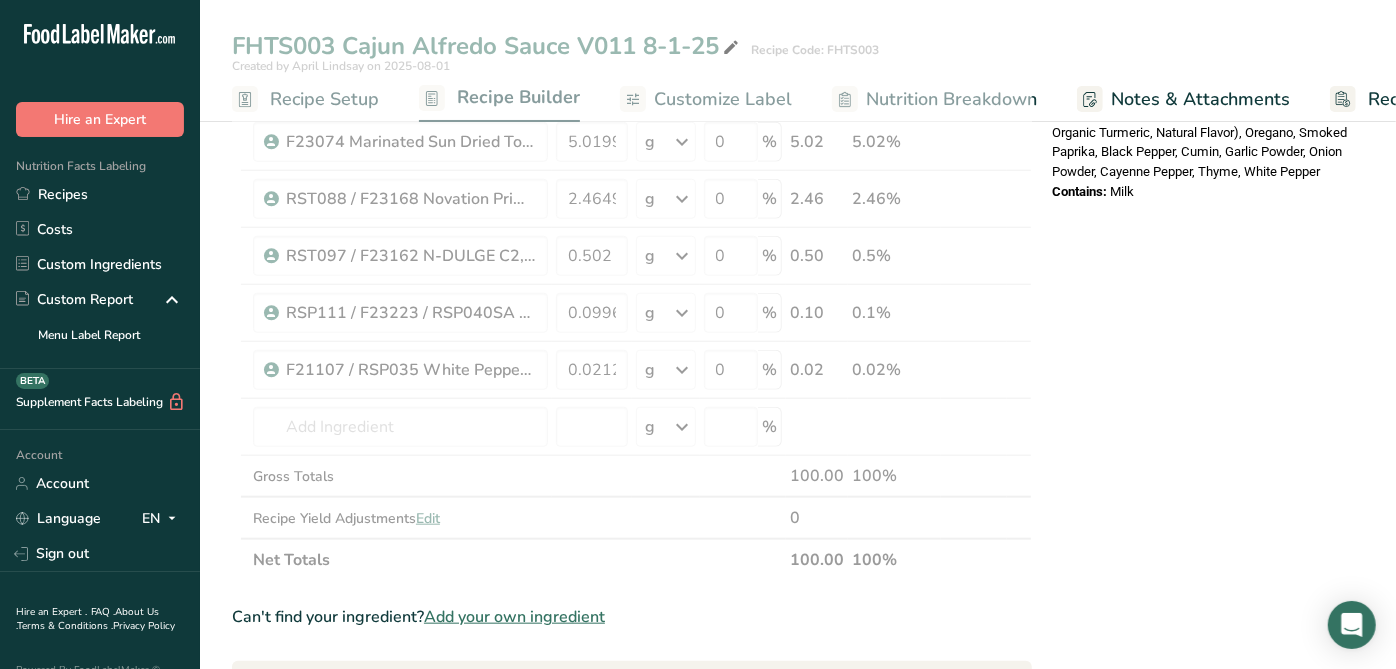click on "*
This label's values have been manually overridden
Nutrition Facts
About 7 servings per container
Serving Size
1/4 cup (62g)
Amount Per Serving
Calories
130
% Daily Value *
Total Fat
10g
13%
Saturated Fat
6g
31%
Trans  Fat
0g
Cholesterol
35mg
12%
Sodium
420mg
18%
Total Carbohydrates
5g
2%" at bounding box center [1204, 203] 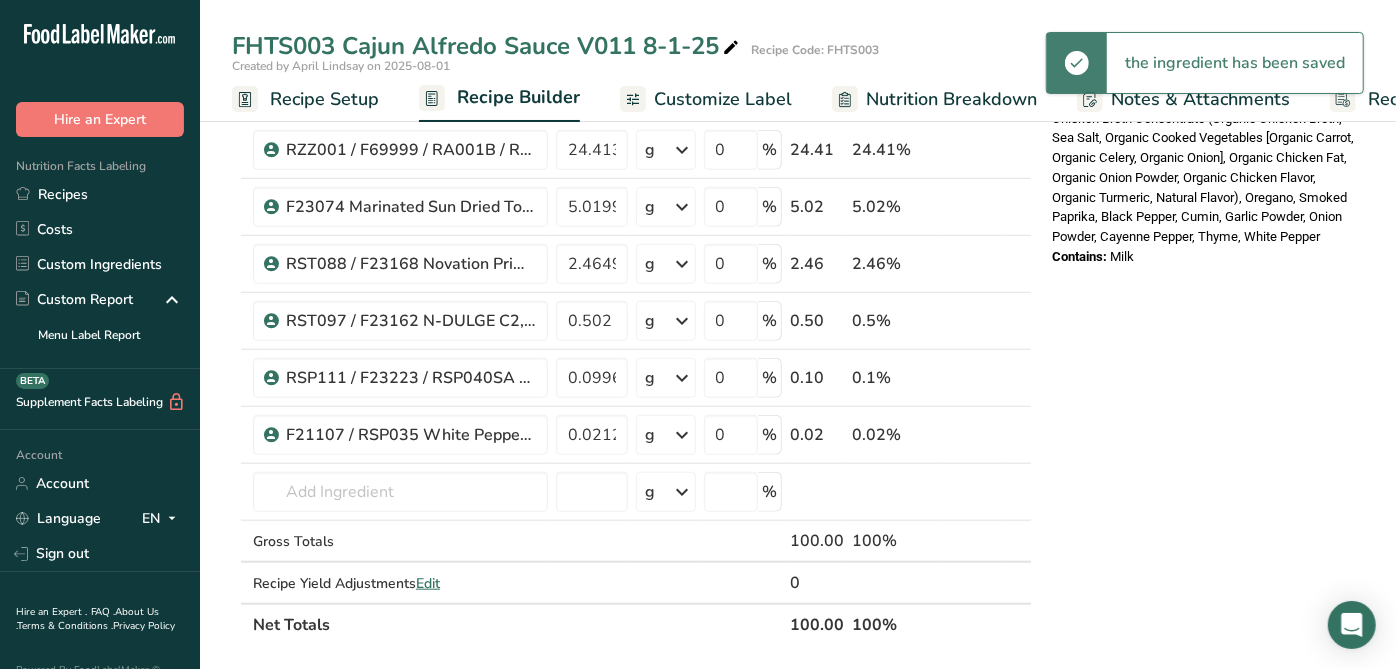 scroll, scrollTop: 888, scrollLeft: 0, axis: vertical 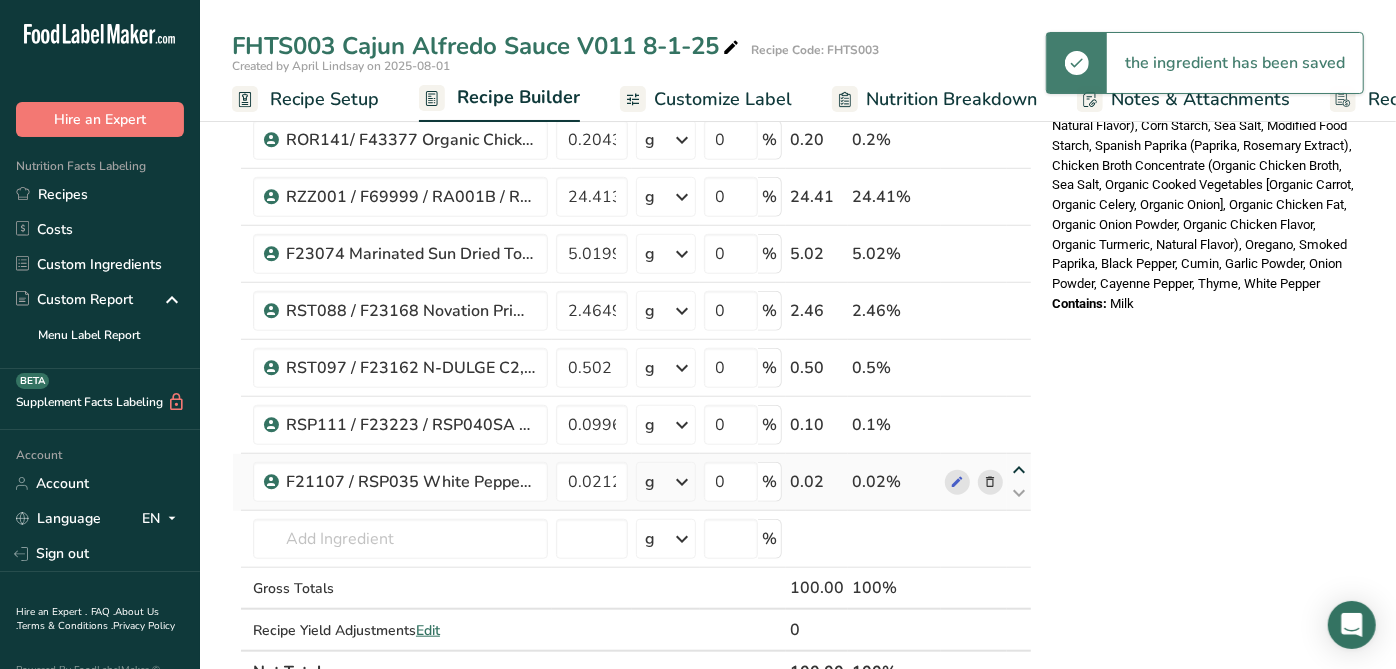 click at bounding box center [1019, 470] 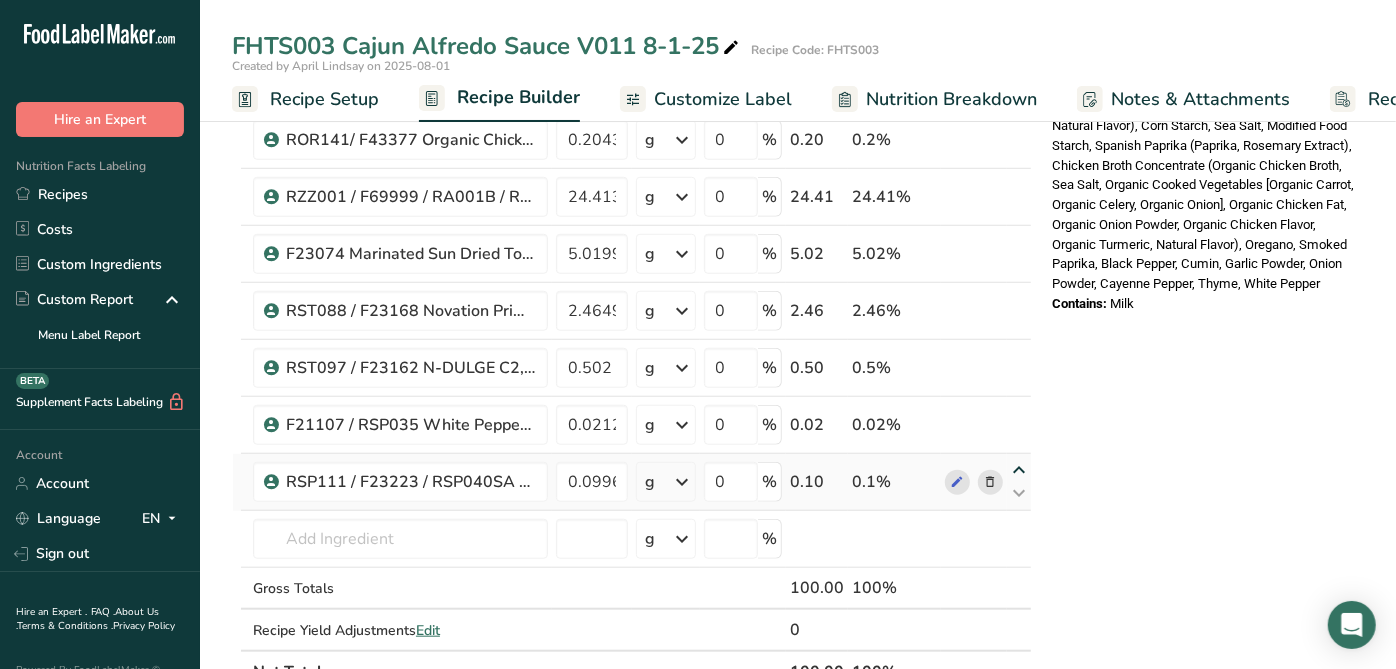 click at bounding box center [1019, 470] 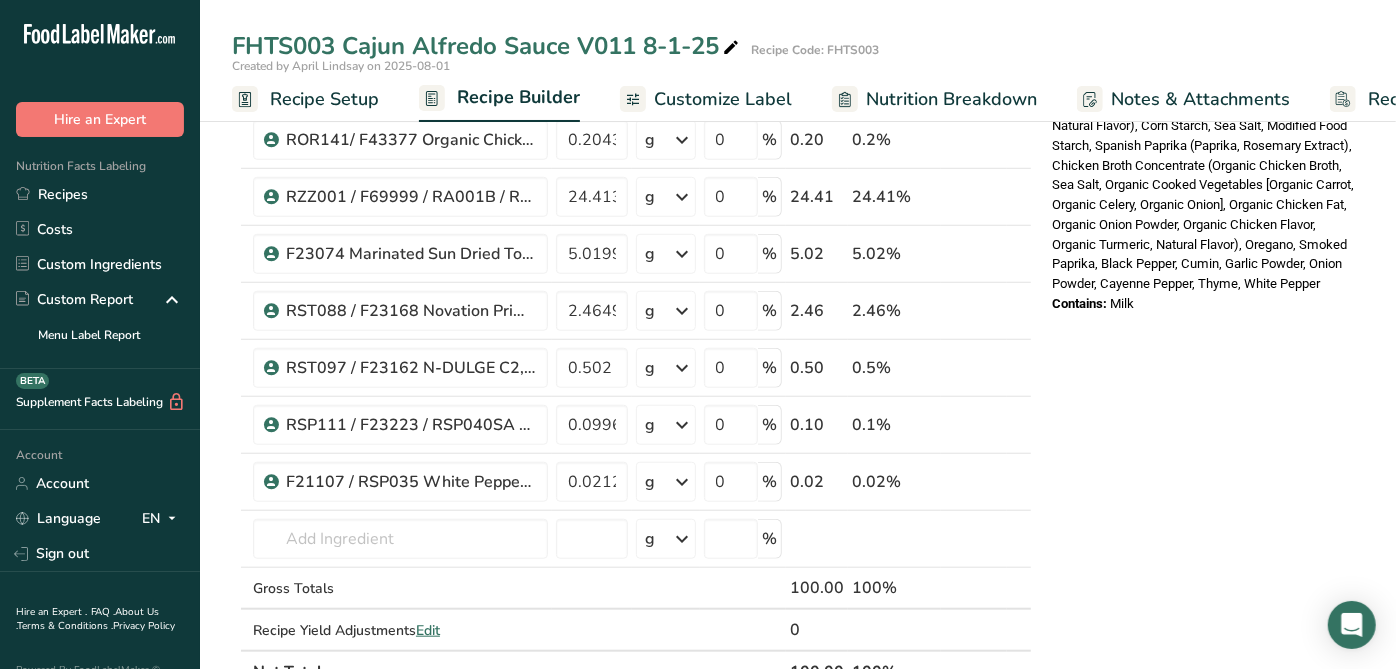 drag, startPoint x: 1017, startPoint y: 462, endPoint x: 1055, endPoint y: 460, distance: 38.052597 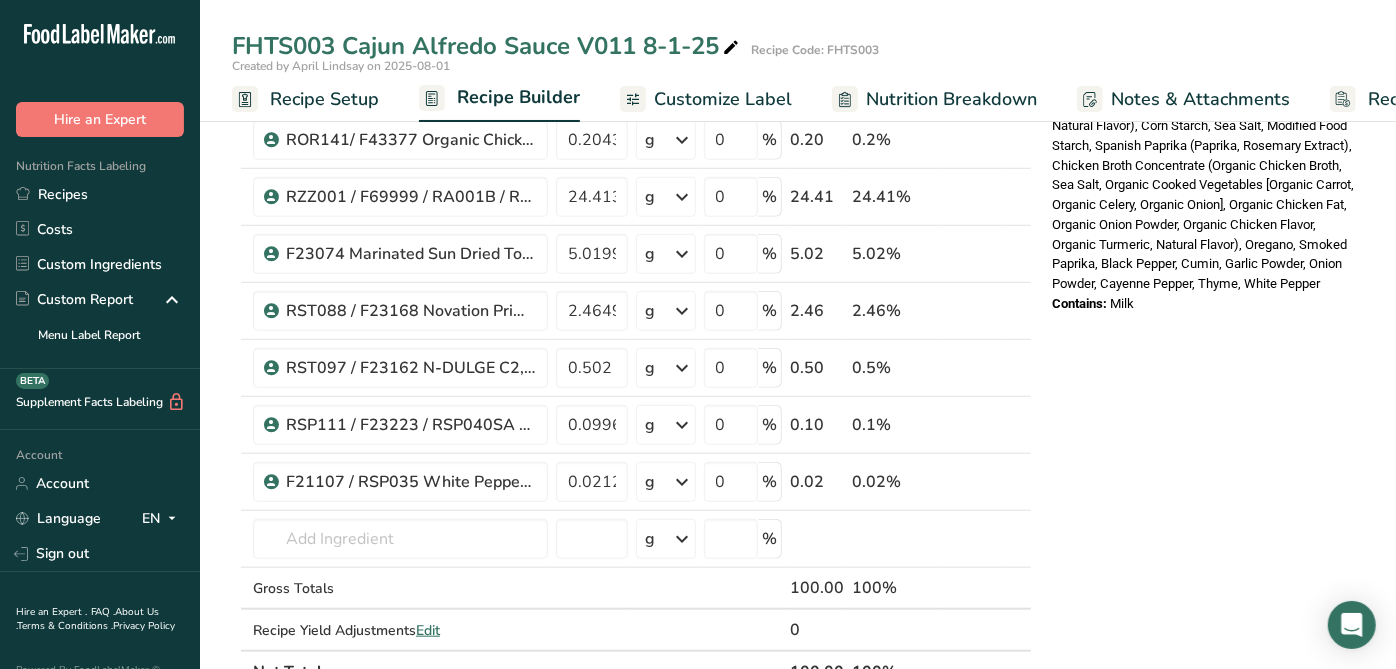 click at bounding box center (1019, 470) 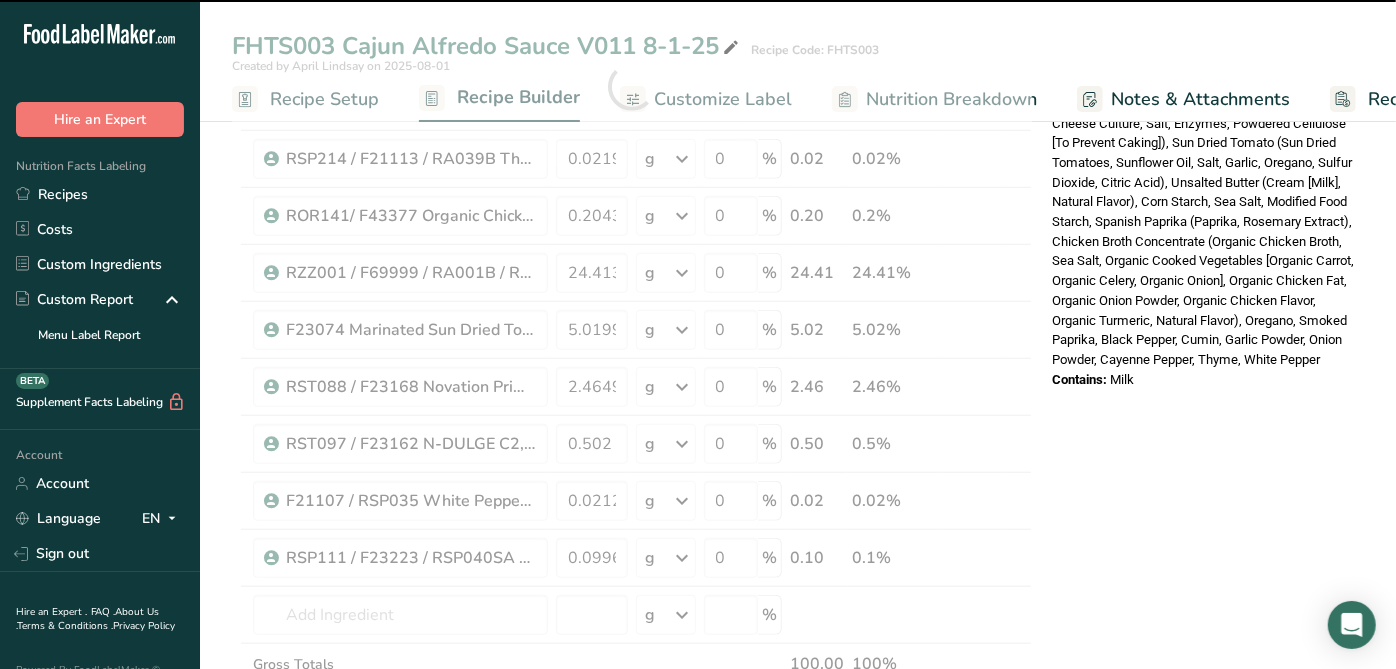 scroll, scrollTop: 777, scrollLeft: 0, axis: vertical 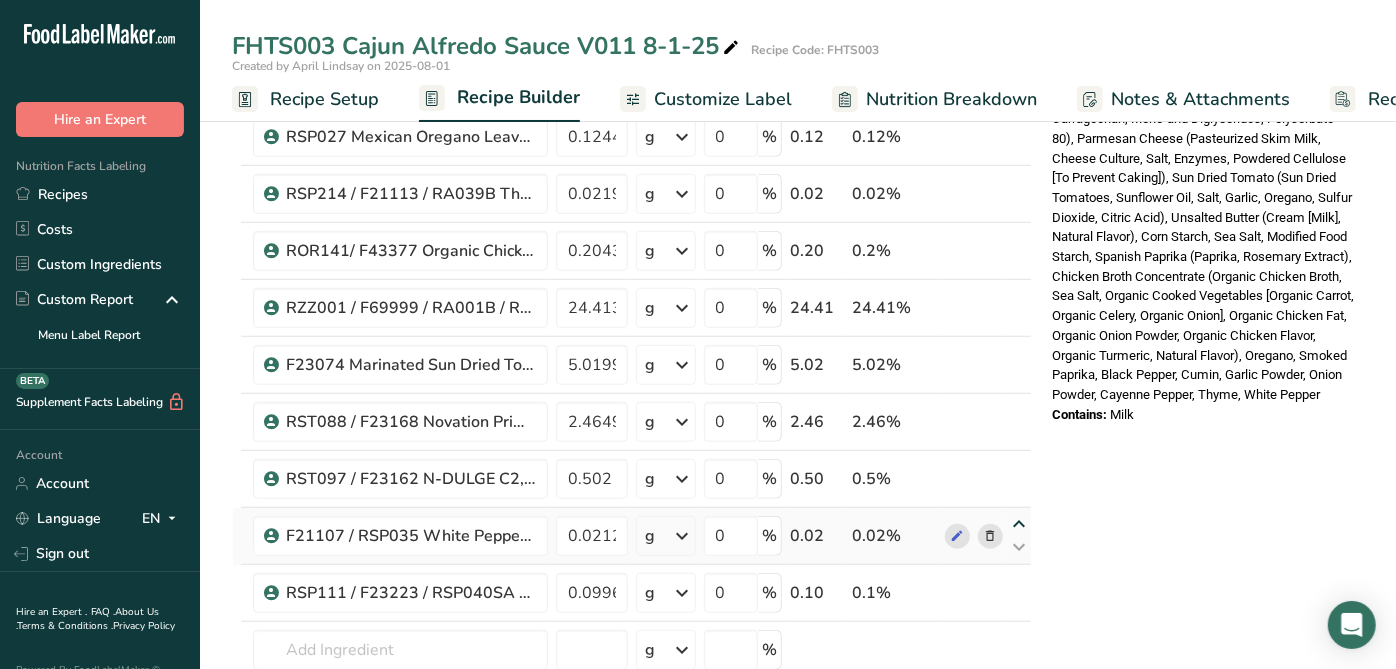 click at bounding box center (1019, 524) 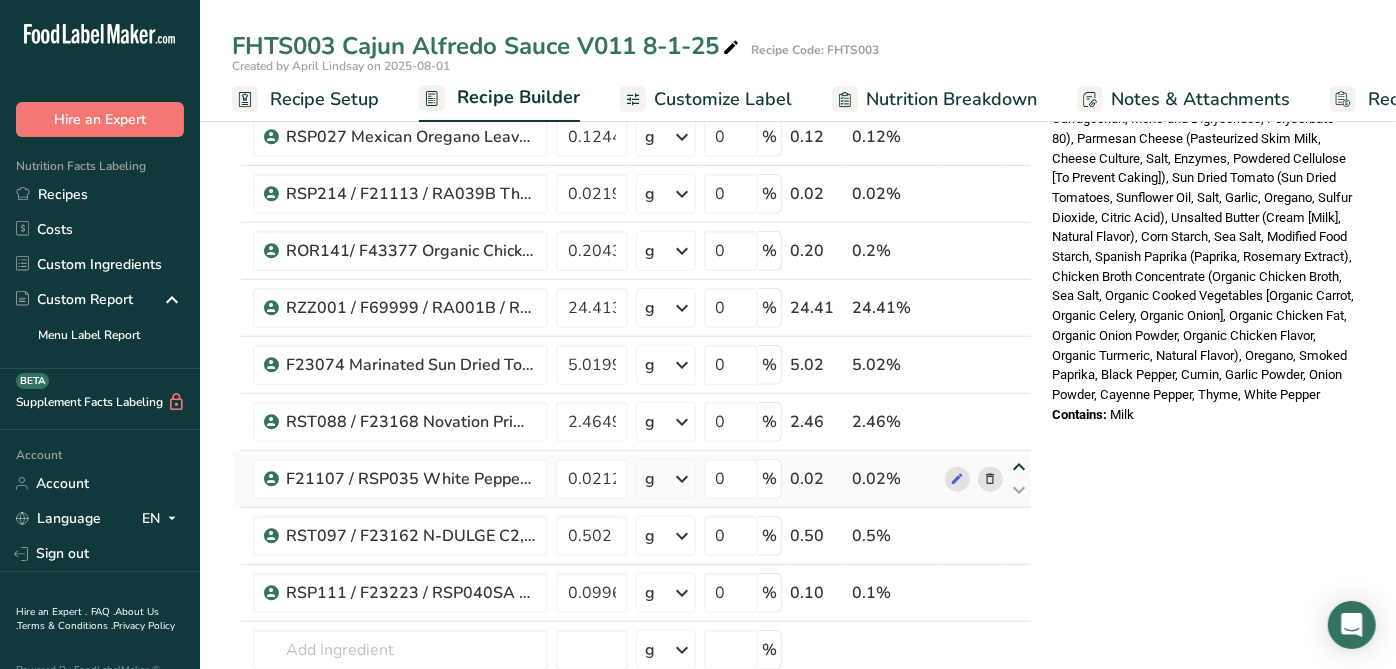 click at bounding box center (1019, 467) 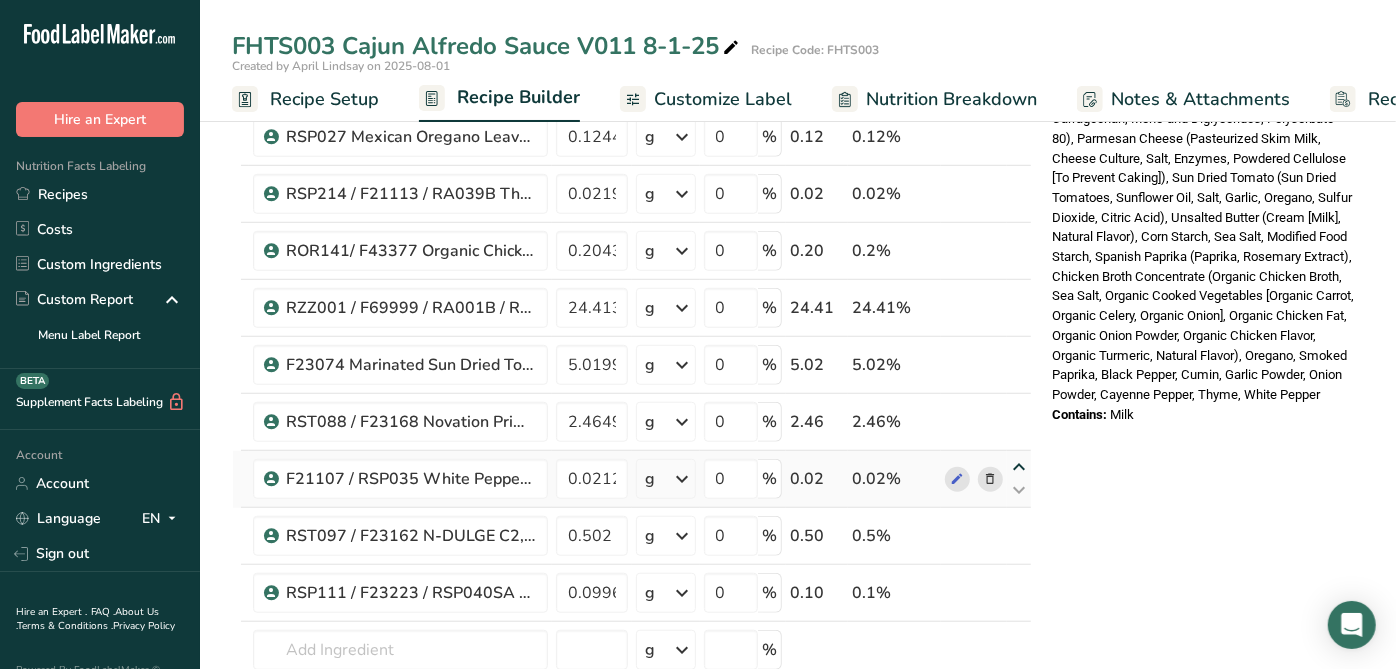 type on "0.0212" 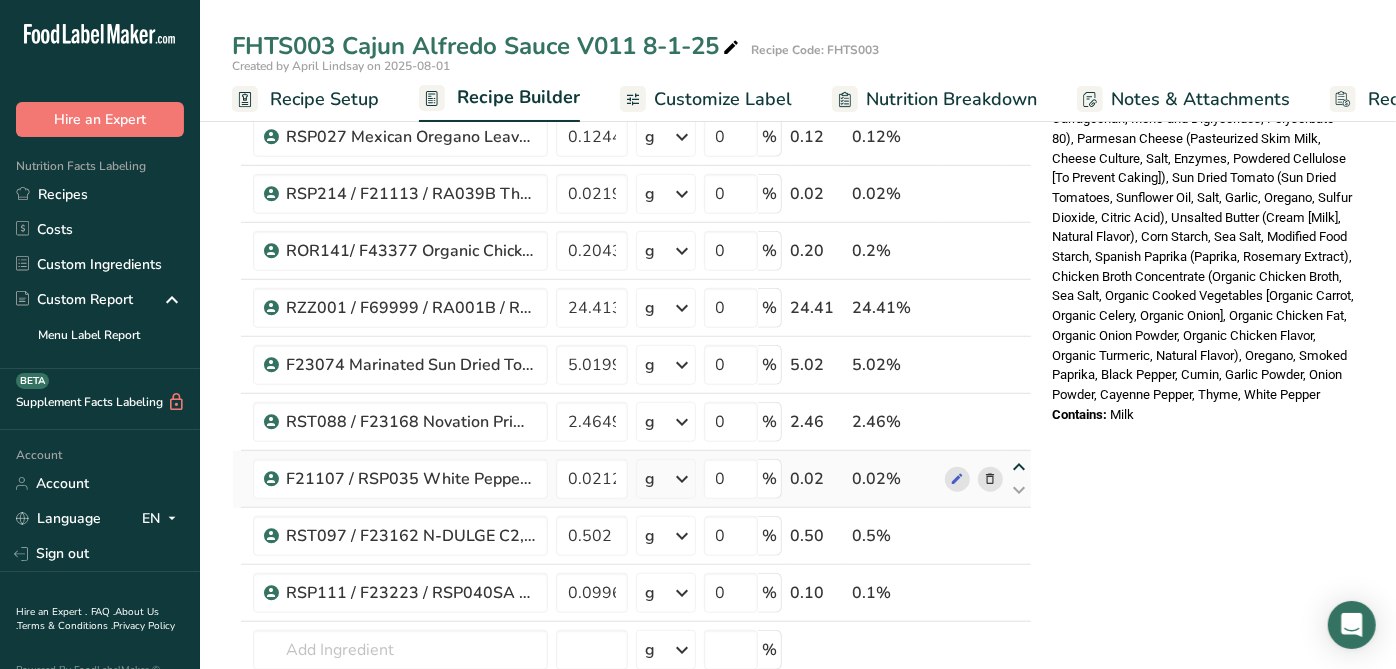 type on "2.4649" 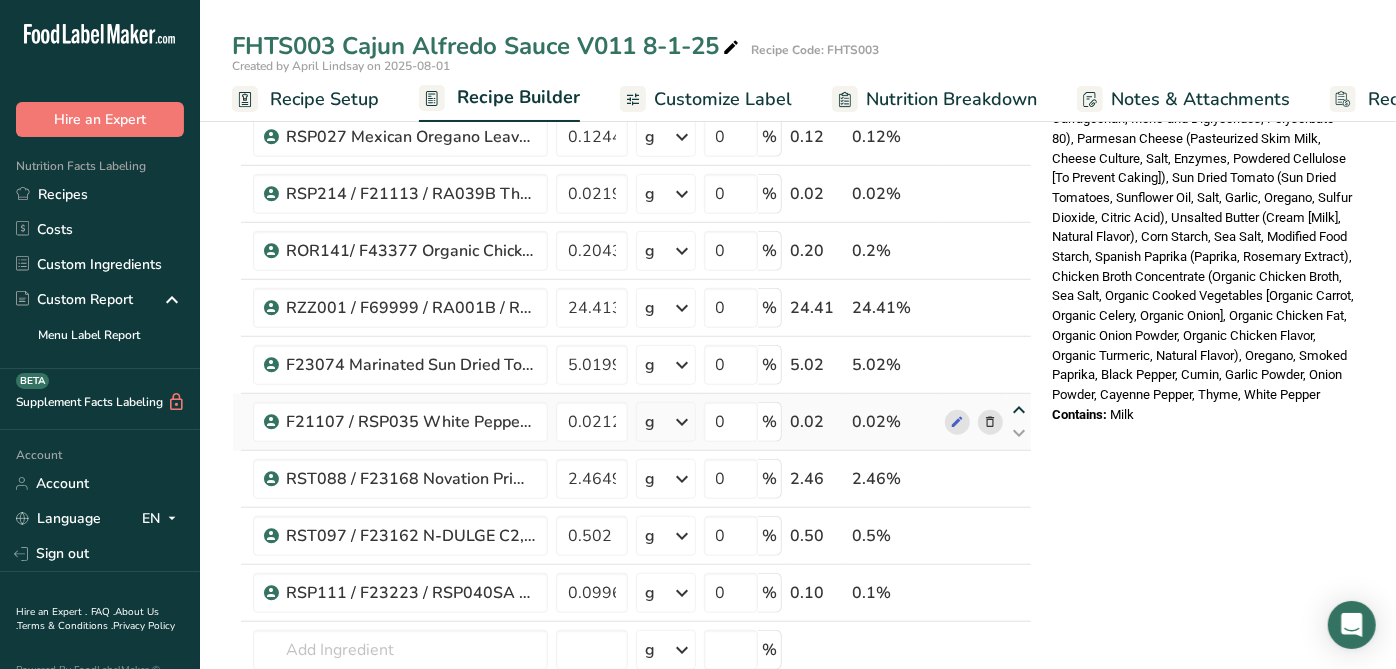 click at bounding box center [1019, 410] 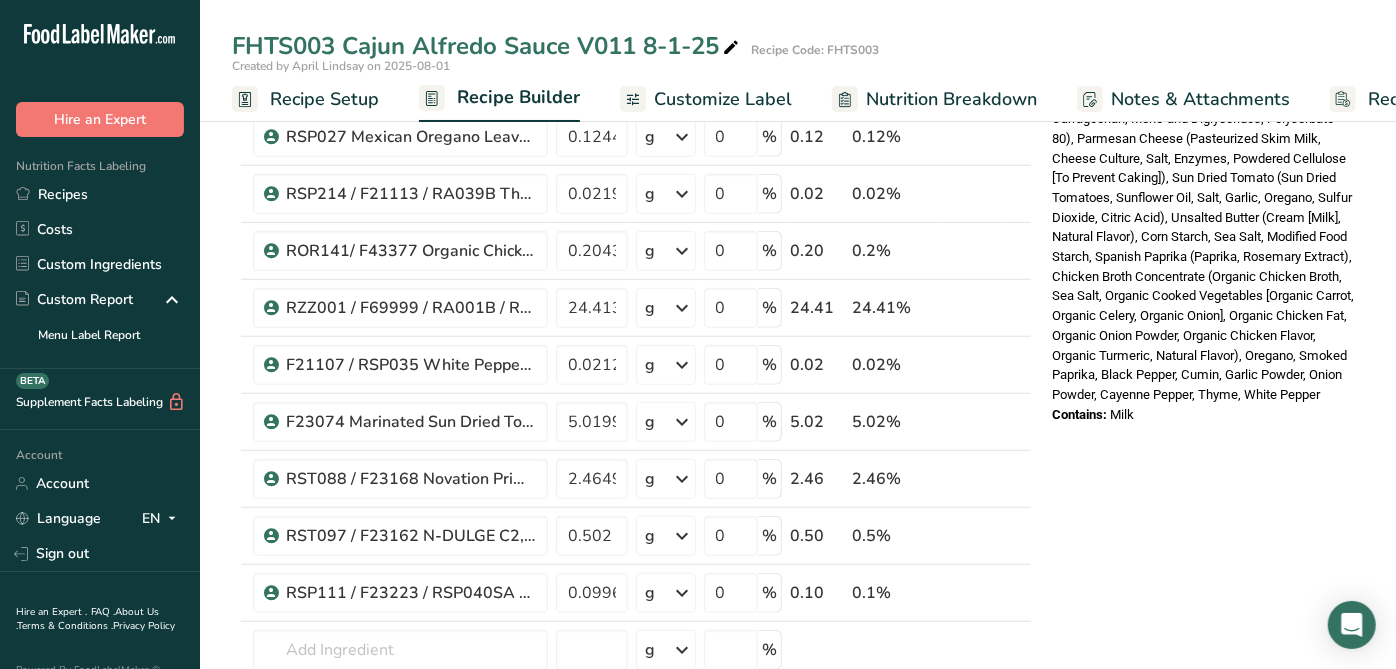 scroll, scrollTop: 666, scrollLeft: 0, axis: vertical 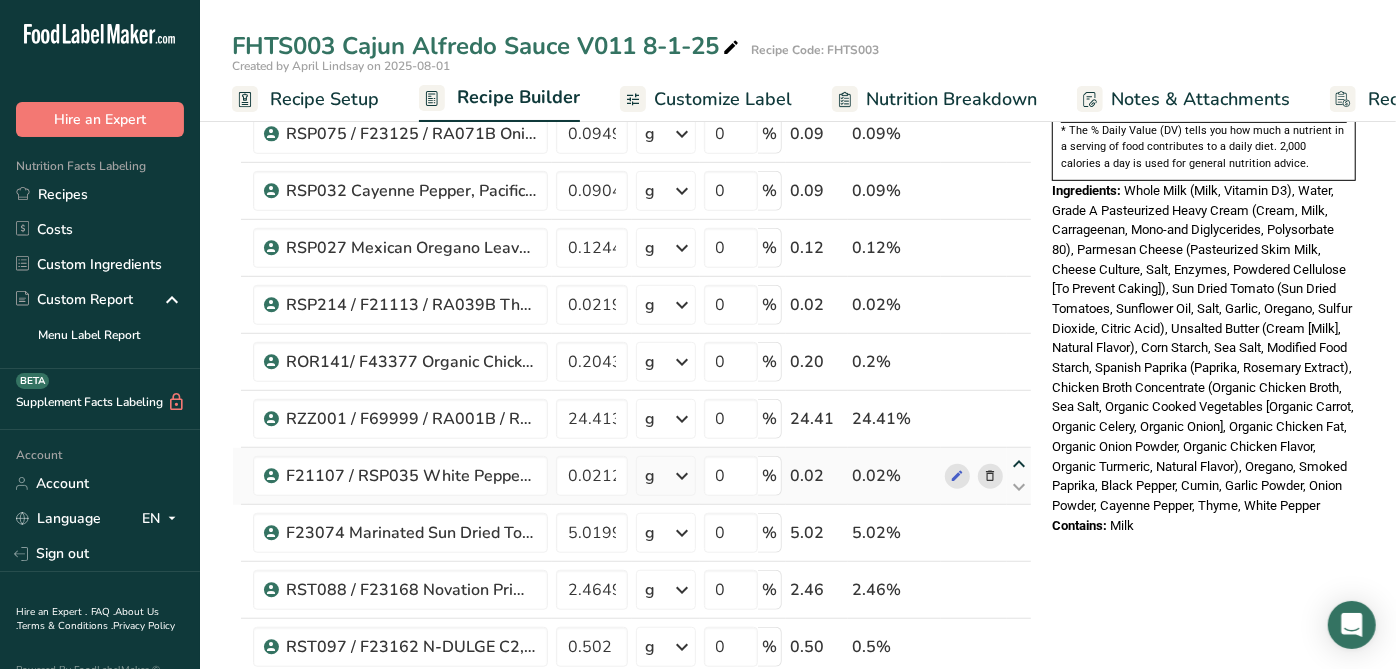 click at bounding box center (1019, 464) 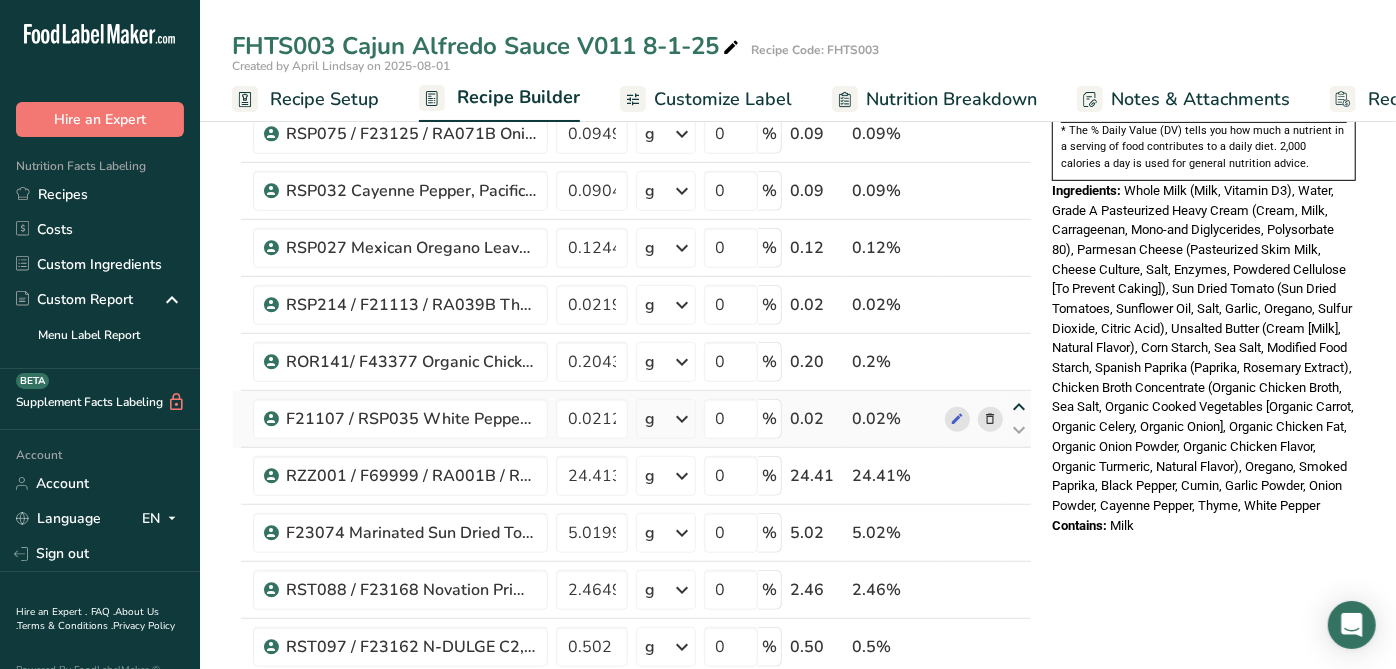 click at bounding box center [1019, 407] 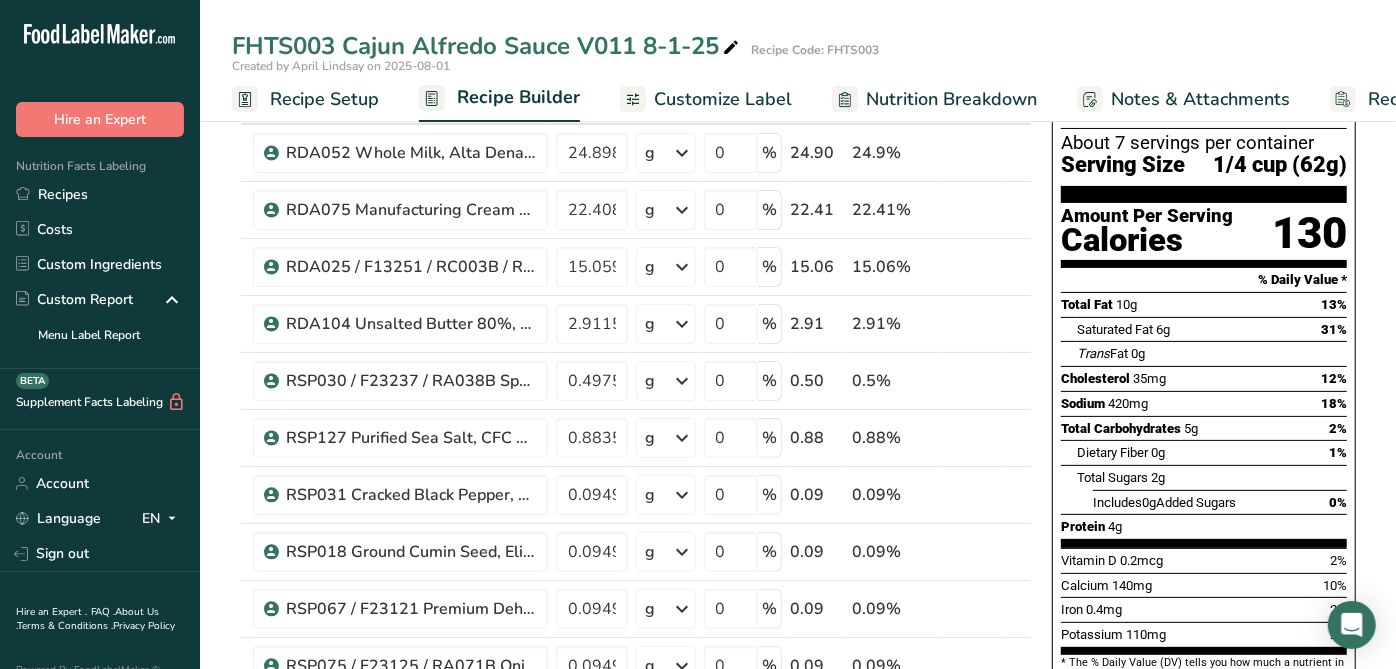 scroll, scrollTop: 0, scrollLeft: 0, axis: both 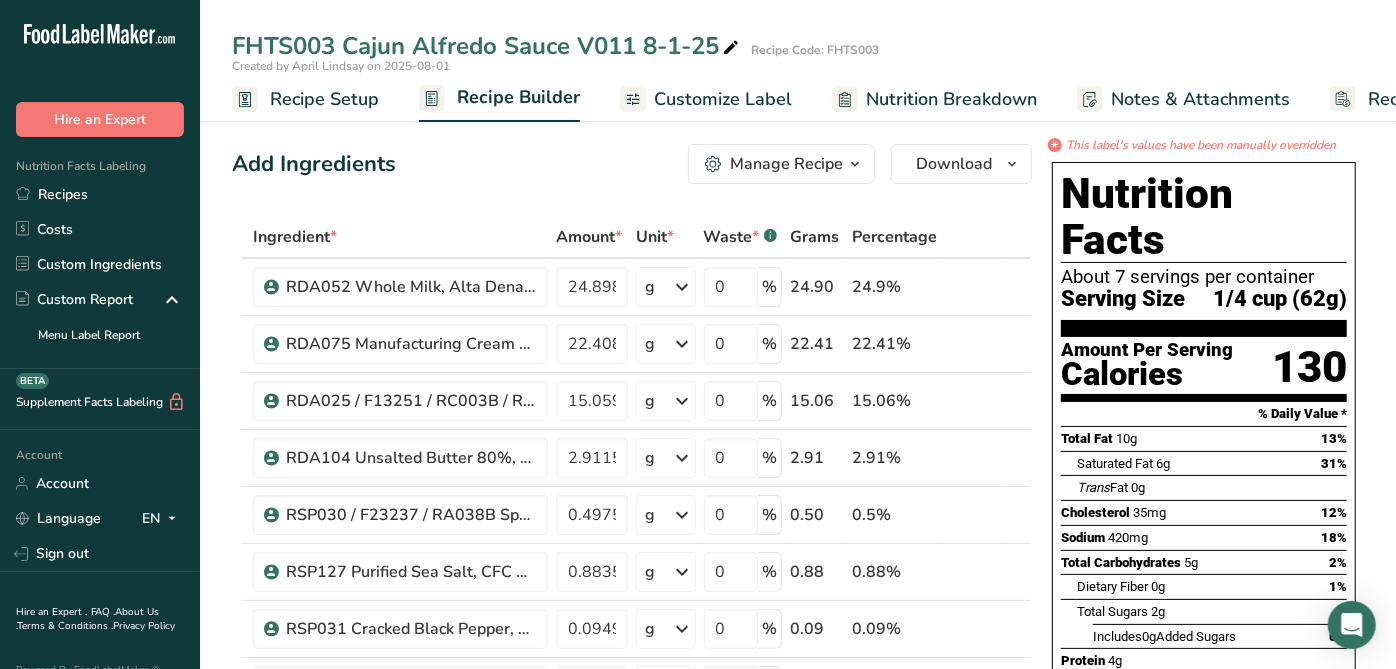 click on "Calories" at bounding box center [1147, 374] 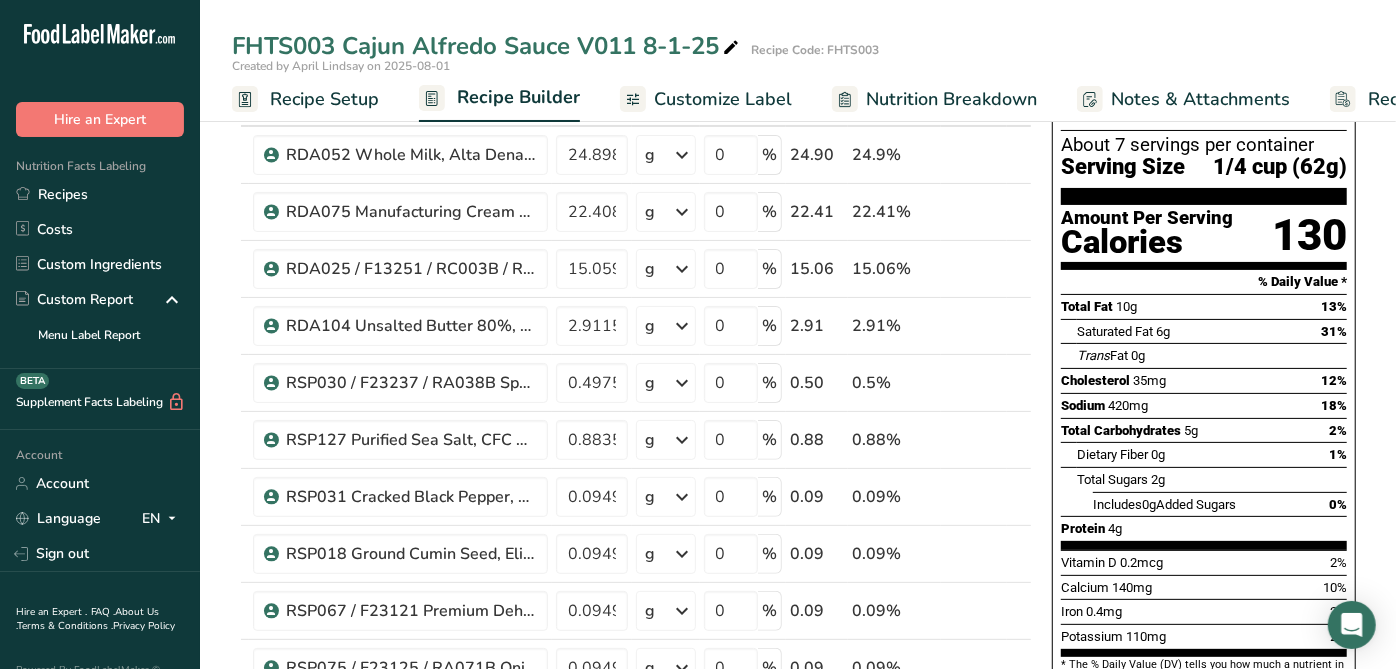 scroll, scrollTop: 0, scrollLeft: 0, axis: both 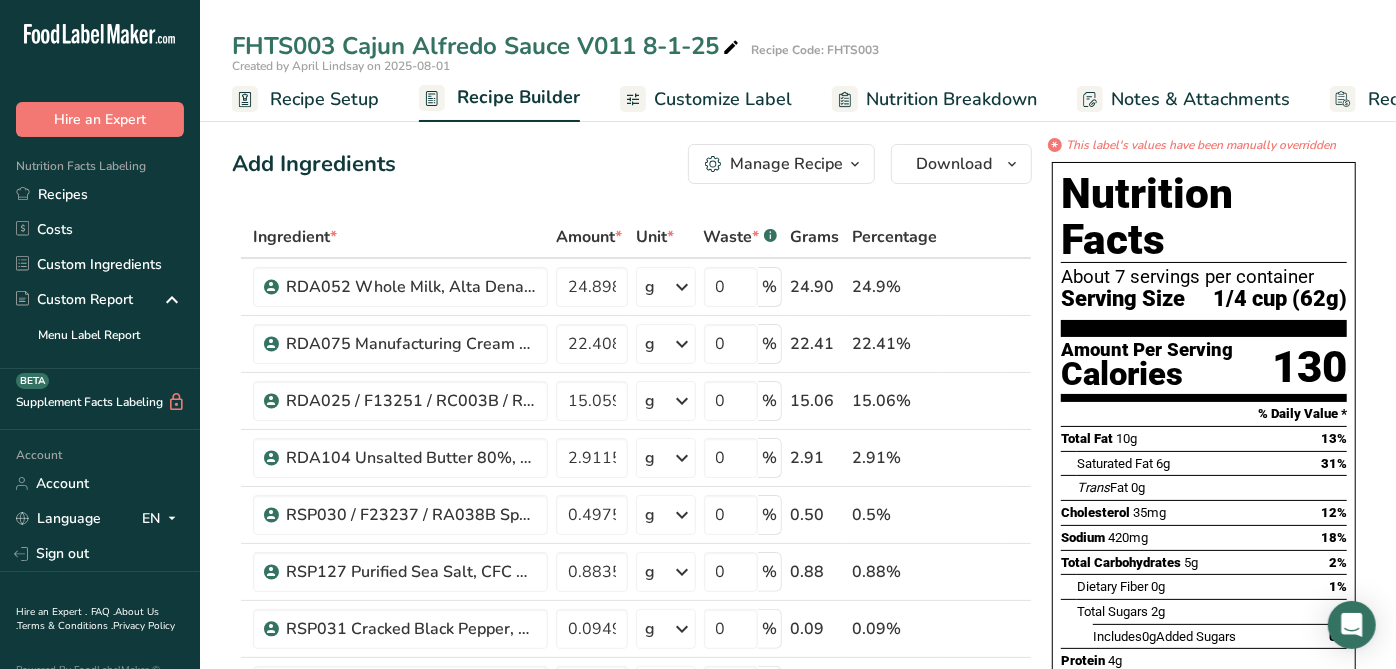 click on "Manage Recipe" at bounding box center (786, 164) 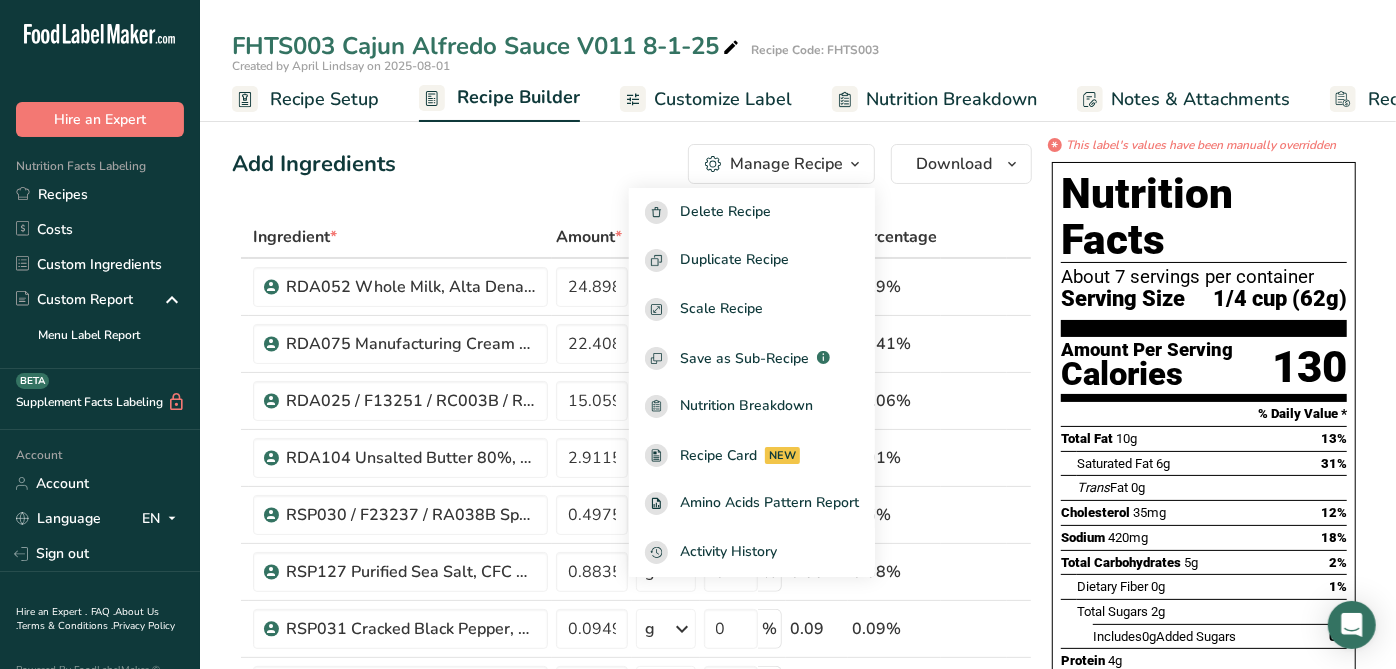 click on "Add Ingredients
Manage Recipe         Delete Recipe           Duplicate Recipe             Scale Recipe             Save as Sub-Recipe   .a-a{fill:#347362;}.b-a{fill:#fff;}                               Nutrition Breakdown                 Recipe Card
NEW
Amino Acids Pattern Report           Activity History
Download
Choose your preferred label style
Standard FDA label
Standard FDA label
The most common format for nutrition facts labels in compliance with the FDA's typeface, style and requirements
Tabular FDA label
A label format compliant with the FDA regulations presented in a tabular (horizontal) display.
Linear FDA label
A simple linear display for small sized packages.
Simplified FDA label" at bounding box center (632, 164) 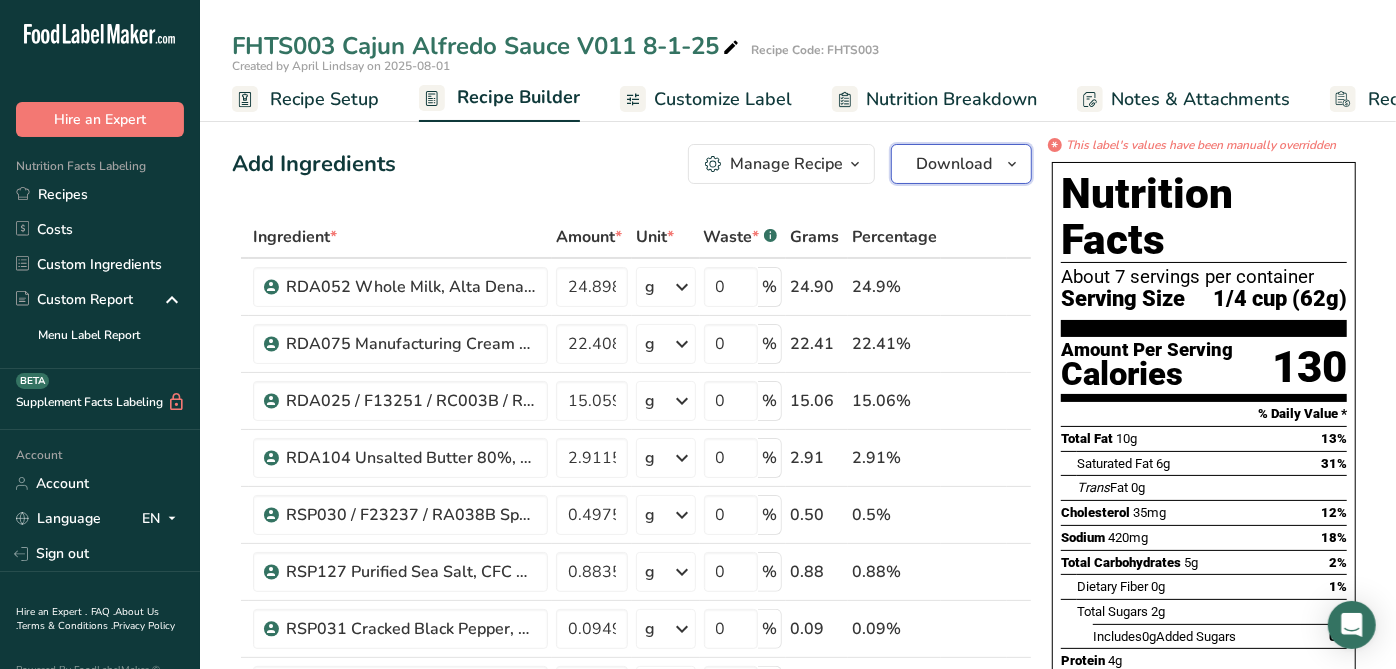 click at bounding box center (1012, 164) 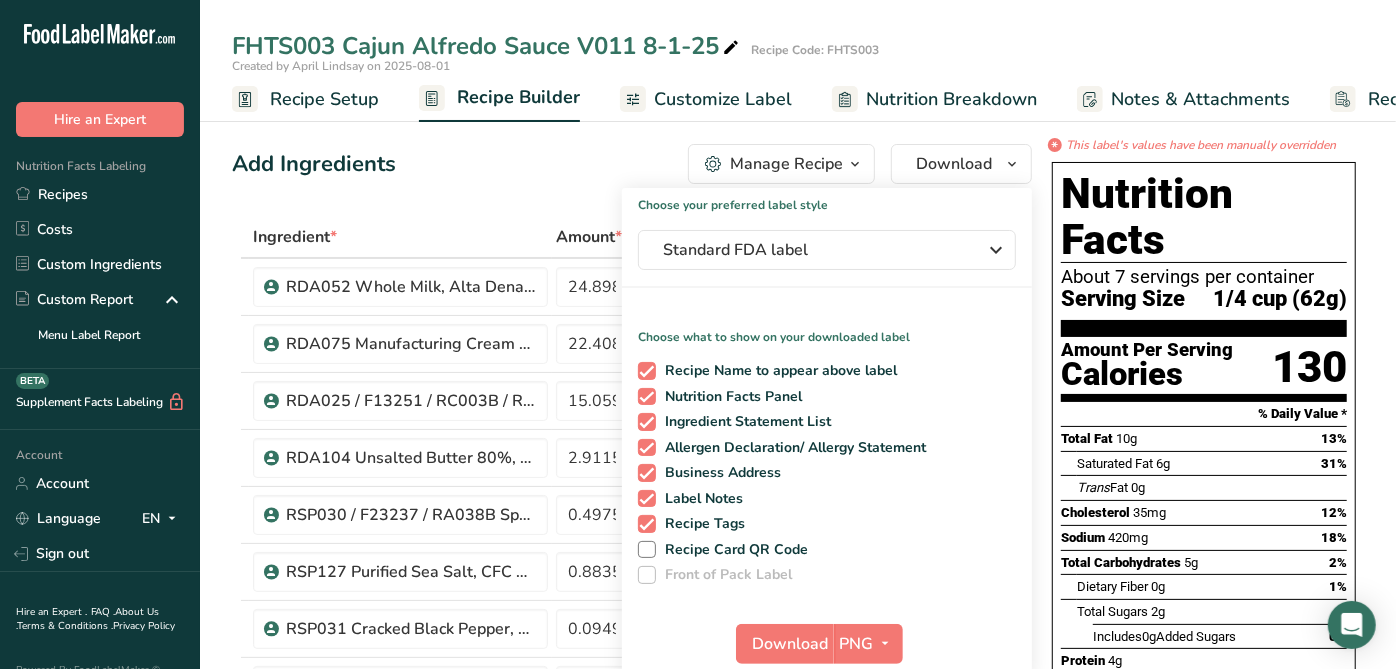 click on "Recipe Name to appear above label
Nutrition Facts Panel
Ingredient Statement List
Allergen Declaration/ Allergy Statement
Business Address
Label Notes
Recipe Tags
Recipe Card QR Code
Front of Pack Label" at bounding box center (827, 469) 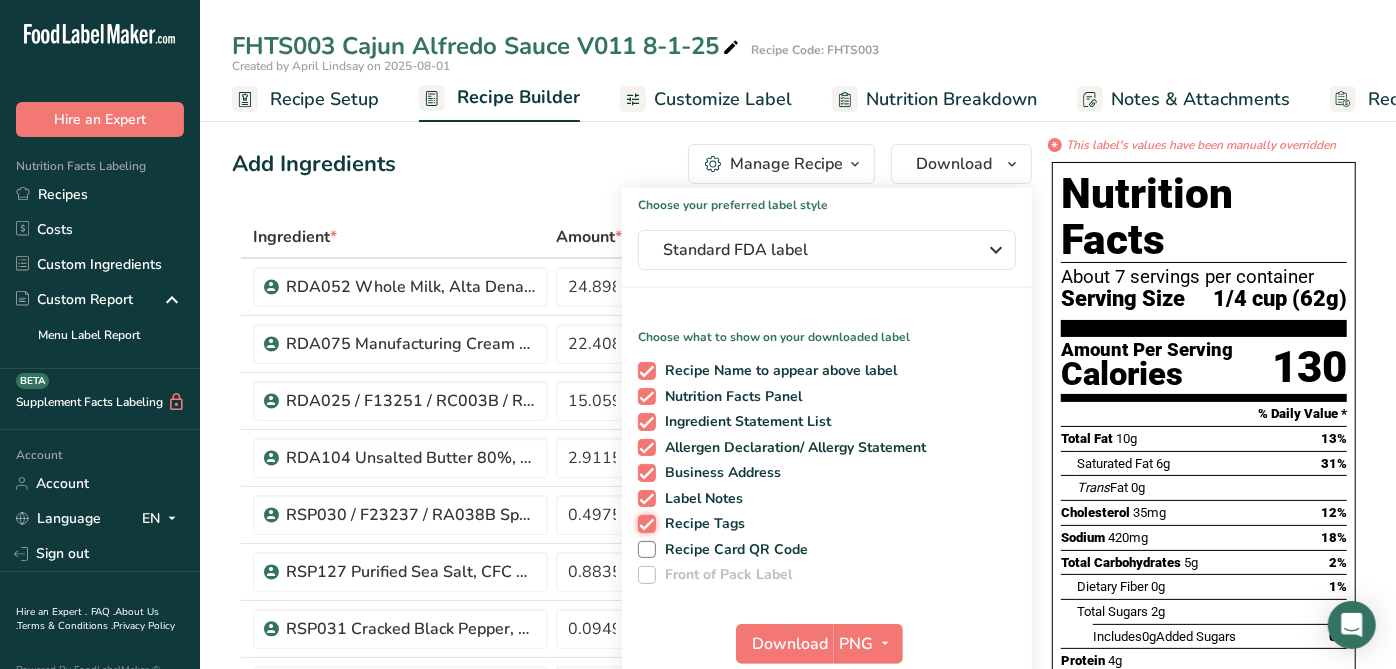 click on "Recipe Tags" at bounding box center (644, 523) 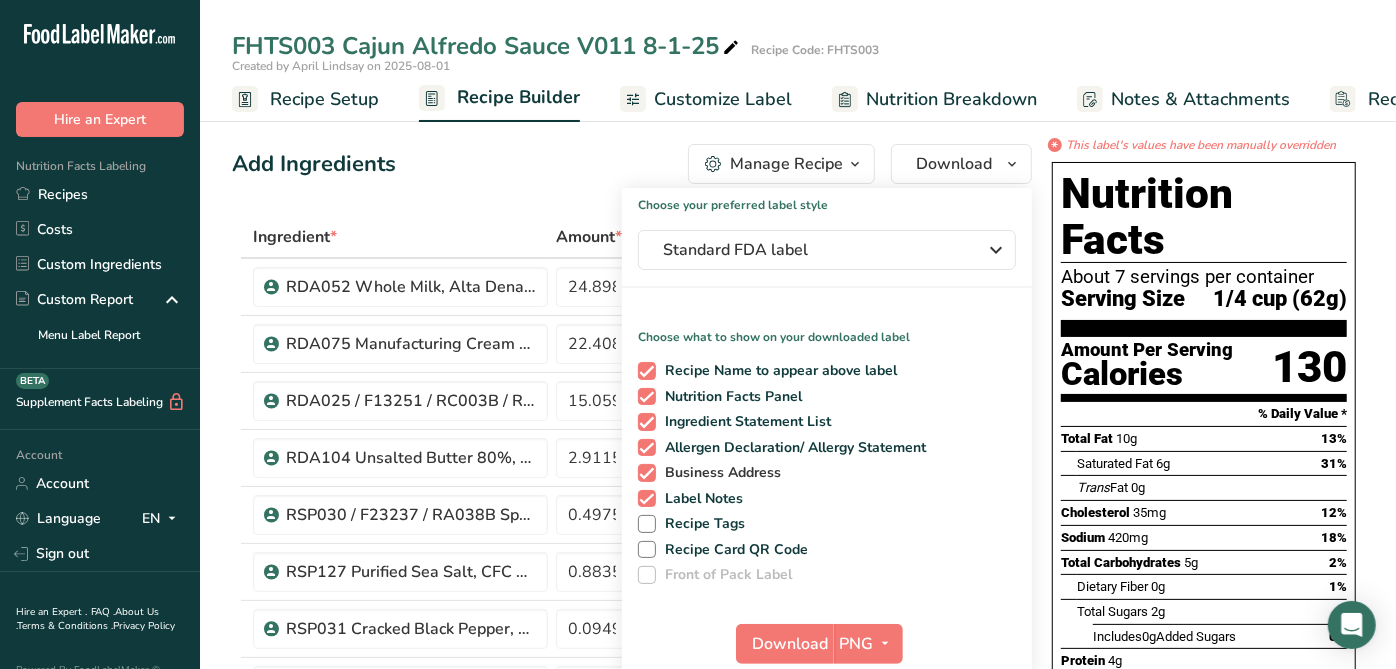 drag, startPoint x: 652, startPoint y: 500, endPoint x: 653, endPoint y: 467, distance: 33.01515 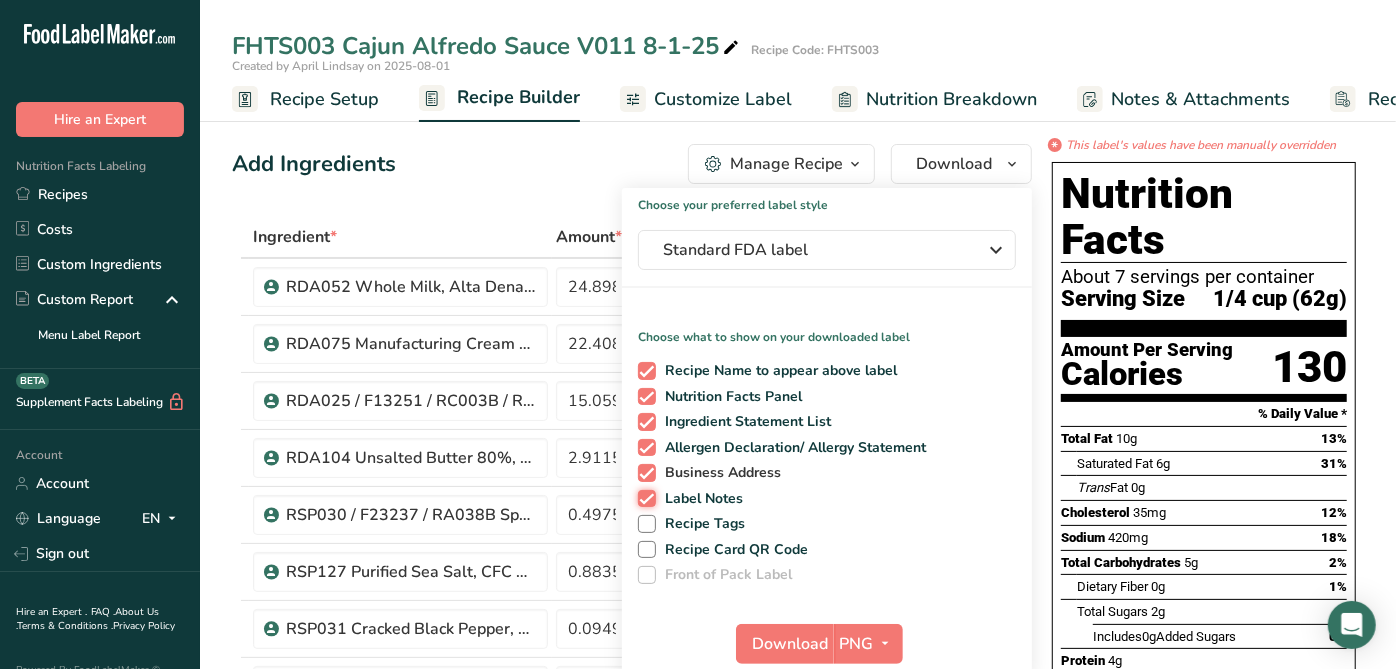 click on "Label Notes" at bounding box center [644, 498] 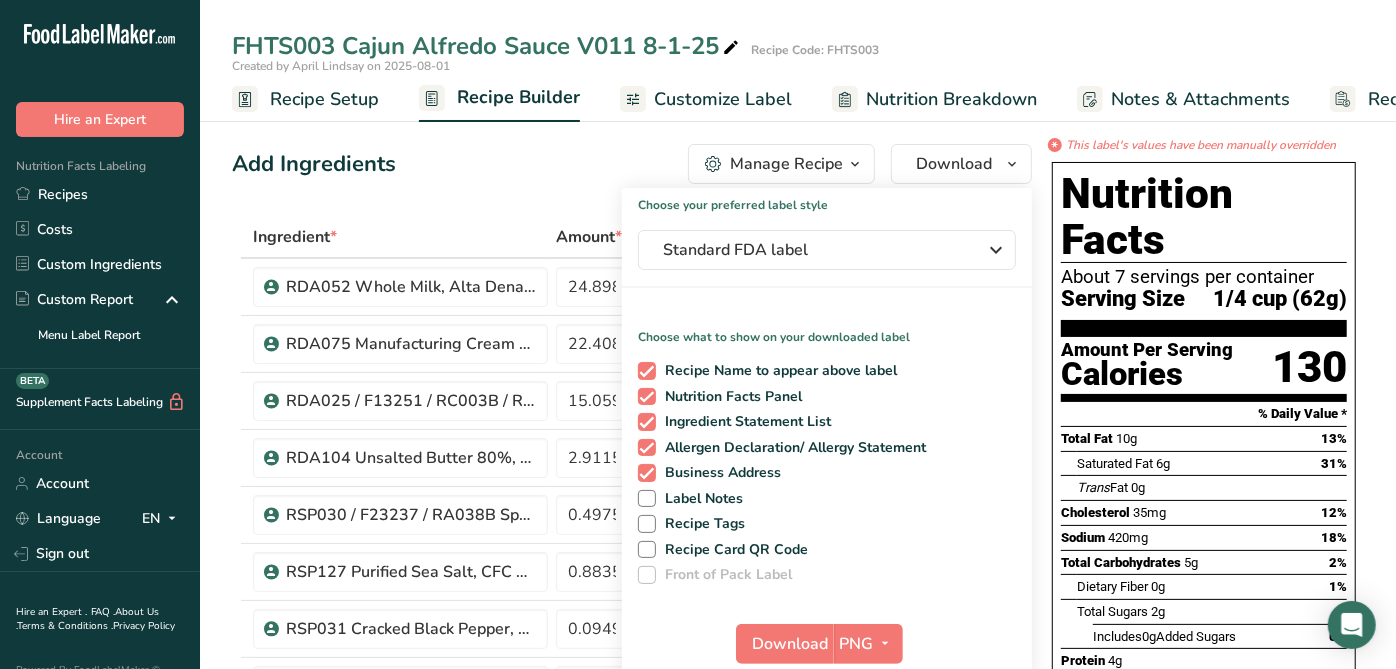 click at bounding box center (647, 473) 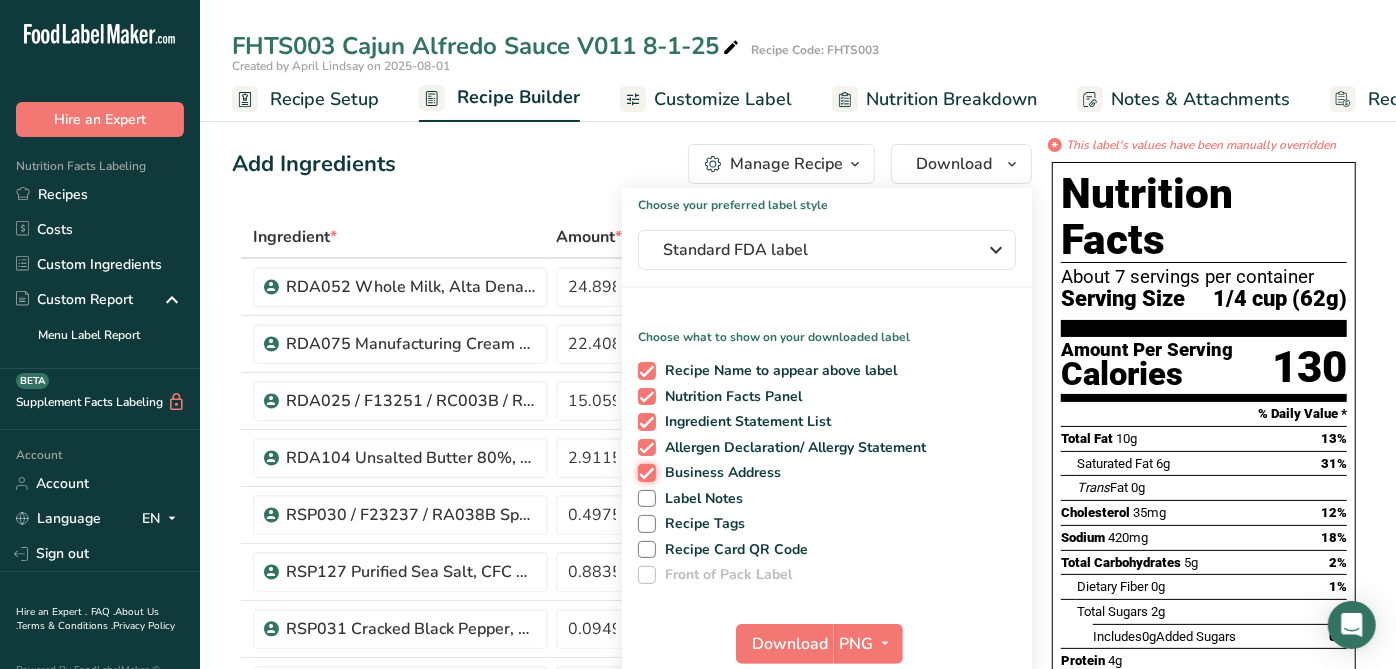 click on "Business Address" at bounding box center (644, 472) 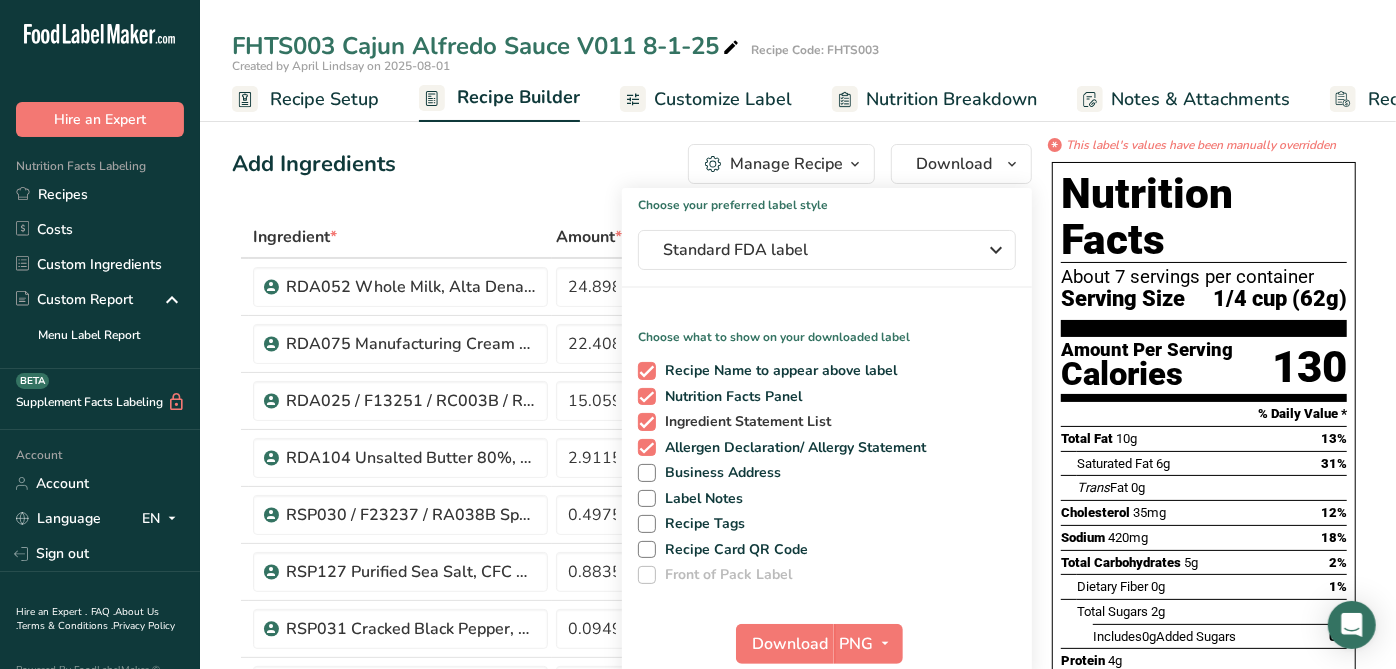 drag, startPoint x: 645, startPoint y: 453, endPoint x: 667, endPoint y: 426, distance: 34.828148 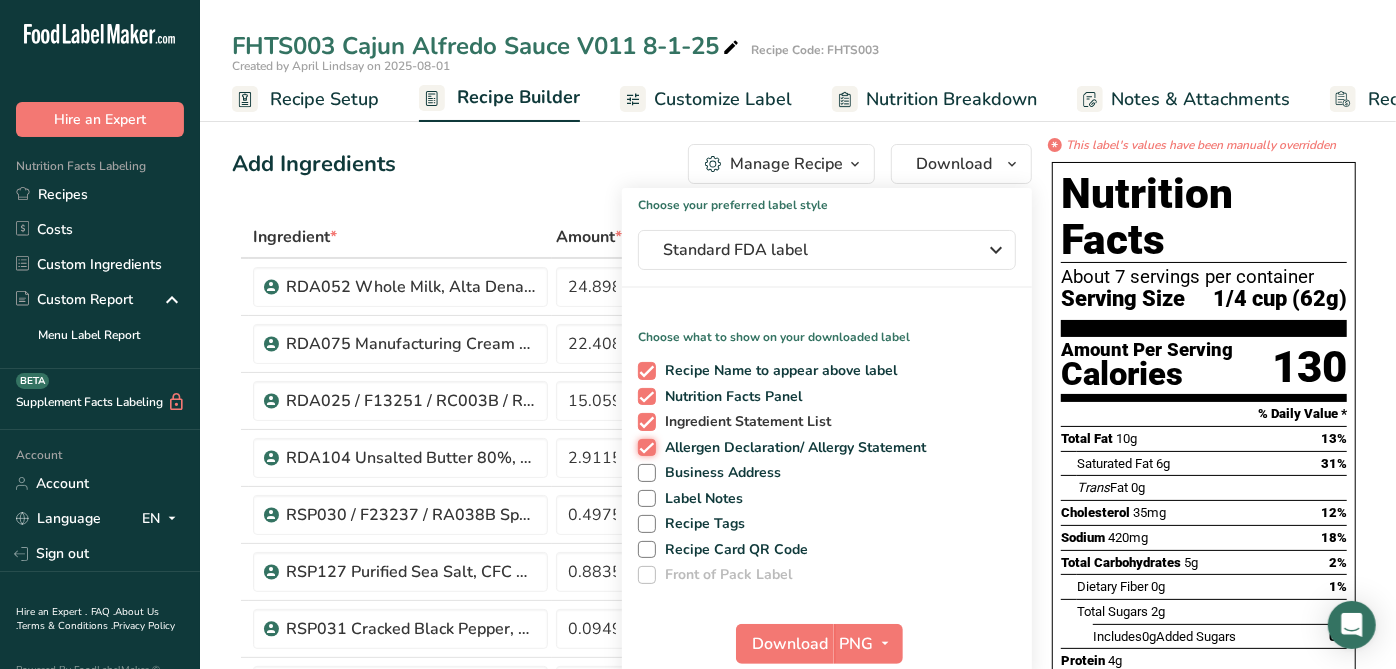 click on "Allergen Declaration/ Allergy Statement" at bounding box center (644, 447) 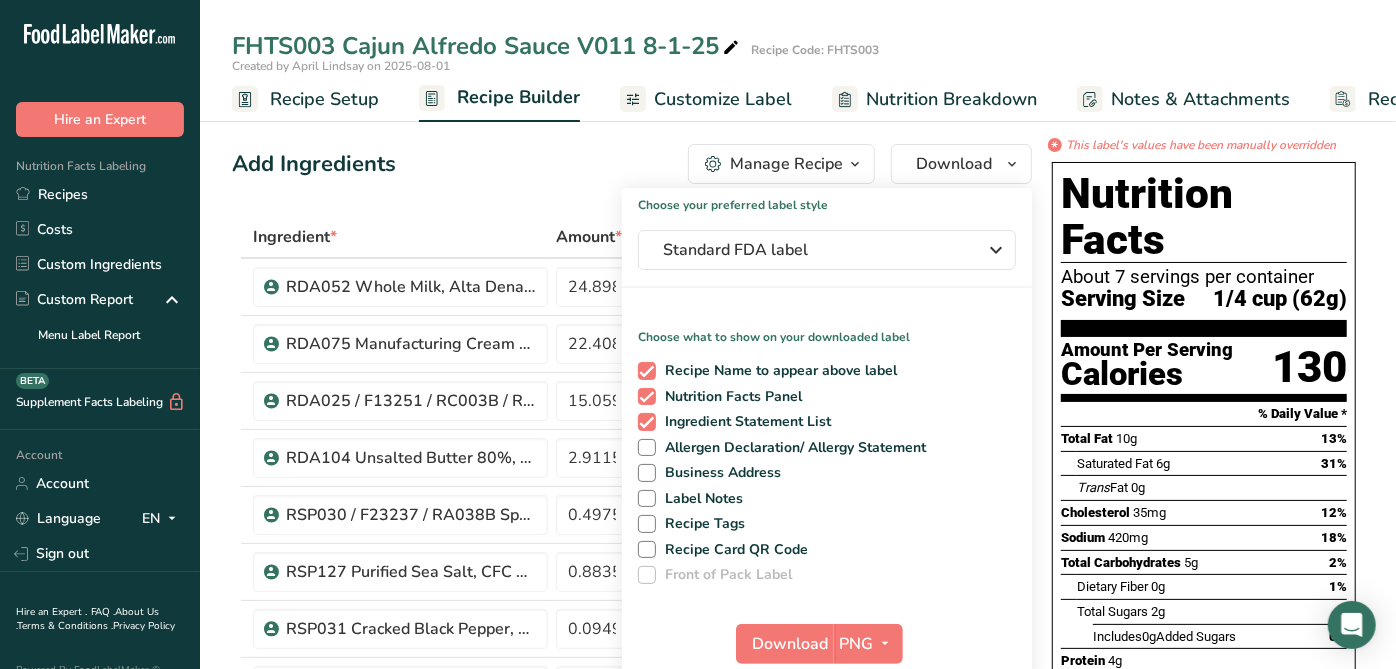 click at bounding box center (647, 422) 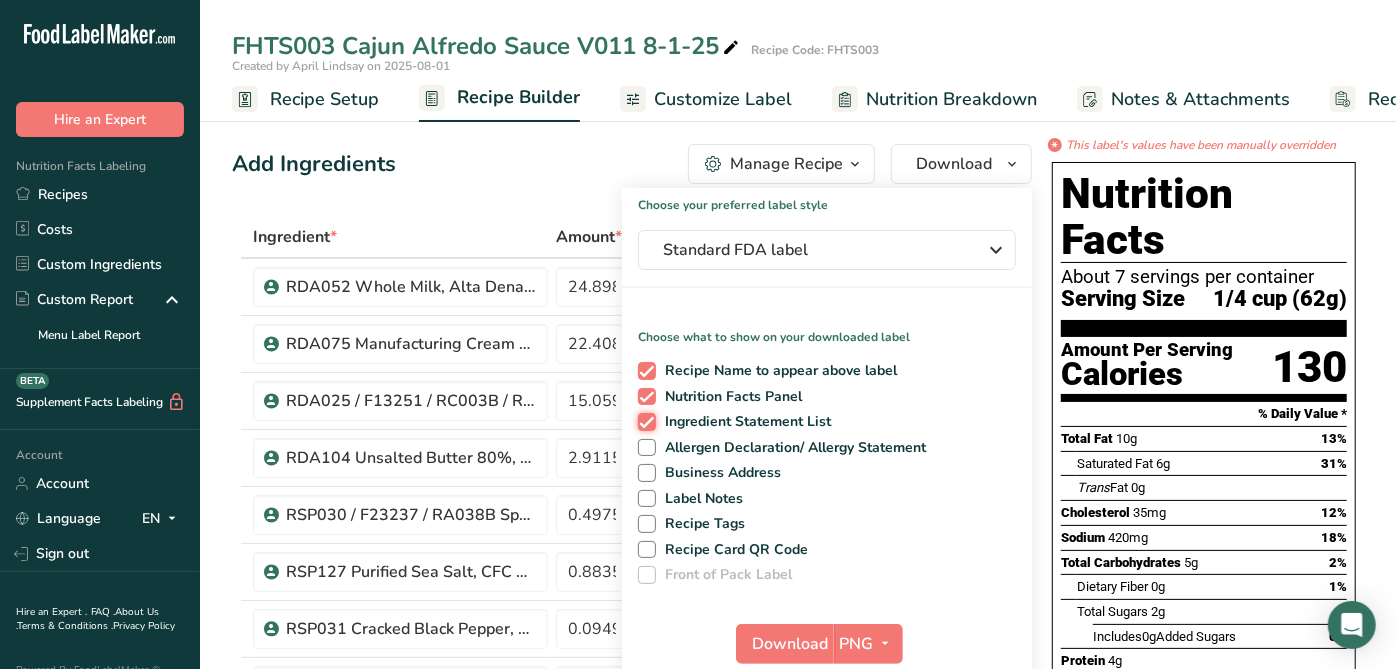 click on "Ingredient Statement List" at bounding box center [644, 421] 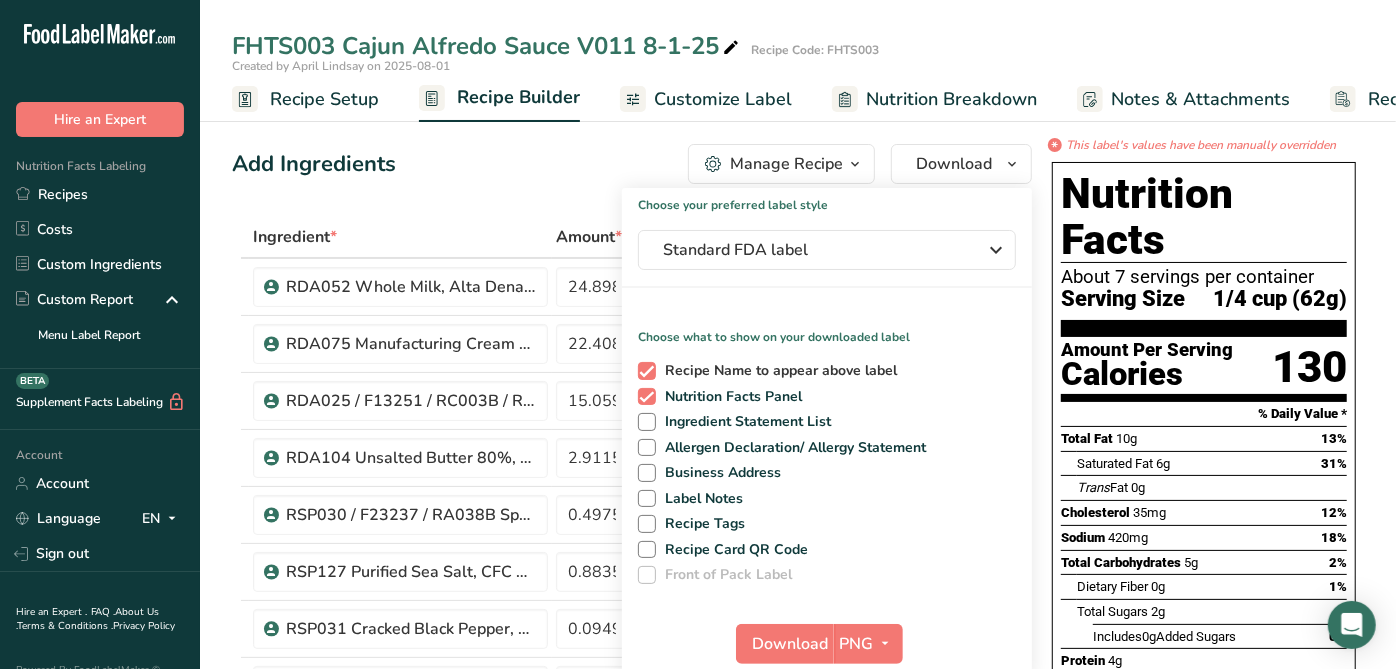 click at bounding box center (647, 371) 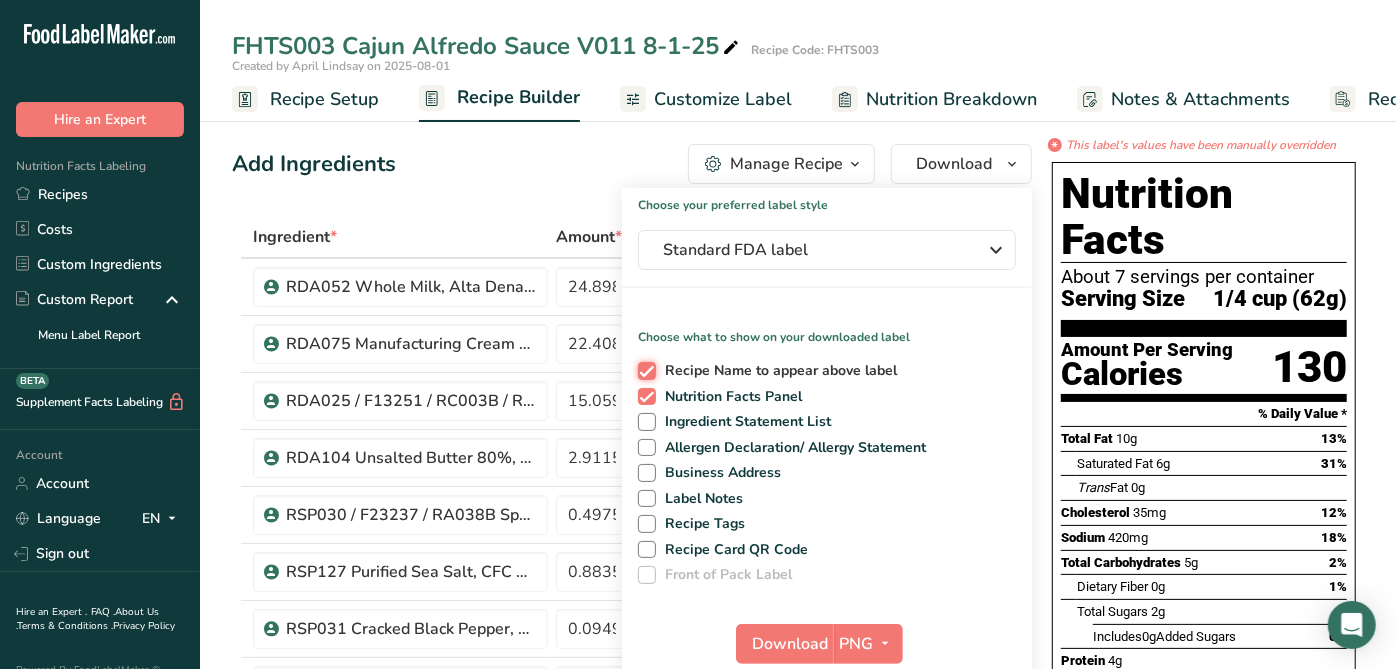 click on "Recipe Name to appear above label" at bounding box center [644, 370] 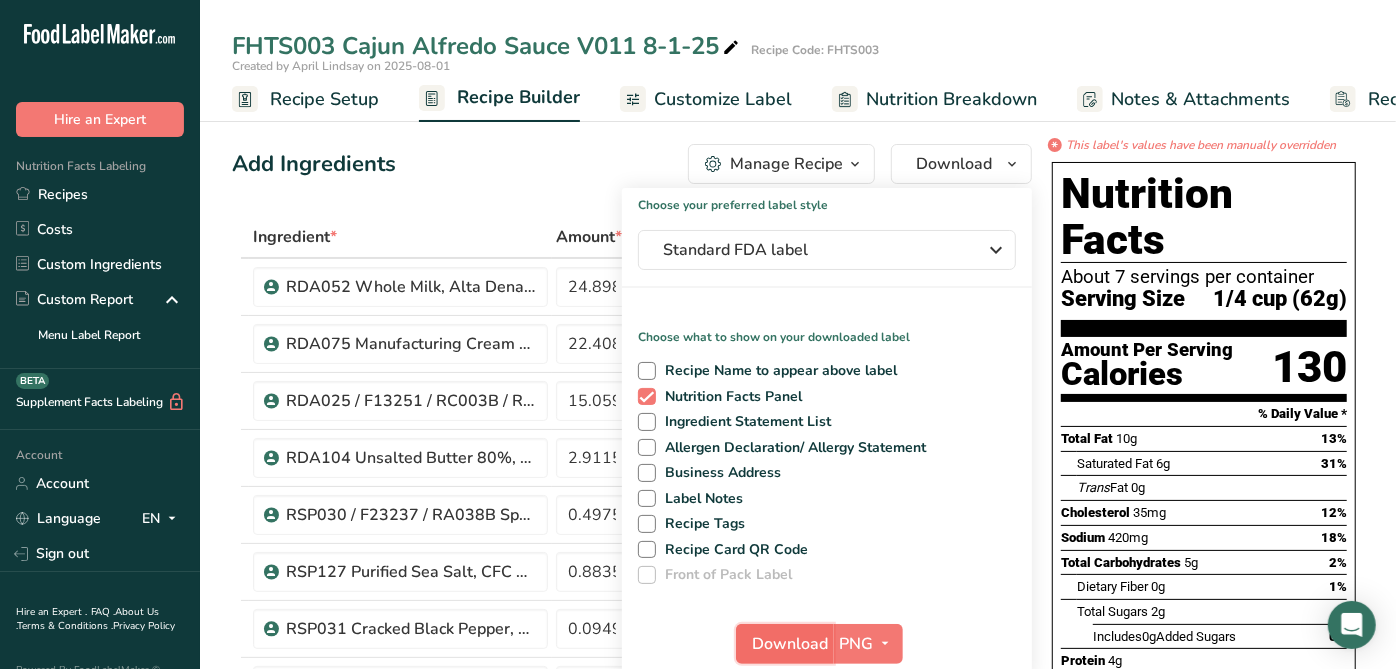 click on "Download" at bounding box center [791, 644] 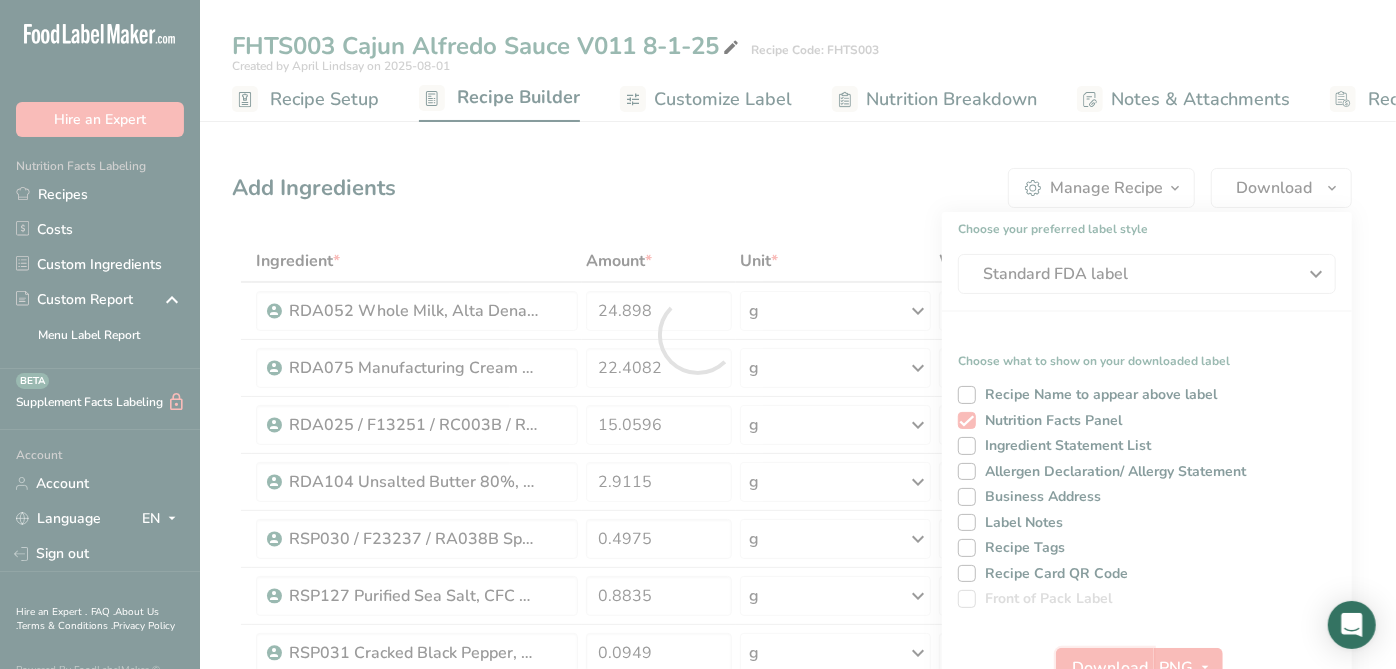 scroll, scrollTop: 0, scrollLeft: 0, axis: both 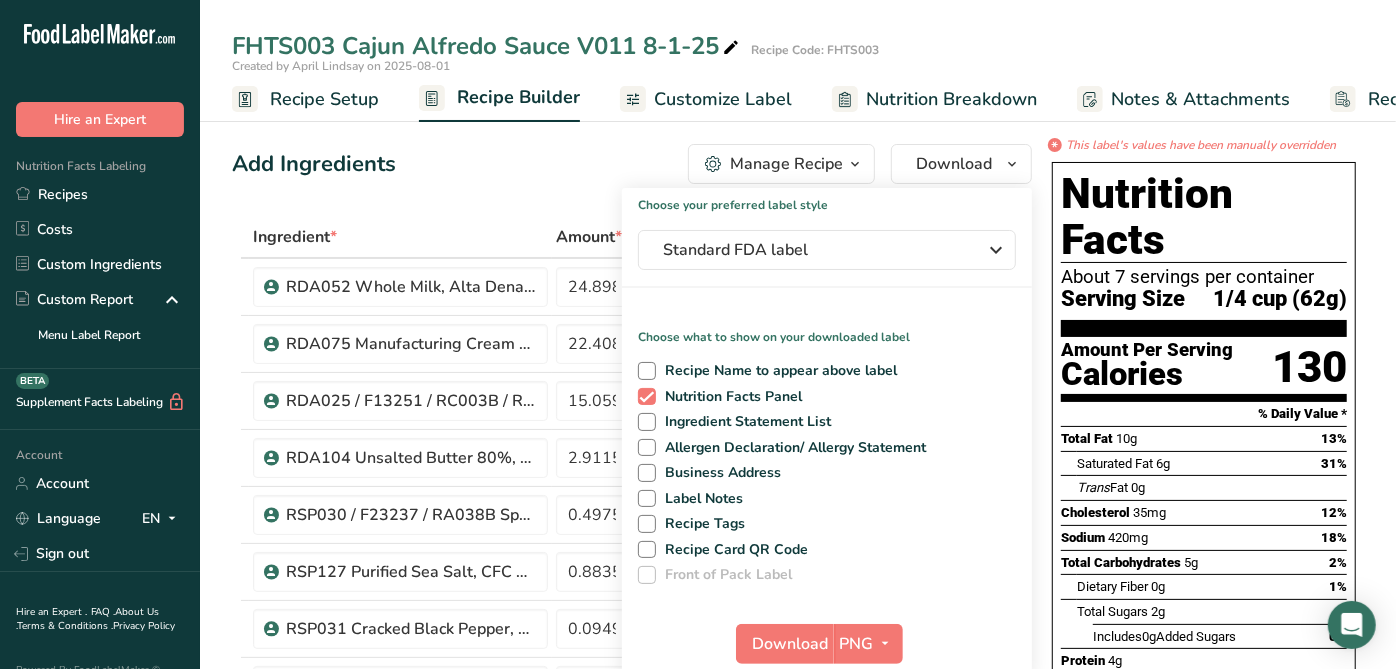 click on "Add Ingredients
Manage Recipe         Delete Recipe           Duplicate Recipe             Scale Recipe             Save as Sub-Recipe   .a-a{fill:#347362;}.b-a{fill:#fff;}                               Nutrition Breakdown                 Recipe Card
NEW
Amino Acids Pattern Report           Activity History
Download
Choose your preferred label style
Standard FDA label
Standard FDA label
The most common format for nutrition facts labels in compliance with the FDA's typeface, style and requirements
Tabular FDA label
A label format compliant with the FDA regulations presented in a tabular (horizontal) display.
Linear FDA label
A simple linear display for small sized packages.
Simplified FDA label" at bounding box center (632, 164) 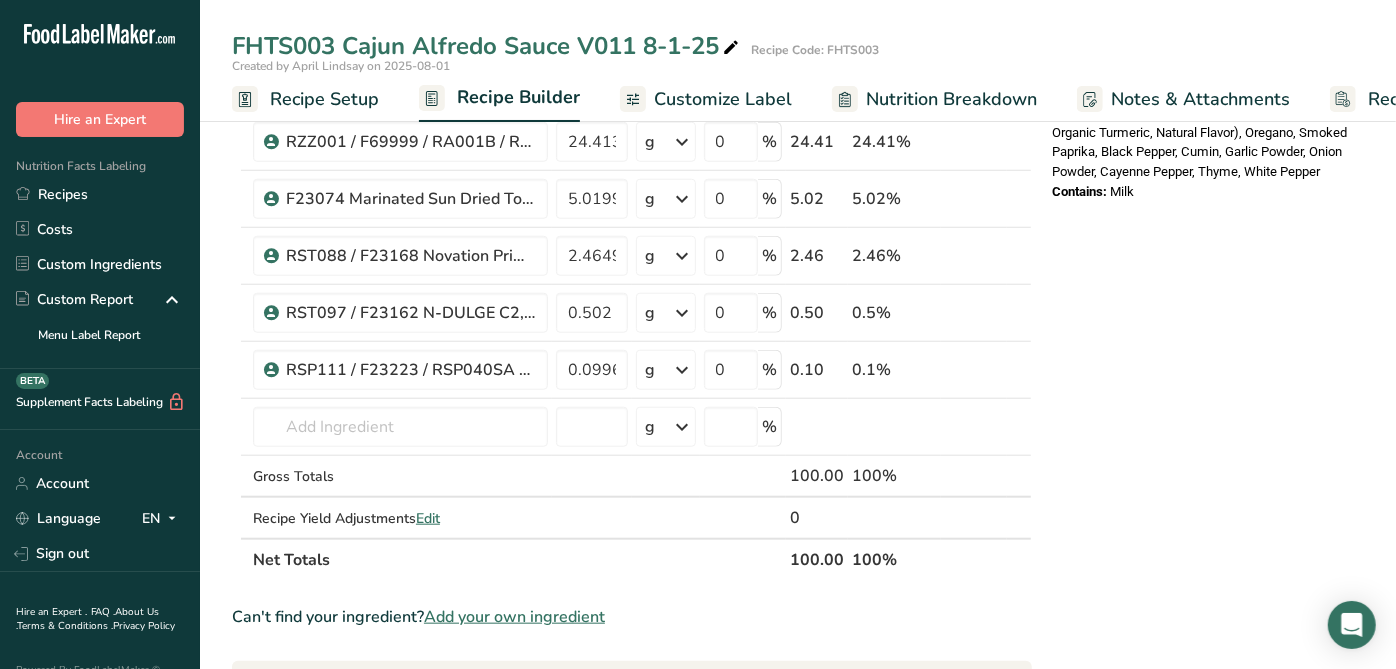 scroll, scrollTop: 888, scrollLeft: 0, axis: vertical 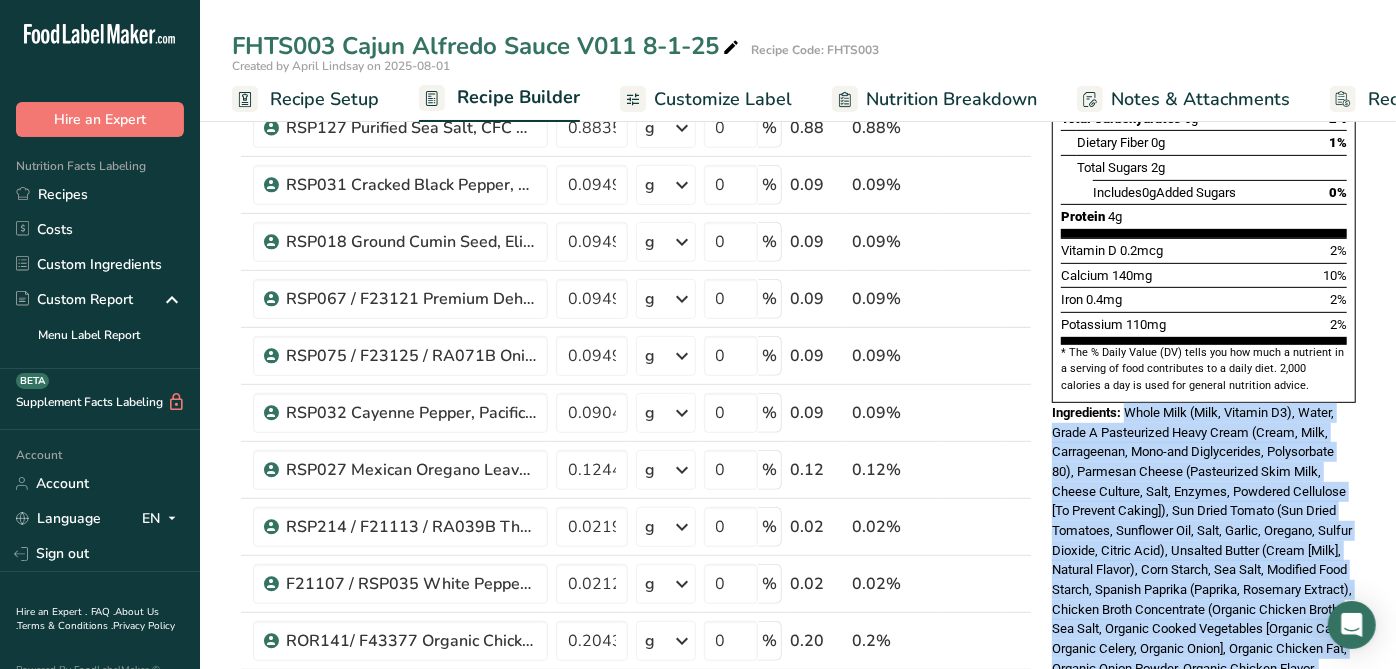 drag, startPoint x: 1242, startPoint y: 247, endPoint x: 1125, endPoint y: 356, distance: 159.90622 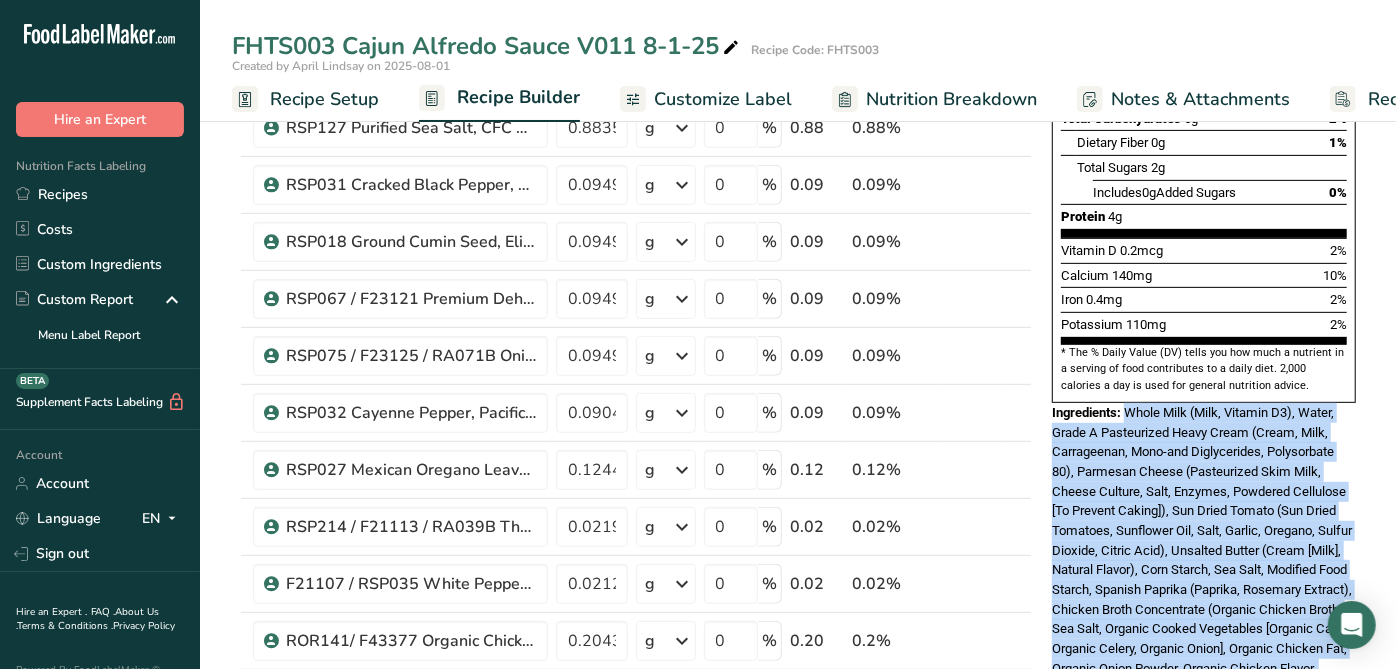 click on "Ingredients:    Whole Milk (Milk, Vitamin D3), Water, Grade A Pasteurized Heavy Cream (Cream, Milk, Carrageenan, Mono-and Diglycerides, Polysorbate 80), Parmesan Cheese (Pasteurized Skim Milk, Cheese Culture, Salt, Enzymes, Powdered Cellulose [To Prevent Caking]), Sun Dried Tomato (Sun Dried Tomatoes, Sunflower Oil, Salt, Garlic, Oregano, Sulfur Dioxide, Citric Acid), Unsalted Butter (Cream [Milk], Natural Flavor), Corn Starch, Sea Salt, Modified Food Starch, Spanish Paprika (Paprika, Rosemary Extract), Chicken Broth Concentrate (Organic Chicken Broth, Sea Salt, Organic Cooked Vegetables [Organic Carrot, Organic Celery, Organic Onion], Organic Chicken Fat, Organic Onion Powder, Organic Chicken Flavor, Organic Turmeric, Natural Flavor), Oregano, Smoked Paprika, Black Pepper, Cumin, Garlic Powder, Onion Powder, Cayenne Pepper, Thyme, White Pepper" at bounding box center (1204, 570) 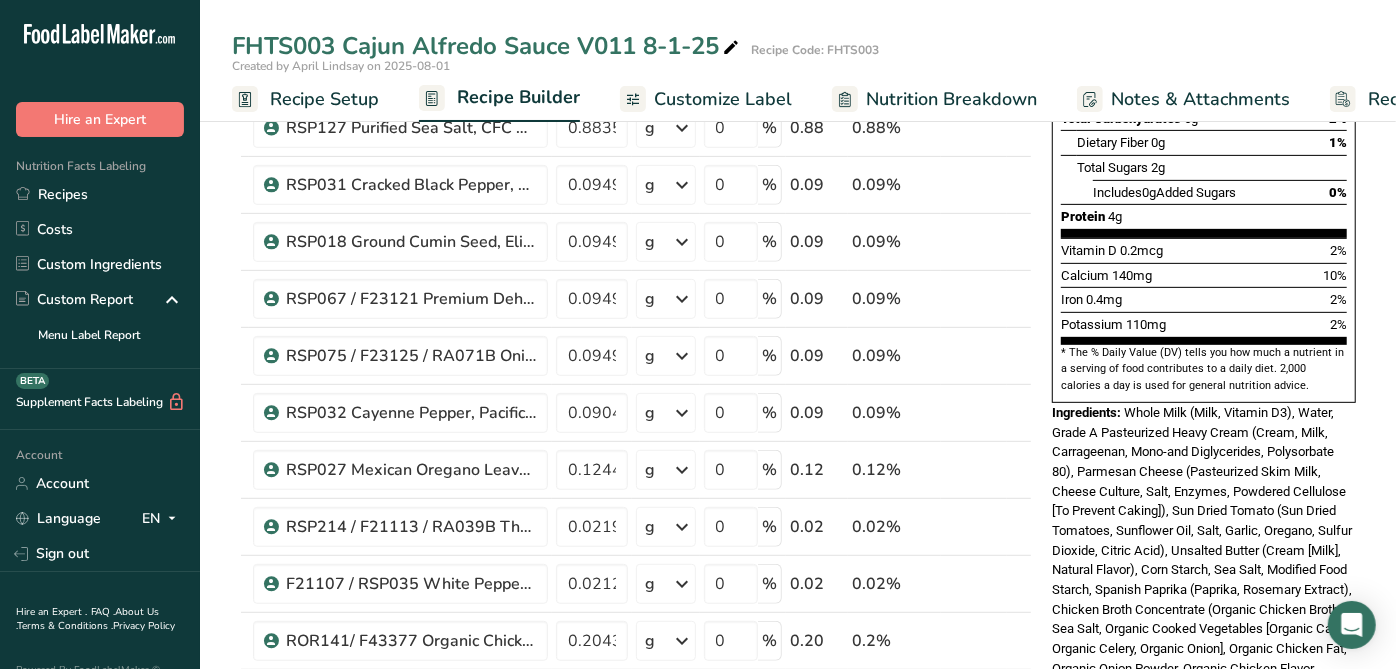 click on "Ingredients:" at bounding box center (1086, 412) 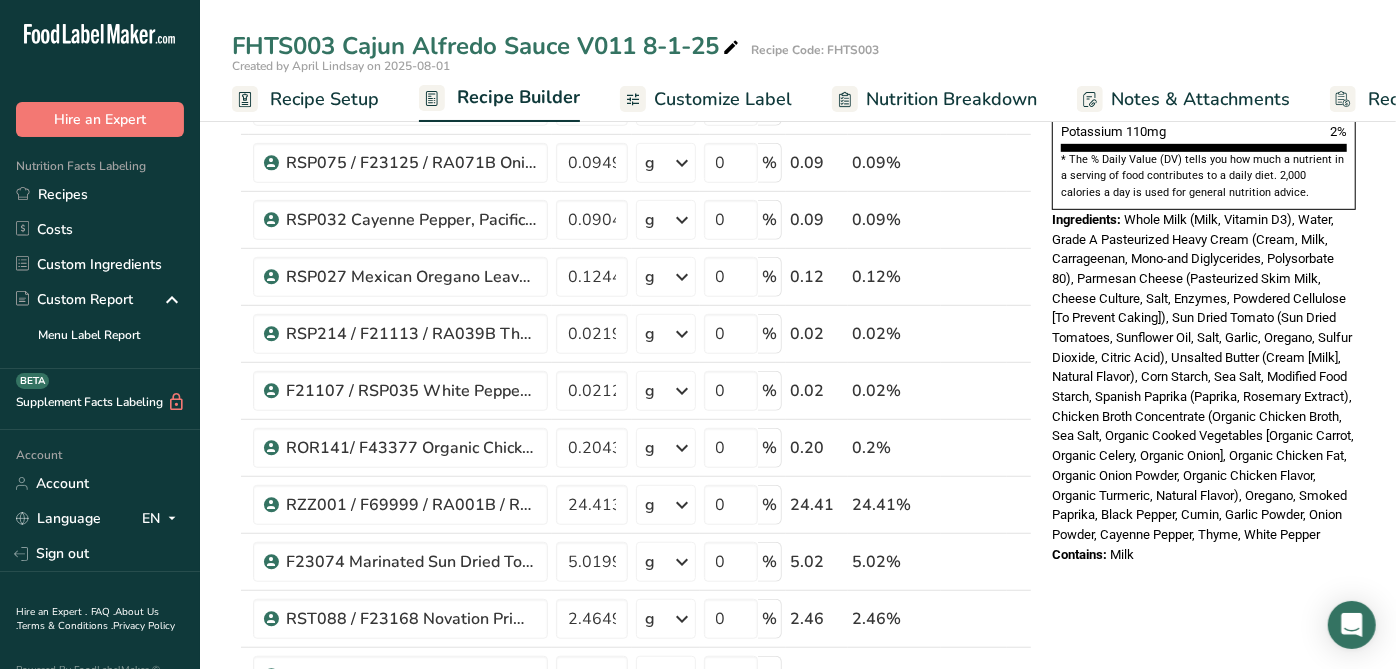 scroll, scrollTop: 777, scrollLeft: 0, axis: vertical 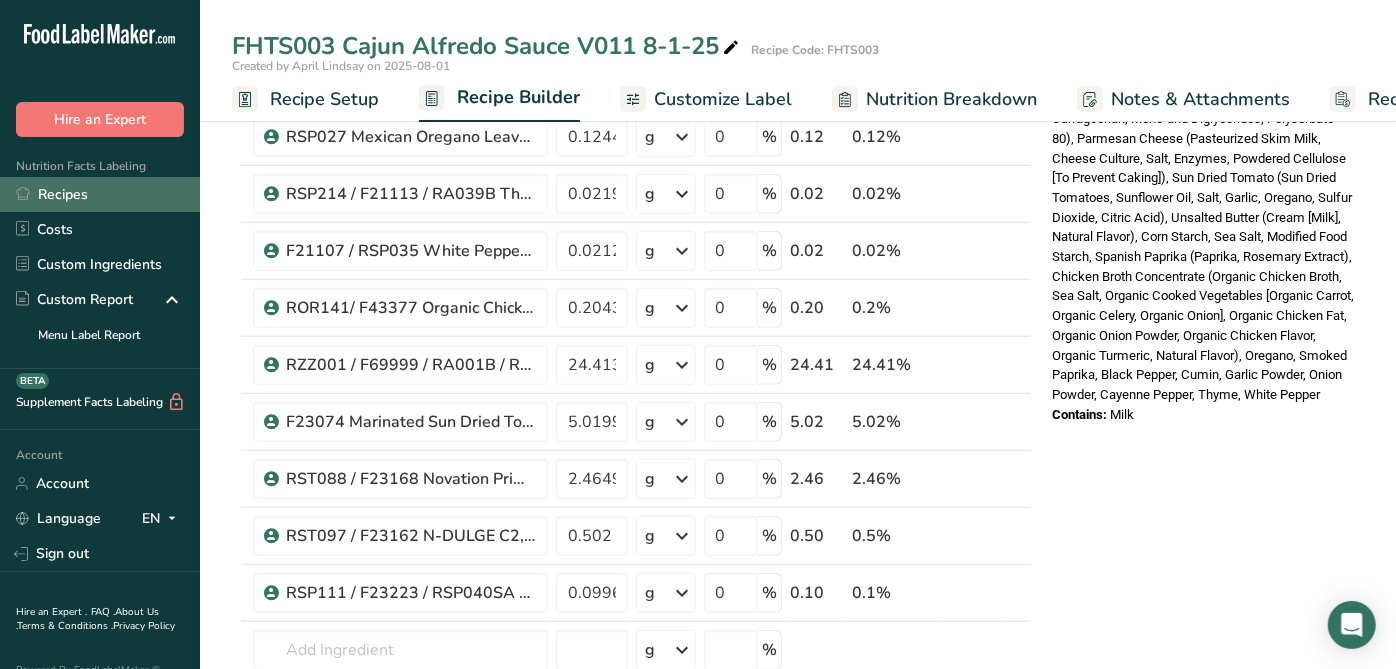click on "Recipes" at bounding box center [100, 194] 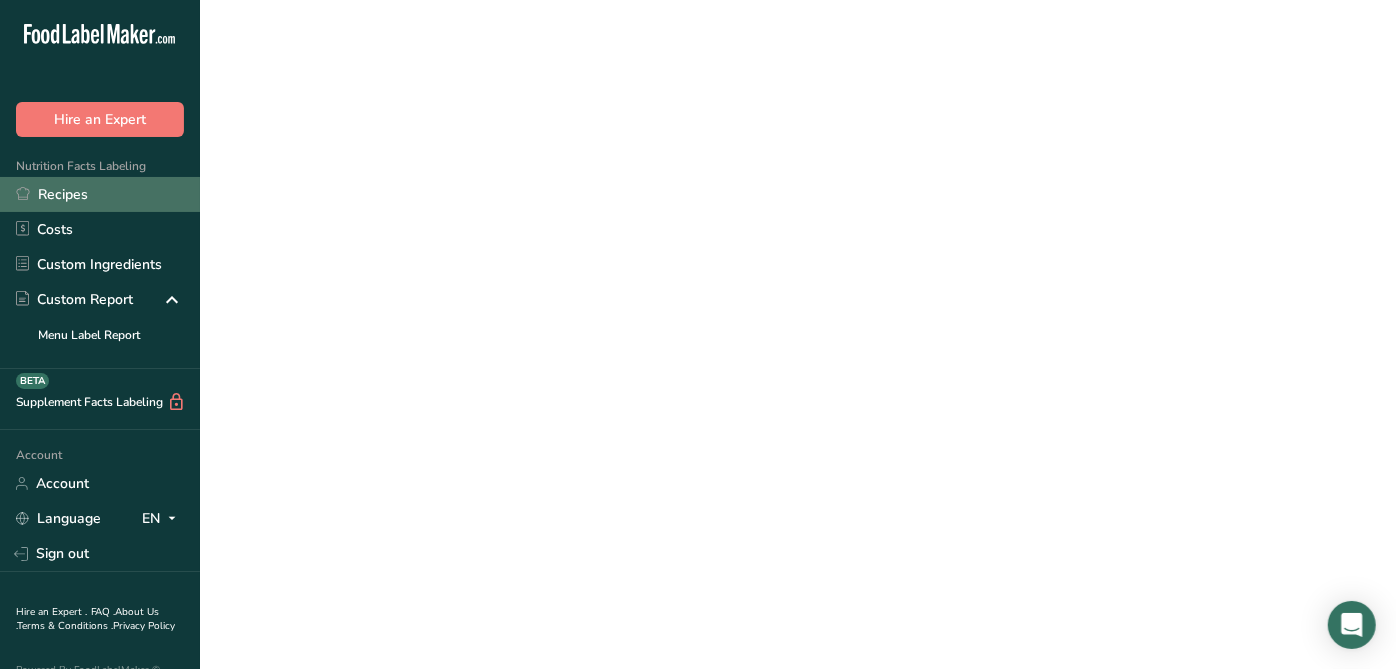 scroll, scrollTop: 0, scrollLeft: 0, axis: both 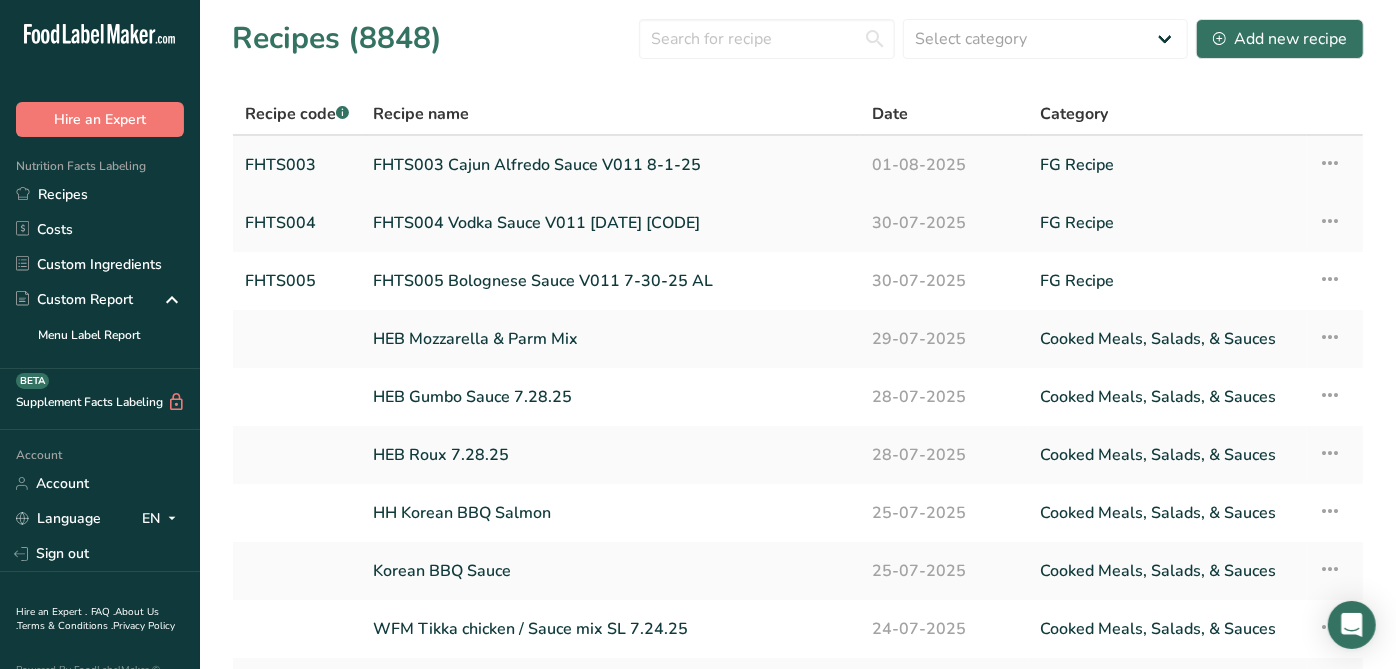 click on "FHTS003 Cajun Alfredo Sauce V011 8-1-25" at bounding box center [610, 165] 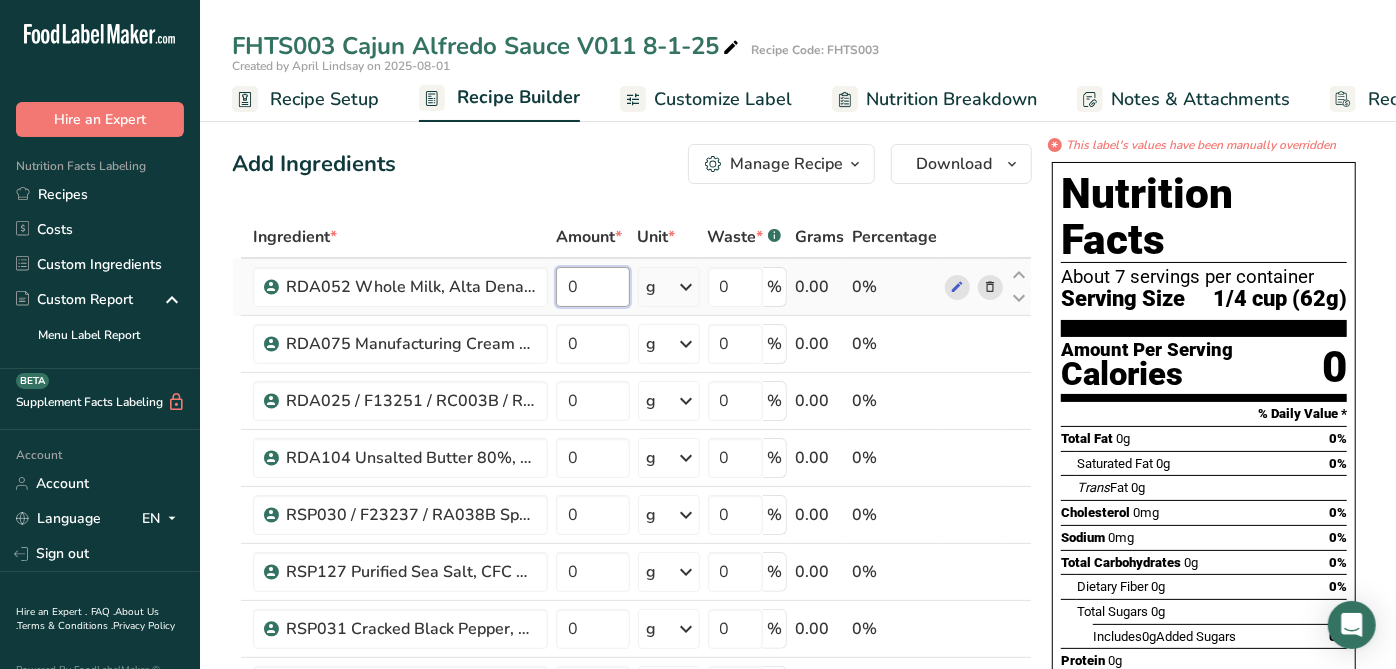 click on "0" at bounding box center (593, 287) 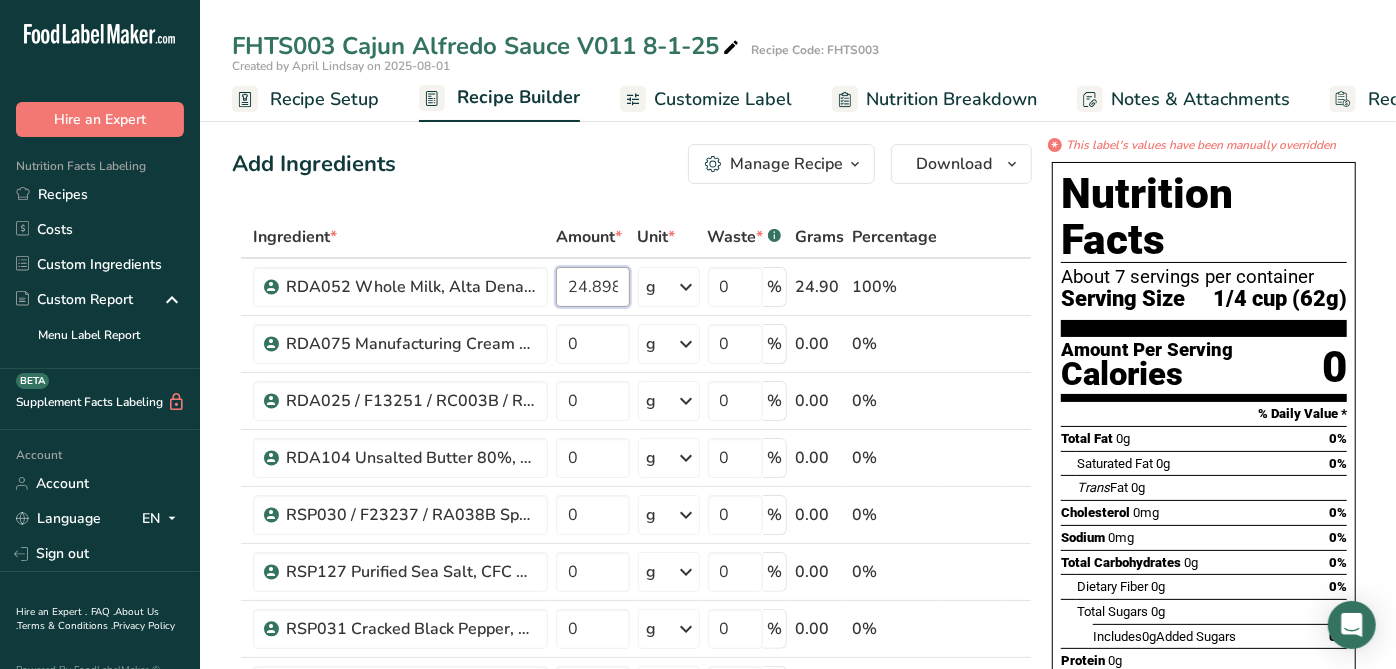 type on "24.898" 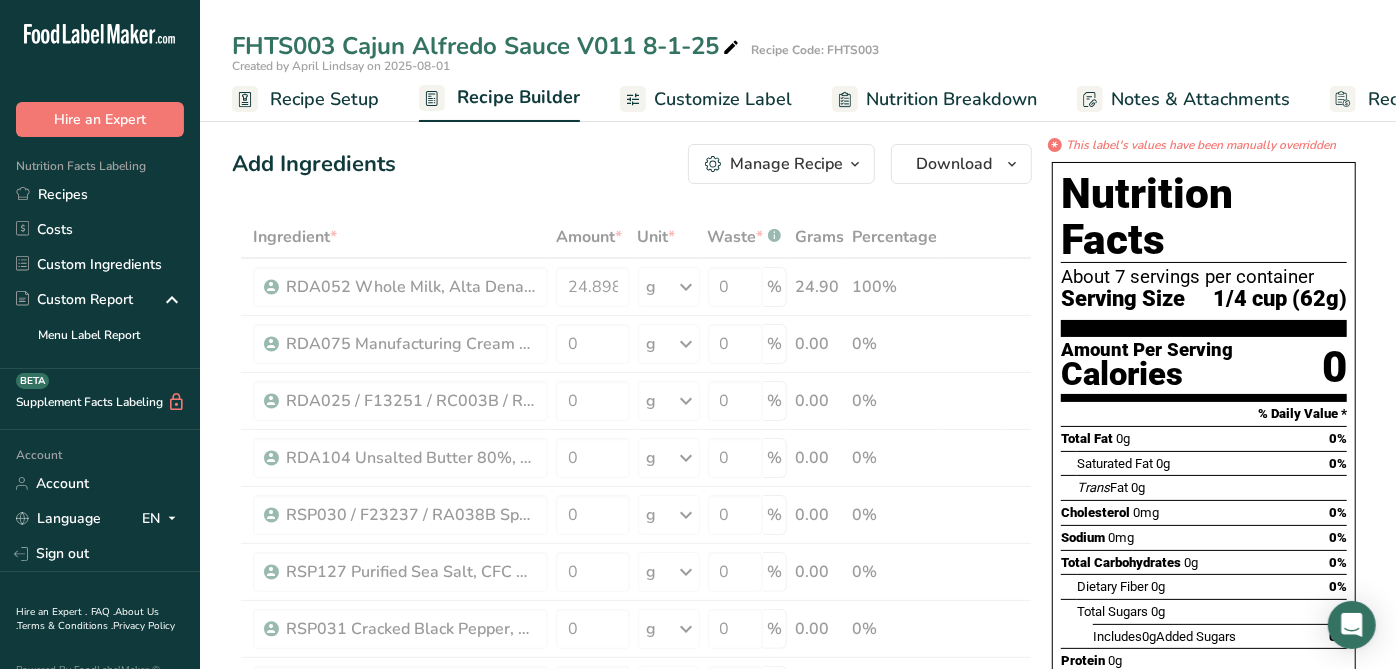 click on "Add Ingredients
Manage Recipe         Delete Recipe           Duplicate Recipe             Scale Recipe             Save as Sub-Recipe   .a-a{fill:#347362;}.b-a{fill:#fff;}                               Nutrition Breakdown                 Recipe Card
NEW
Amino Acids Pattern Report           Activity History
Download
Choose your preferred label style
Standard FDA label
Standard FDA label
The most common format for nutrition facts labels in compliance with the FDA's typeface, style and requirements
Tabular FDA label
A label format compliant with the FDA regulations presented in a tabular (horizontal) display.
Linear FDA label
A simple linear display for small sized packages.
Simplified FDA label" at bounding box center [632, 164] 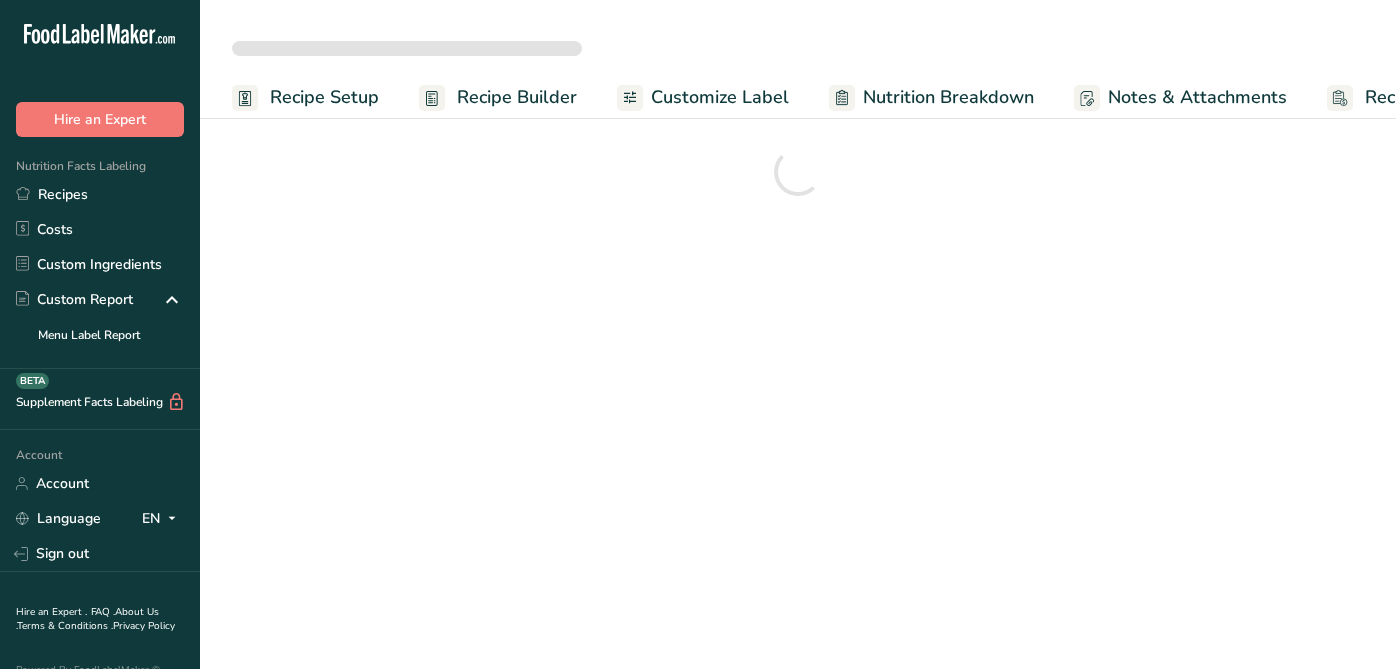 scroll, scrollTop: 0, scrollLeft: 0, axis: both 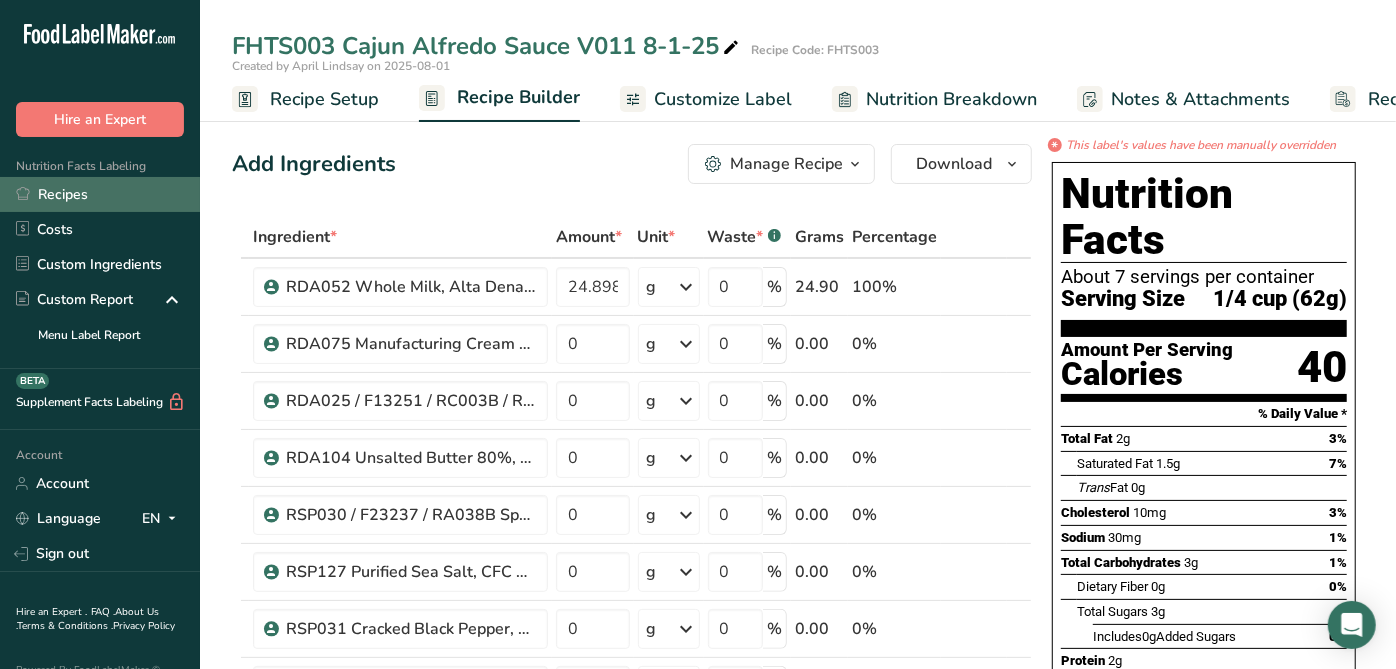 click on "Recipes" at bounding box center (100, 194) 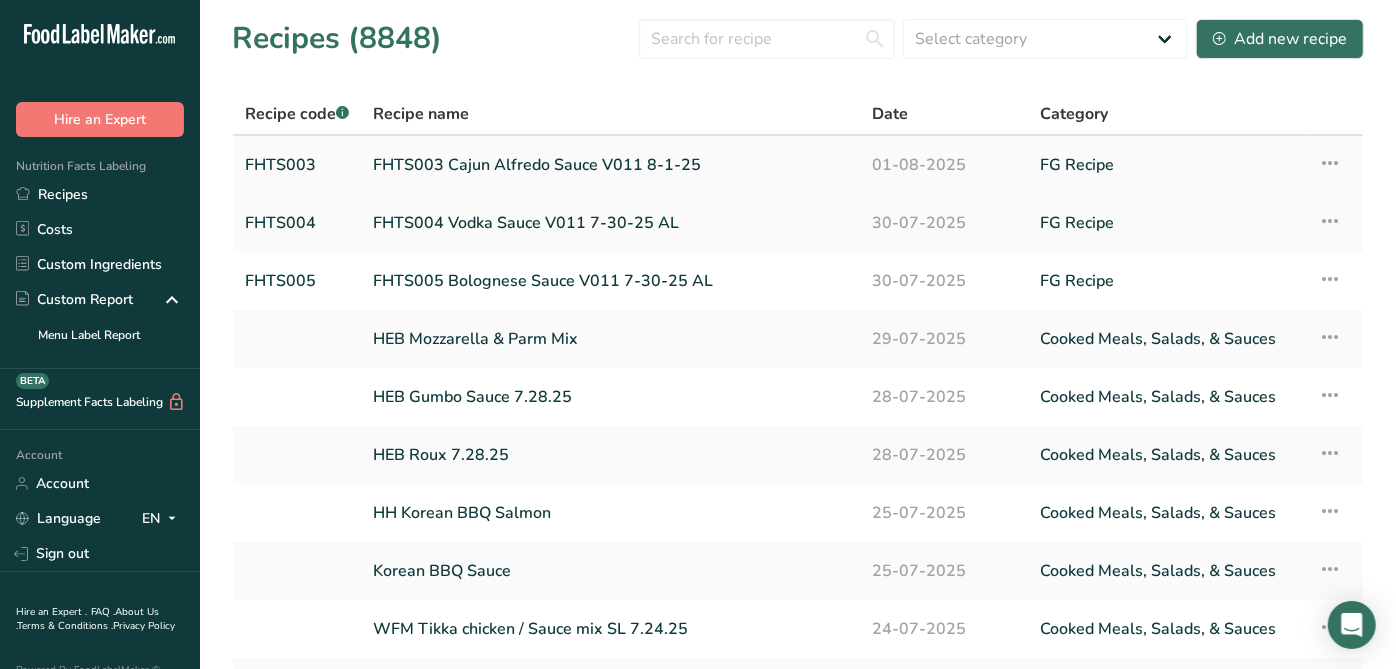 click on "FHTS003 Cajun Alfredo Sauce V011 8-1-25" at bounding box center [610, 165] 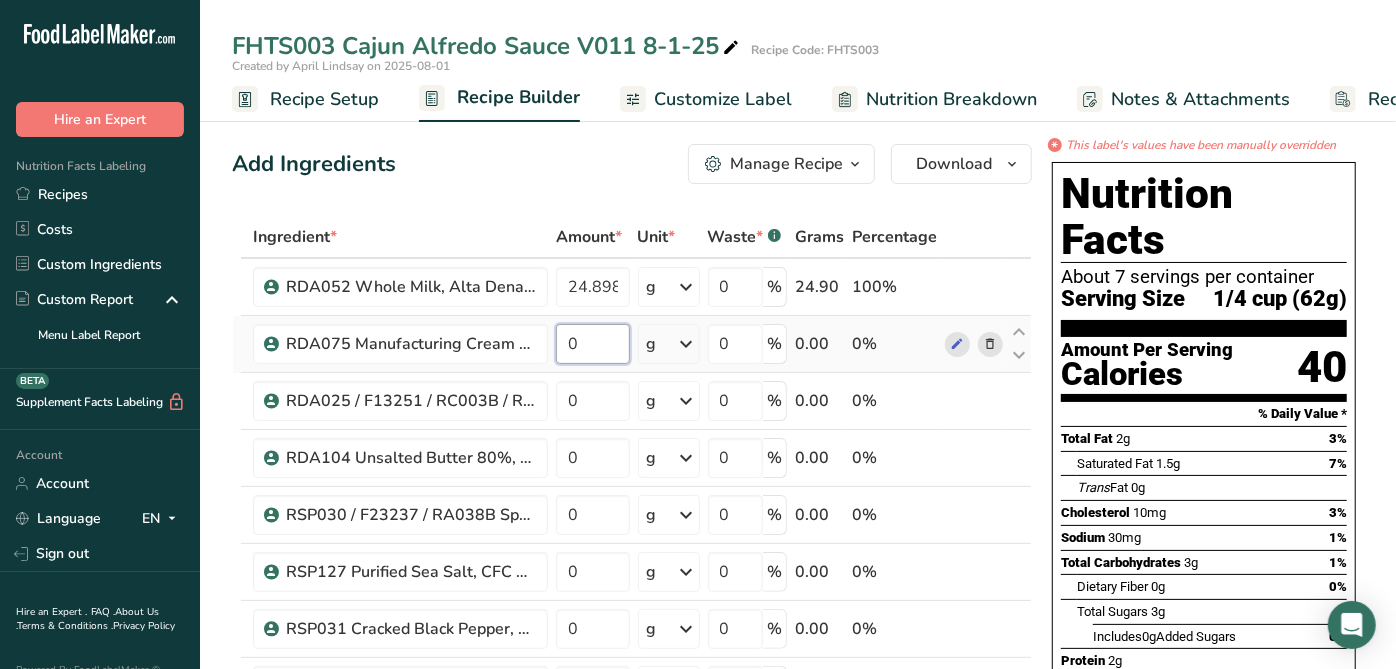 click on "0" at bounding box center [593, 344] 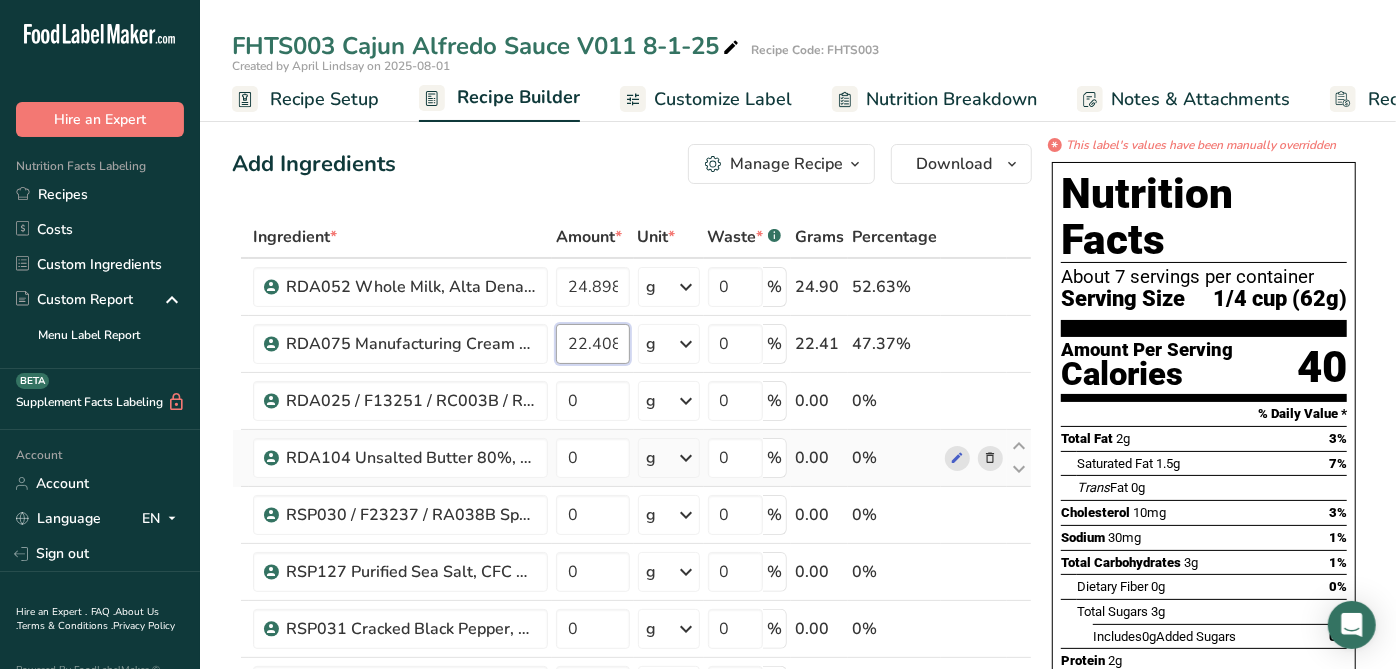 scroll, scrollTop: 0, scrollLeft: 8, axis: horizontal 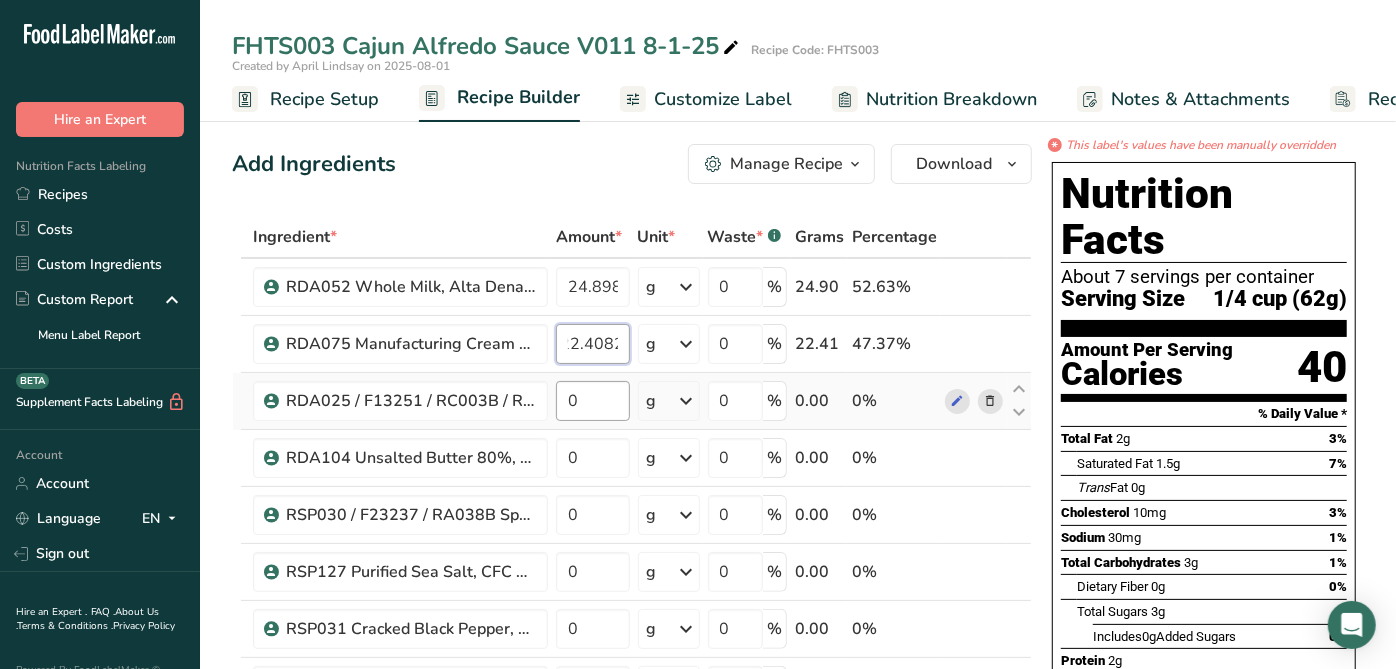 type on "22.4082" 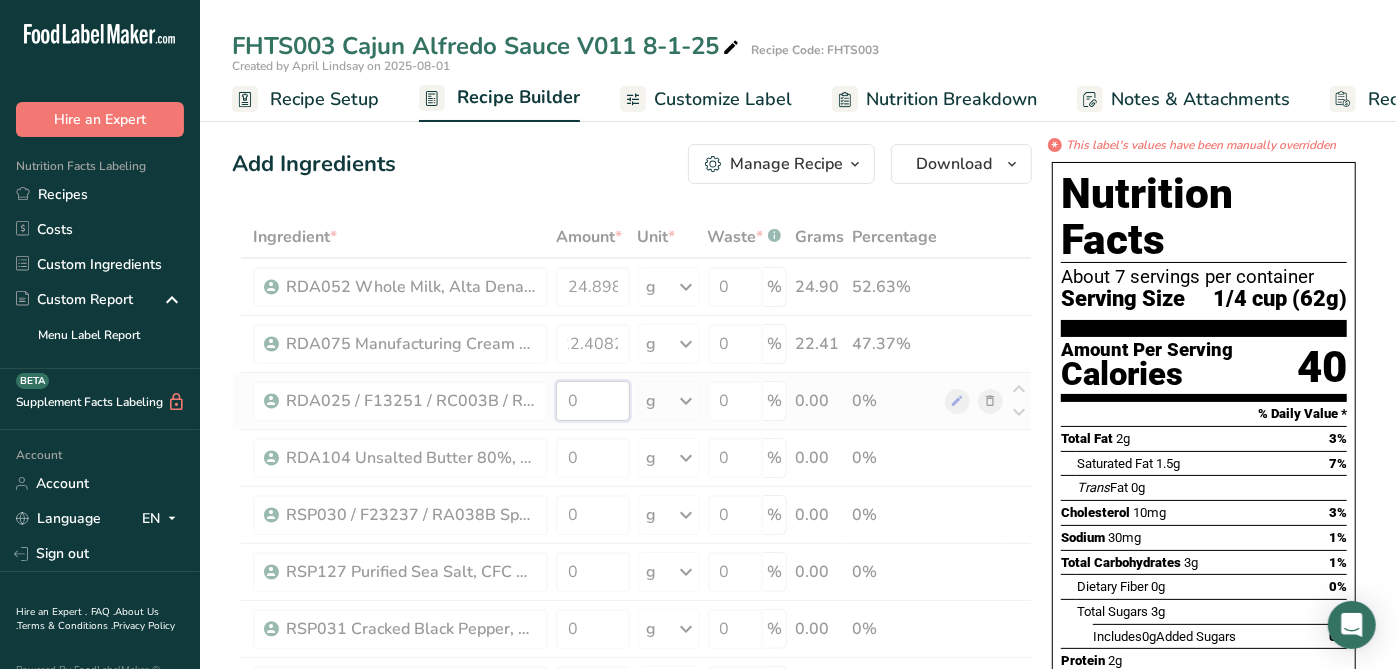 click on "Ingredient *
Amount *
Unit *
Waste *   .a-a{fill:#347362;}.b-a{fill:#fff;}          Grams
Percentage
RDA052 Whole Milk, [COMPANY] 02-20-23 AL
24.898
g
Weight Units
g
kg
mg
See more
Volume Units
l
mL
fl oz
See more
0
%
24.90
37.14%
RDA075 Manufacturing Cream 40%, [COMPANY] 02-26-20 CC
22.4082
g
Weight Units
g
kg
mg
See more
Volume Units
l
mL
fl oz
See more
0
%
22.41
33.43%" at bounding box center (632, 898) 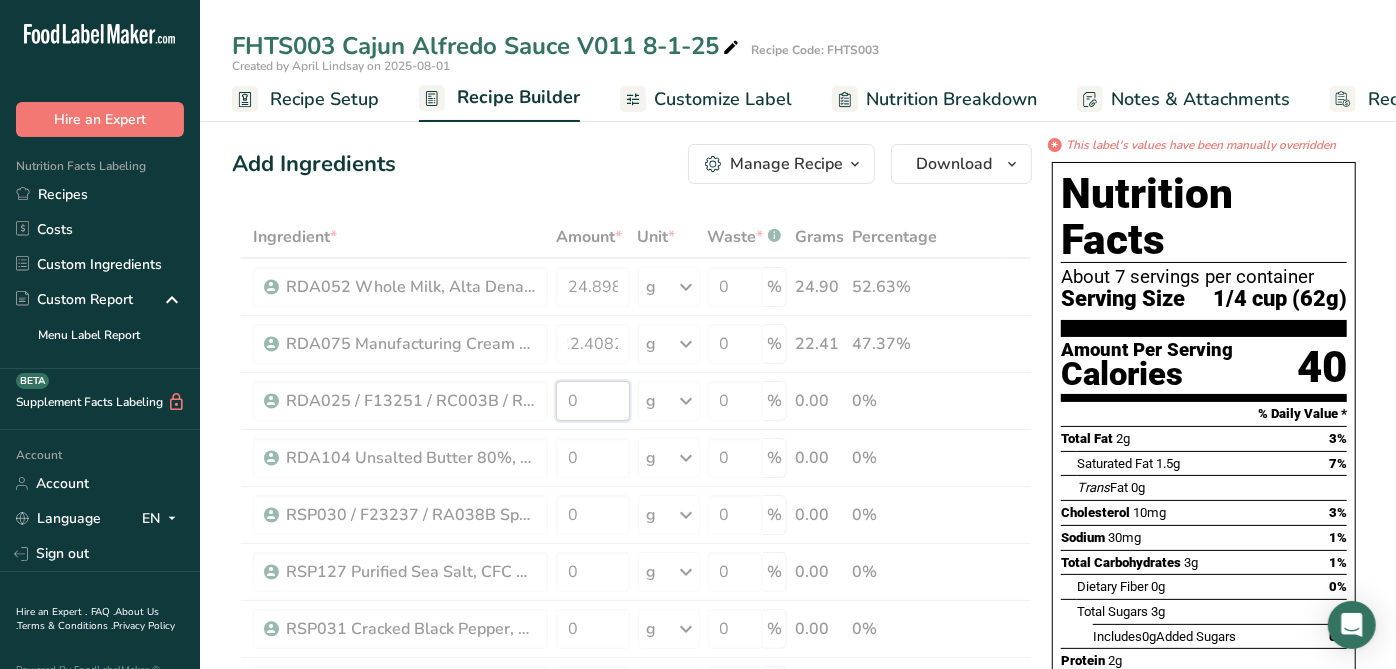 scroll, scrollTop: 0, scrollLeft: 0, axis: both 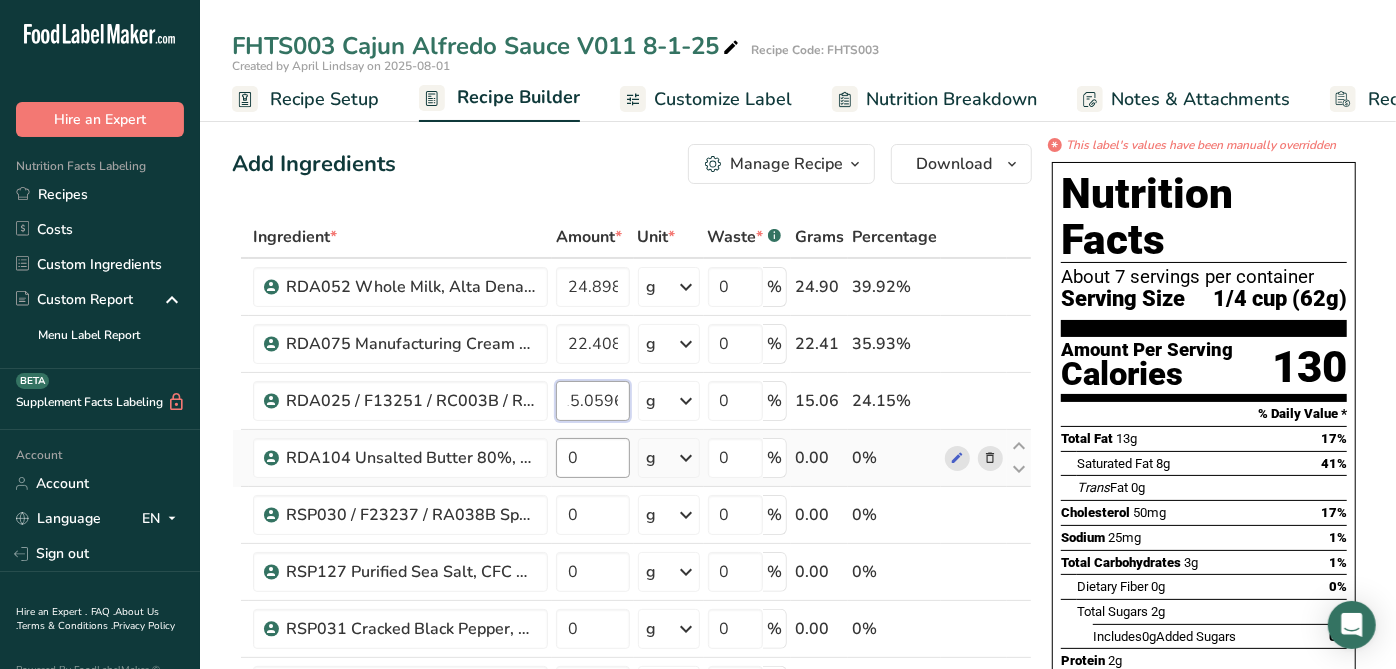 type on "15.0596" 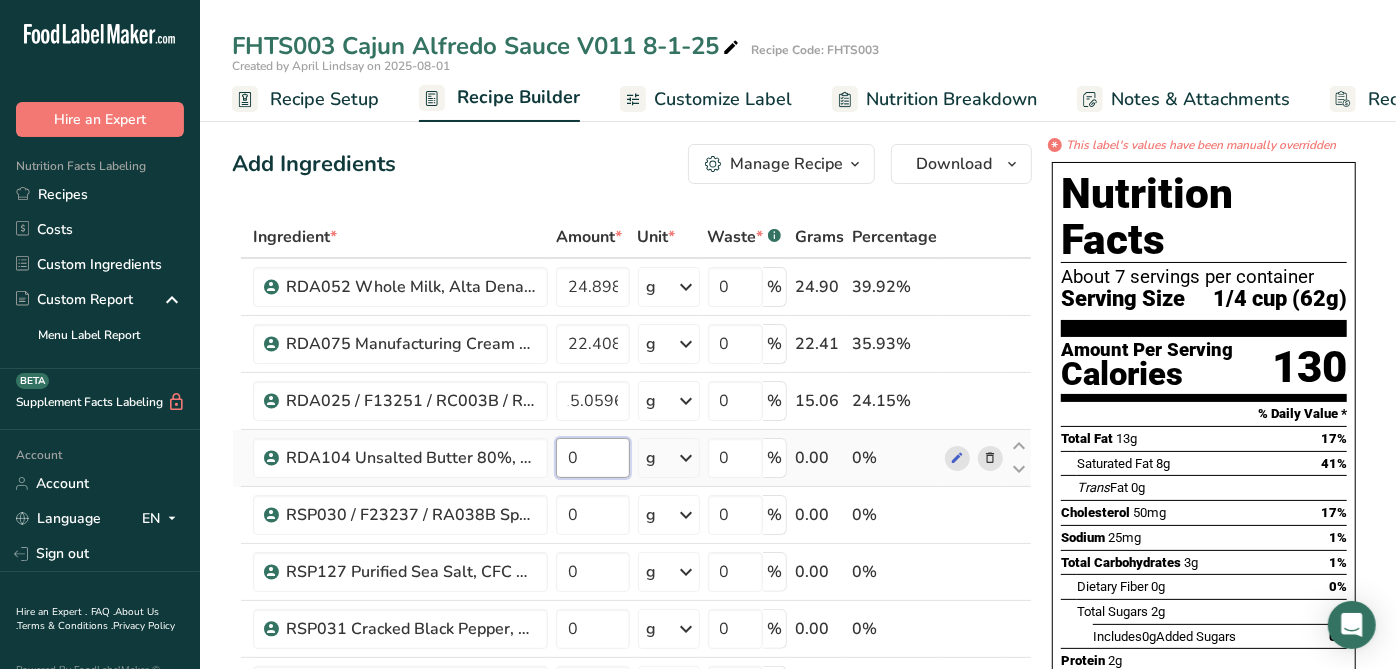 click on "RSP067 / F23121 Premium Dehydrated Garlic Powder, [COMPANY] 07-03-18 AC" at bounding box center [632, 898] 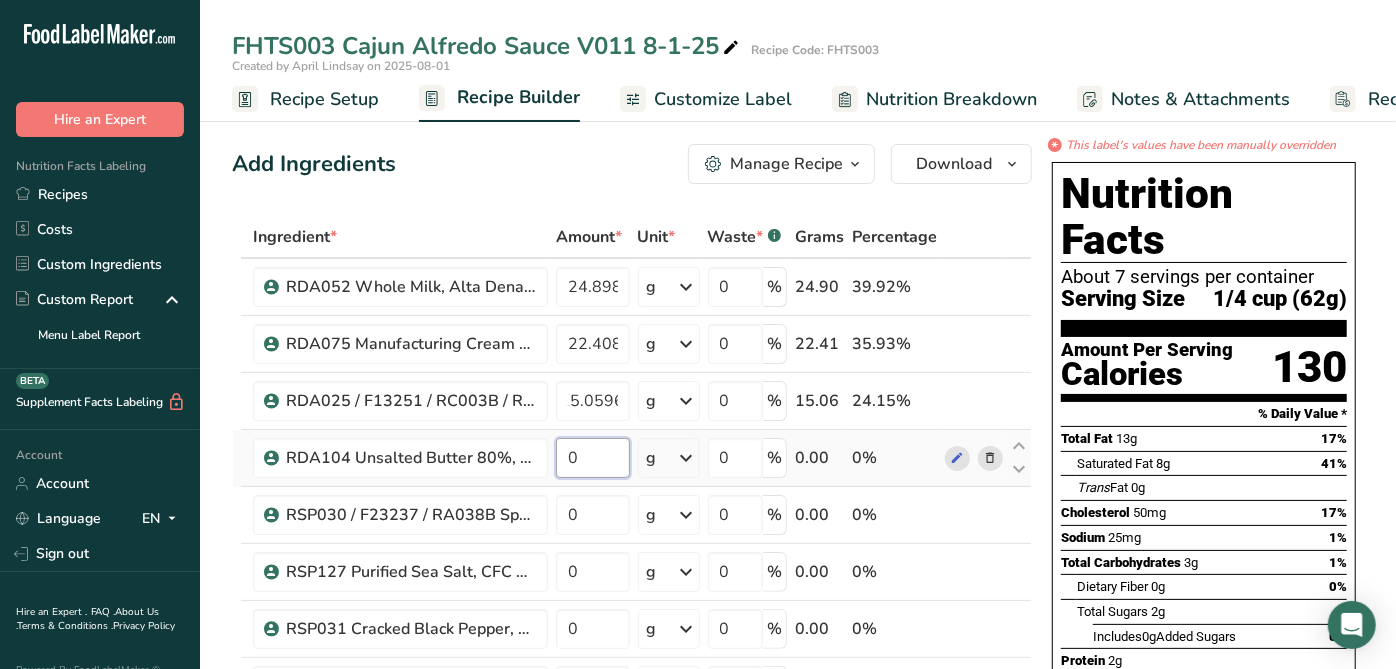 scroll, scrollTop: 0, scrollLeft: 0, axis: both 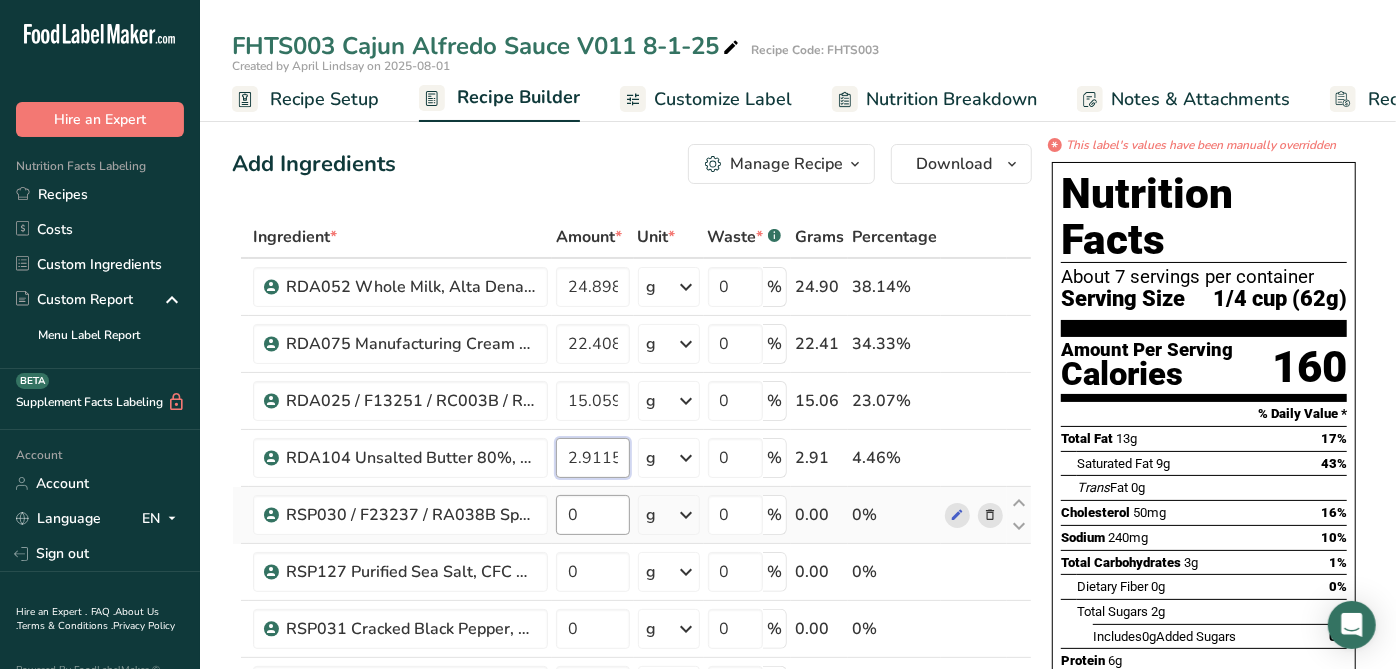 type on "2.9115" 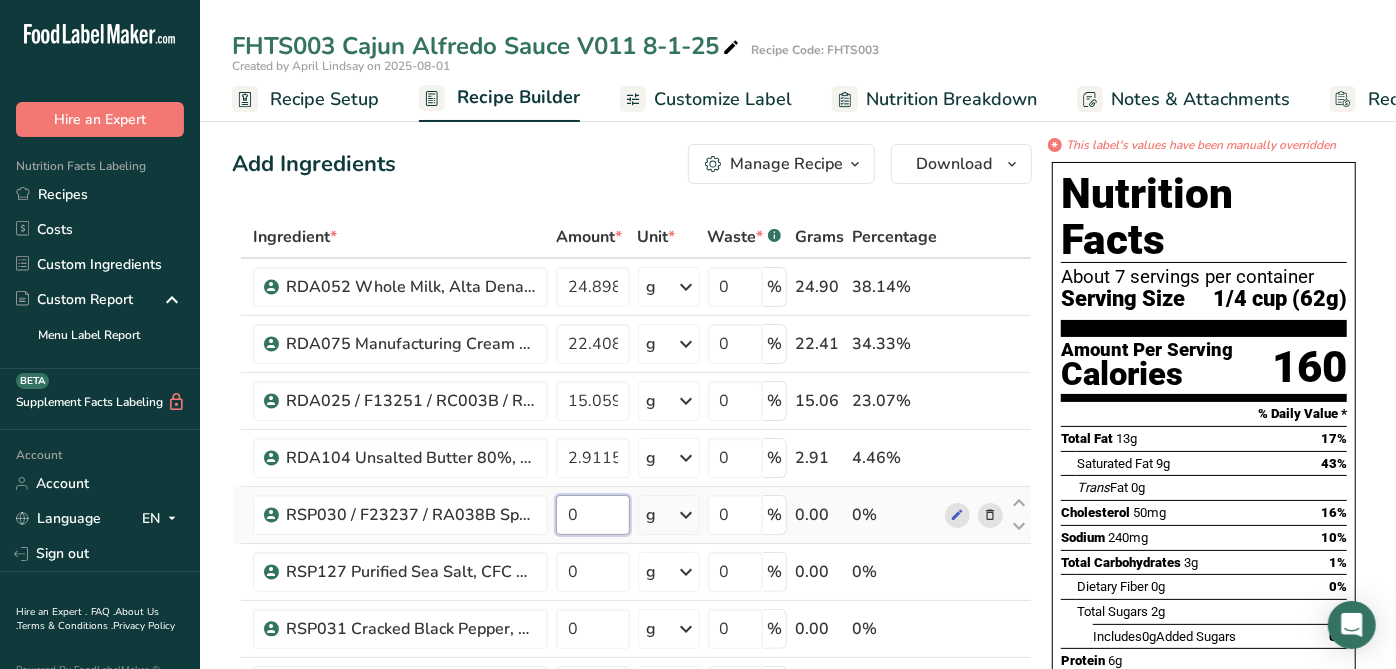 click on "Ingredient *
Amount *
Unit *
Waste *   .a-a{fill:#347362;}.b-a{fill:#fff;}          Grams
Percentage
RDA052 Whole Milk, [COMPANY] 02-20-23 AL
24.898
g
Weight Units
g
kg
mg
See more
Volume Units
l
mL
fl oz
See more
0
%
24.90
38.14%
RDA075 Manufacturing Cream 40%, [COMPANY] 02-26-20 CC
22.4082
g
Weight Units
g
kg
mg
See more
Volume Units
l
mL
fl oz
See more
0
%
22.41
34.33%" at bounding box center (632, 898) 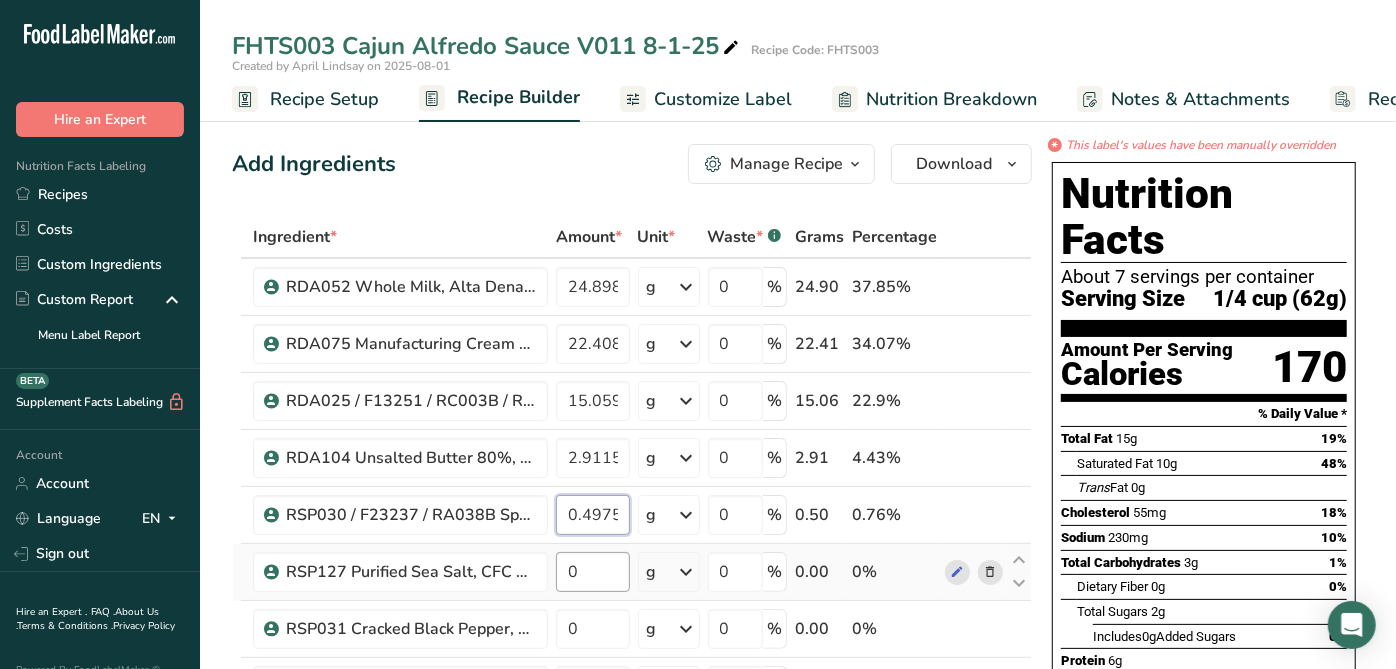 type on "0.4975" 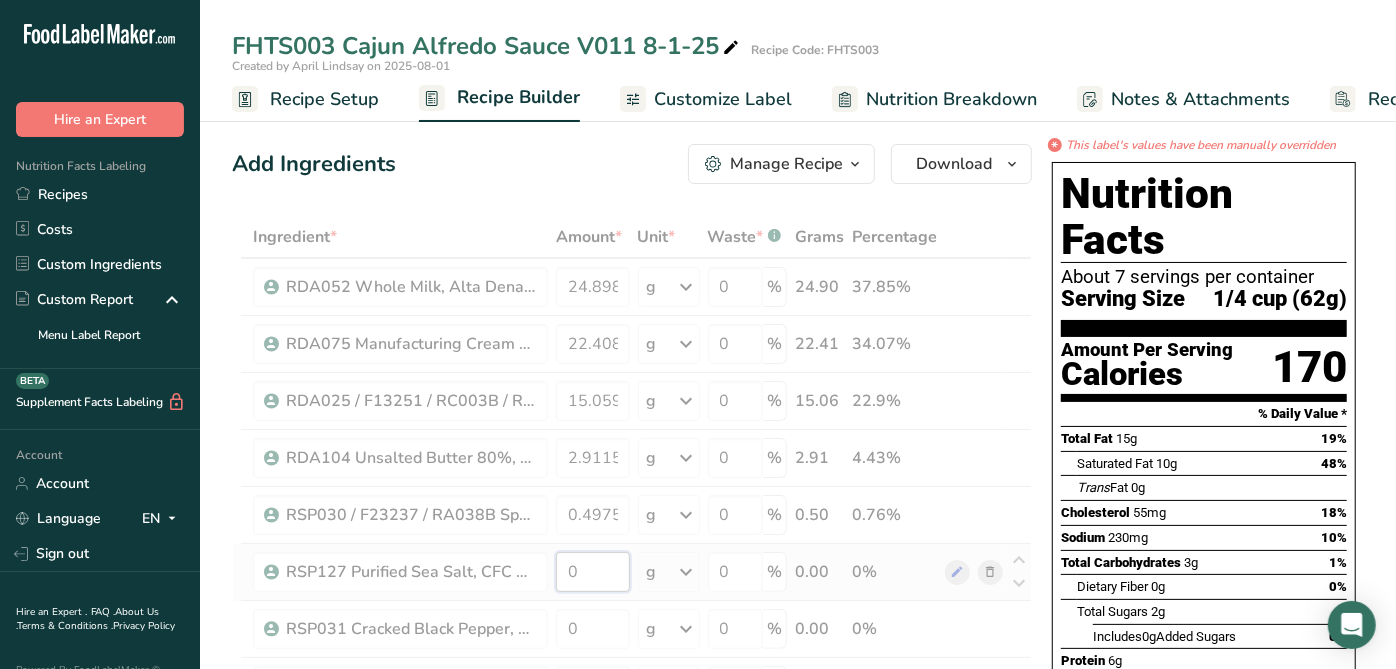 click on "Ingredient *
Amount *
Unit *
Waste *   .a-a{fill:#347362;}.b-a{fill:#fff;}          Grams
Percentage
RDA052 Whole Milk, Alta Dena 02-20-23 AL
24.898
g
Weight Units
g
kg
mg
See more
Volume Units
l
mL
fl oz
See more
0
%
24.90
37.85%
RDA075 Manufacturing Cream 40%, Alta Dena 02-26-20 CC
22.4082
g
Weight Units
g
kg
mg
See more
Volume Units
l
mL
fl oz
See more
0
%
22.41
34.07%" at bounding box center (632, 898) 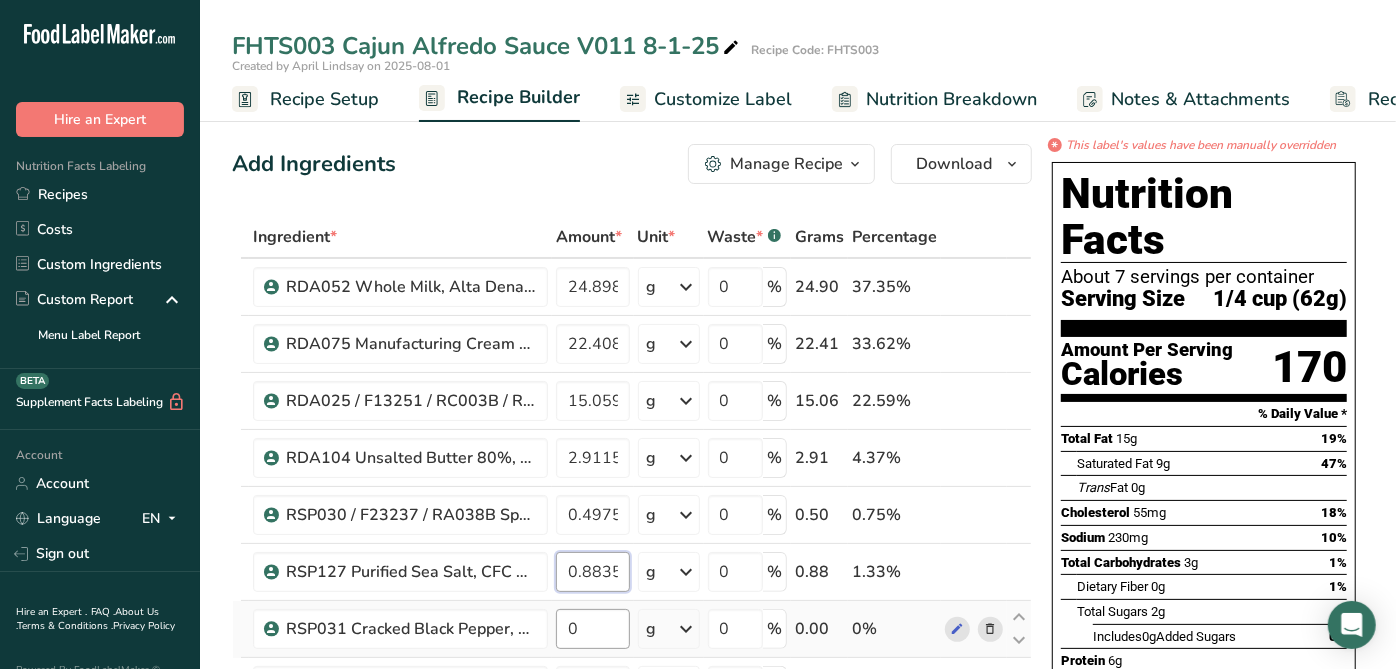 type on "0.8835" 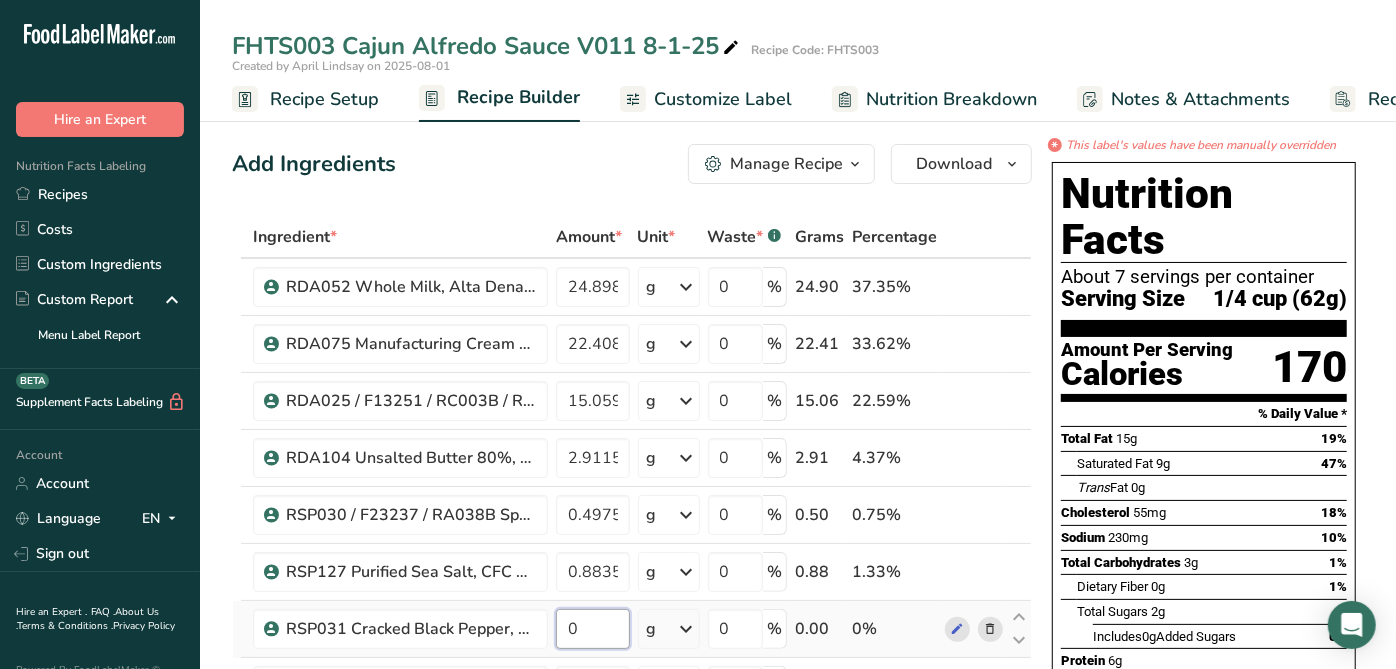 click on "Ingredient *
Amount *
Unit *
Waste *   .a-a{fill:#347362;}.b-a{fill:#fff;}          Grams
Percentage
RDA052 Whole Milk, [COMPANY] 02-20-23 AL
24.898
g
Weight Units
g
kg
mg
See more
Volume Units
l
mL
fl oz
See more
0
%
24.90
37.35%
RDA075 Manufacturing Cream 40%, [COMPANY] 02-26-20 CC
22.4082
g
Weight Units
g
kg
mg
See more
Volume Units
l
mL
fl oz
See more
0
%
22.41
33.62%" at bounding box center [632, 898] 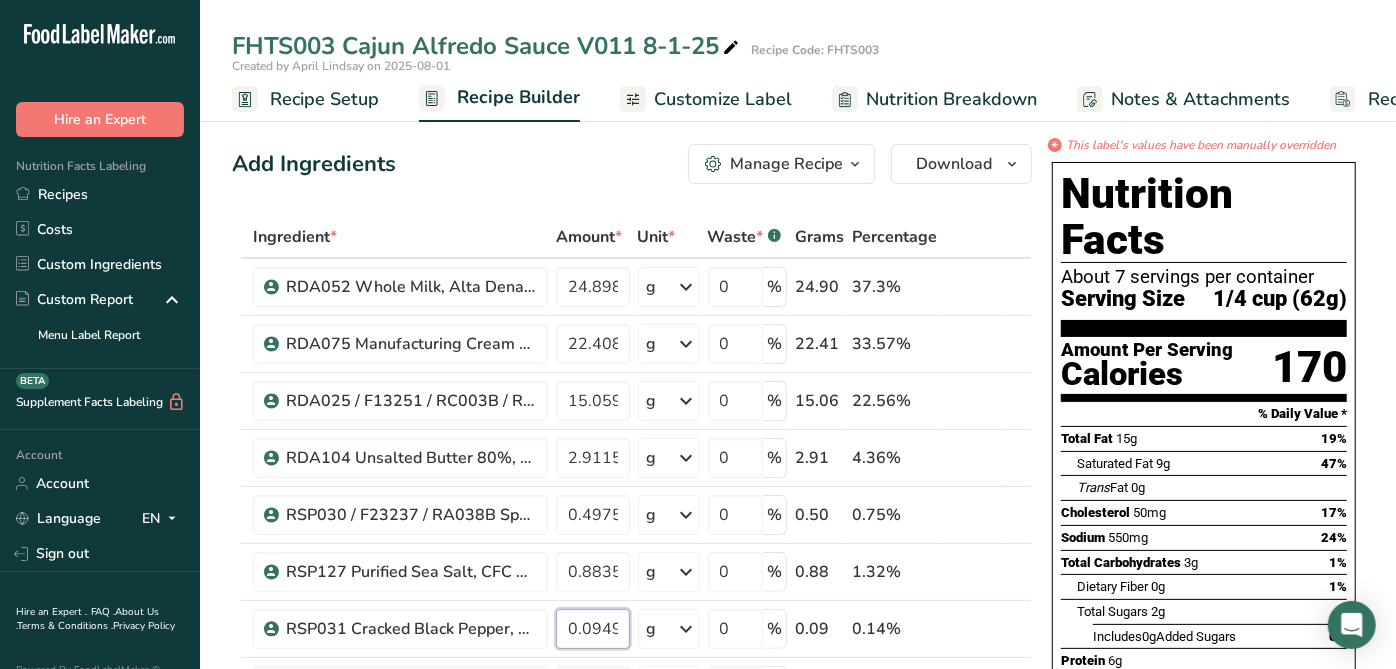 type on "0.0949" 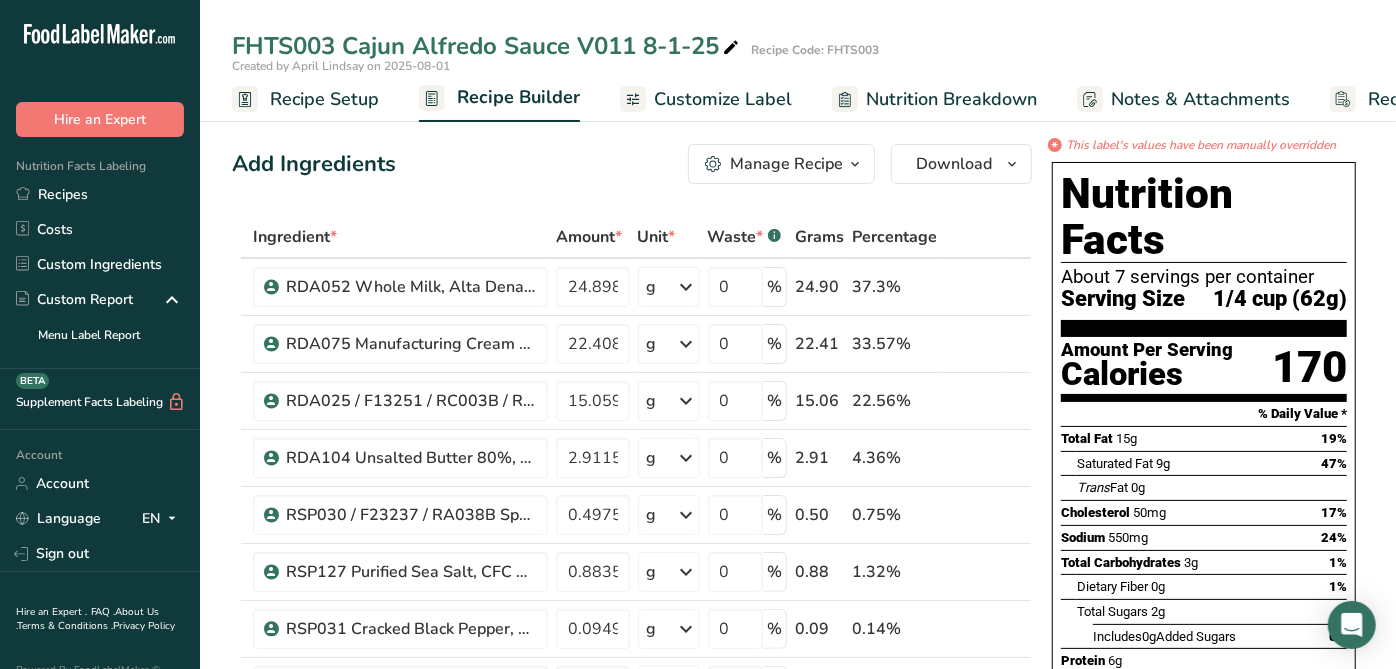 click on "About 7 servings per container" at bounding box center [1204, 277] 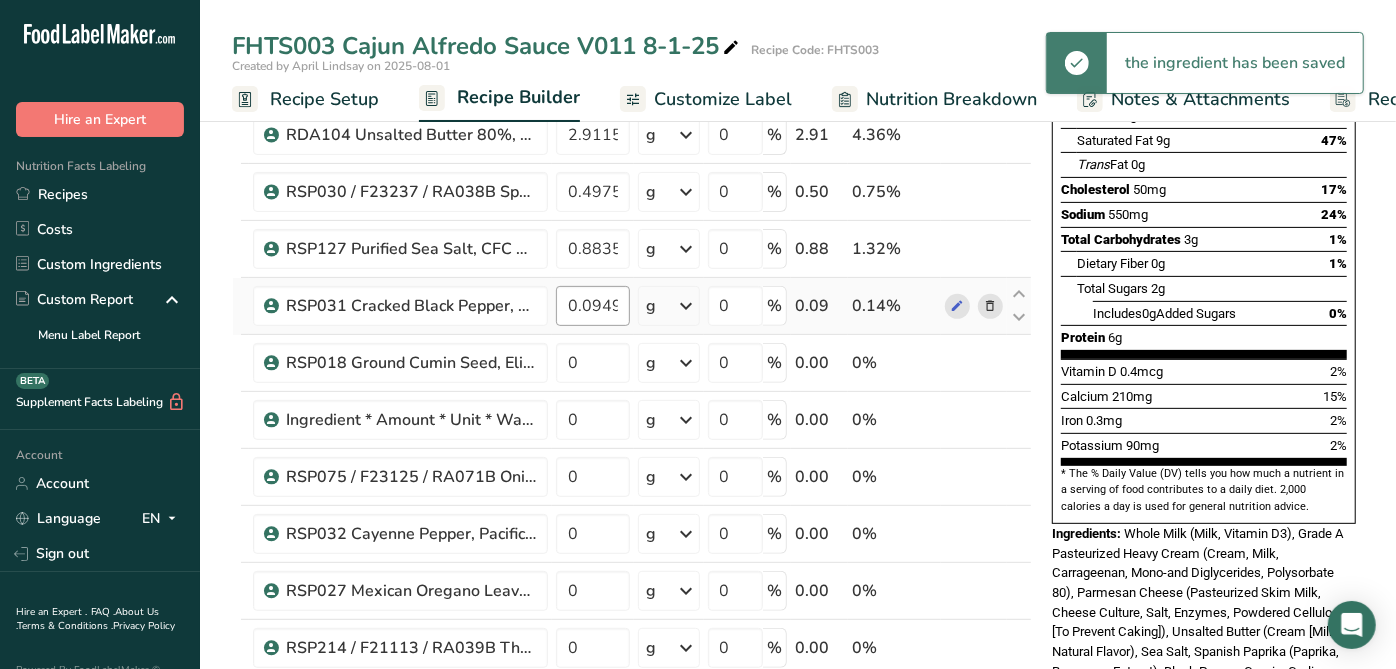 scroll, scrollTop: 333, scrollLeft: 0, axis: vertical 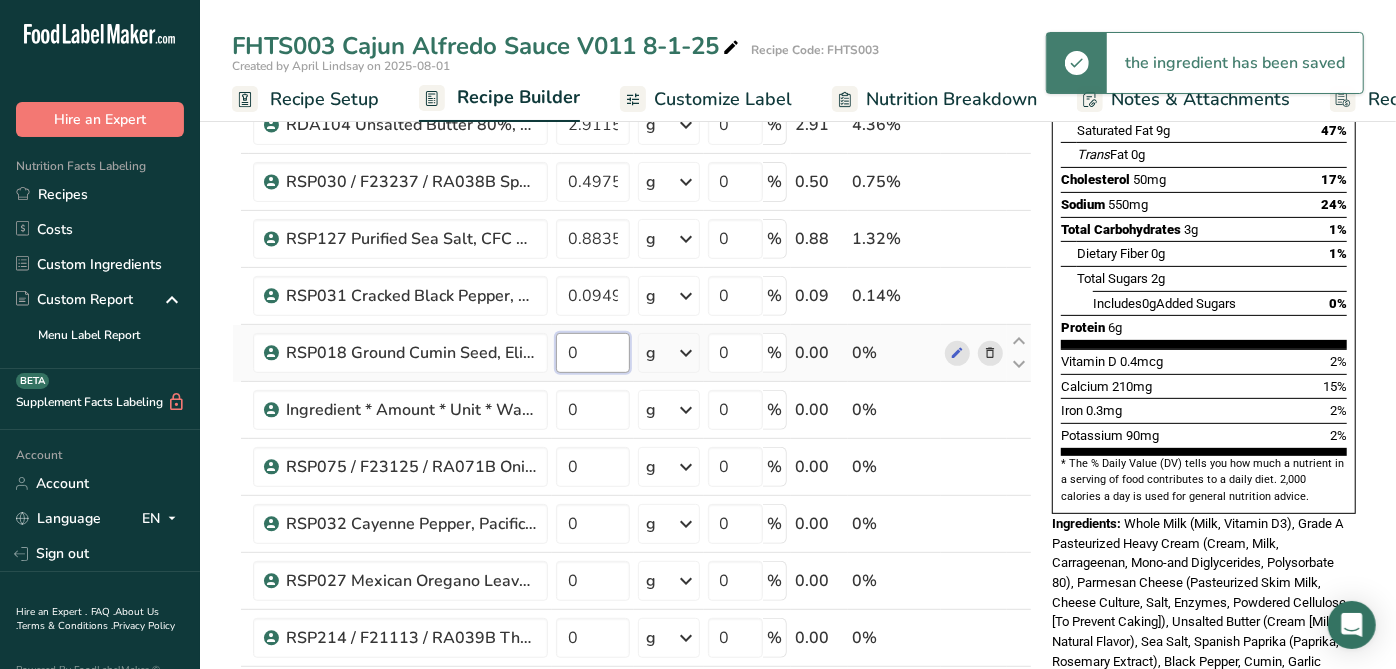 click on "0" at bounding box center (593, 353) 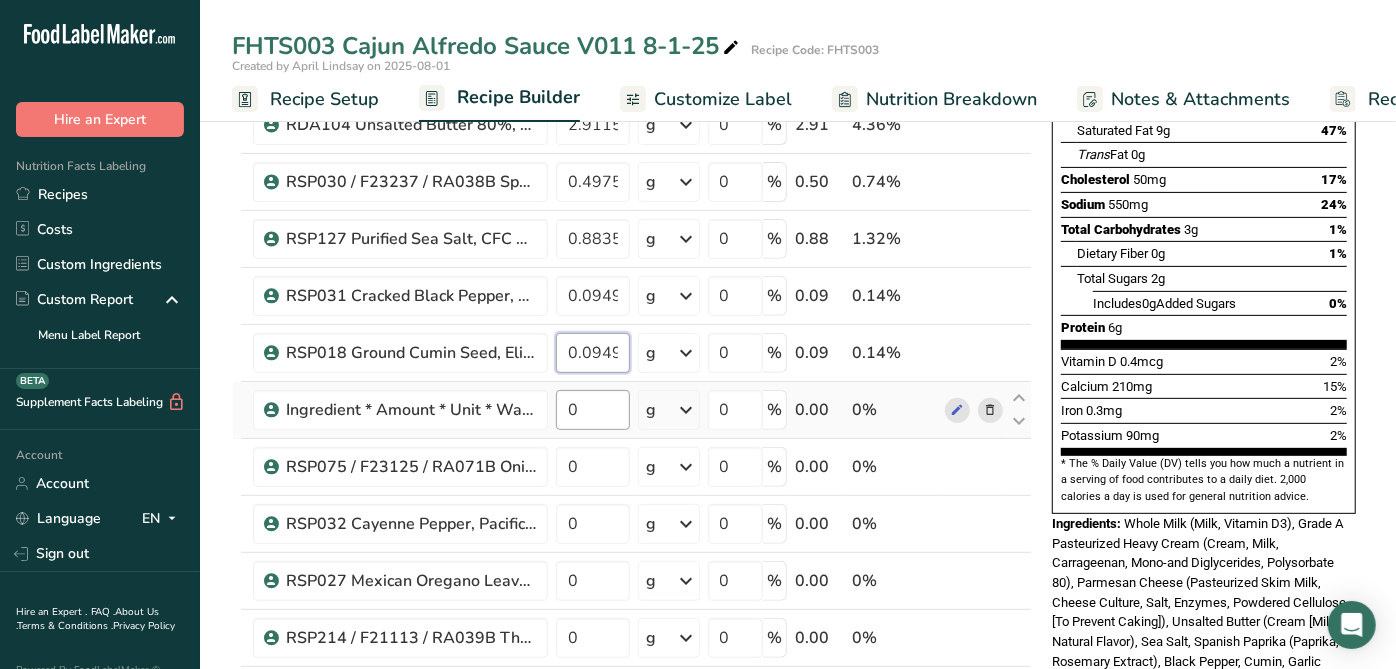 type on "0.0949" 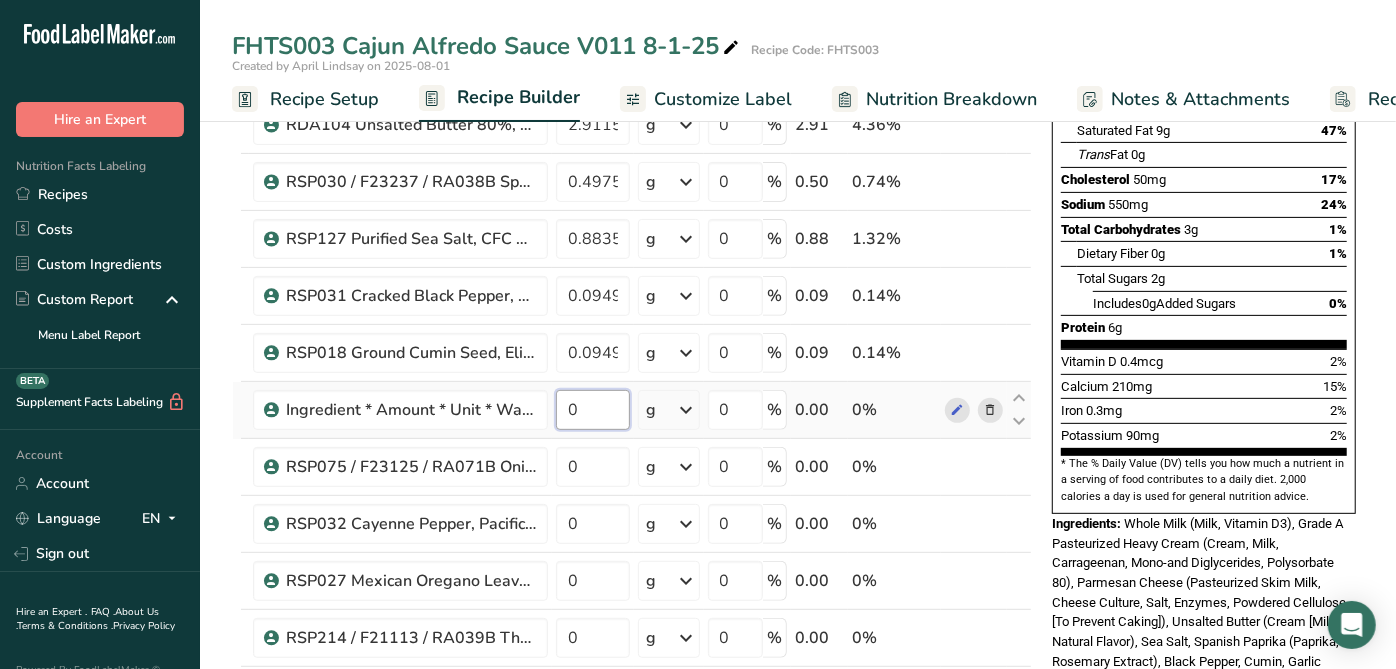 click on "Ingredient *
Amount *
Unit *
Waste *   .a-a{fill:#347362;}.b-a{fill:#fff;}          Grams
Percentage
RDA052 Whole Milk, Alta Dena 02-20-23 AL
24.898
g
Weight Units
g
kg
mg
See more
Volume Units
l
mL
fl oz
See more
0
%
24.90
37.25%
RDA075 Manufacturing Cream 40%, Alta Dena 02-26-20 CC
22.4082
g
Weight Units
g
kg
mg
See more
Volume Units
l
mL
fl oz
See more
0
%
22.41
33.52%" at bounding box center [632, 565] 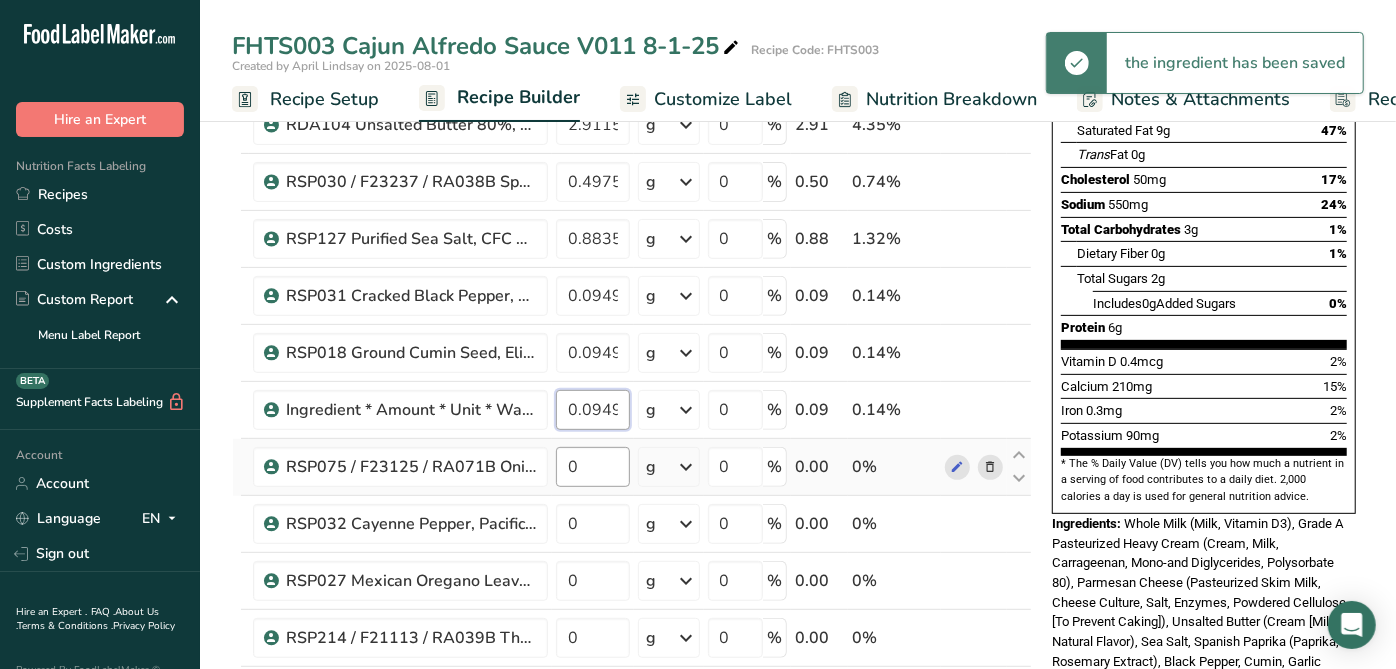 type on "0.0949" 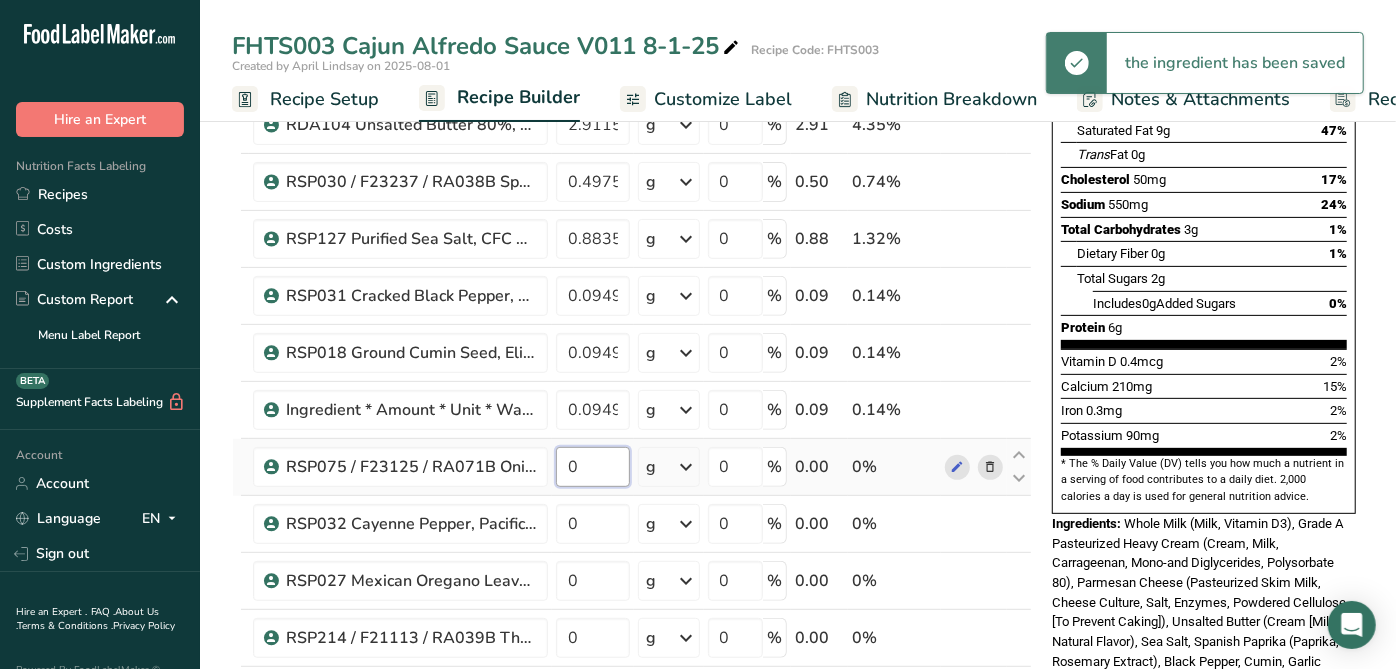 click on "Ingredient *
Amount *
Unit *
Waste *   .a-a{fill:#347362;}.b-a{fill:#fff;}          Grams
Percentage
RDA052 Whole Milk, Alta Dena 02-20-23 AL
24.898
g
Weight Units
g
kg
mg
See more
Volume Units
l
mL
fl oz
See more
0
%
24.90
37.19%
RDA075 Manufacturing Cream 40%, Alta Dena 02-26-20 CC
22.4082
g
Weight Units
g
kg
mg
See more
Volume Units
l
mL
fl oz
See more
0
%
22.41
33.47%" at bounding box center (632, 565) 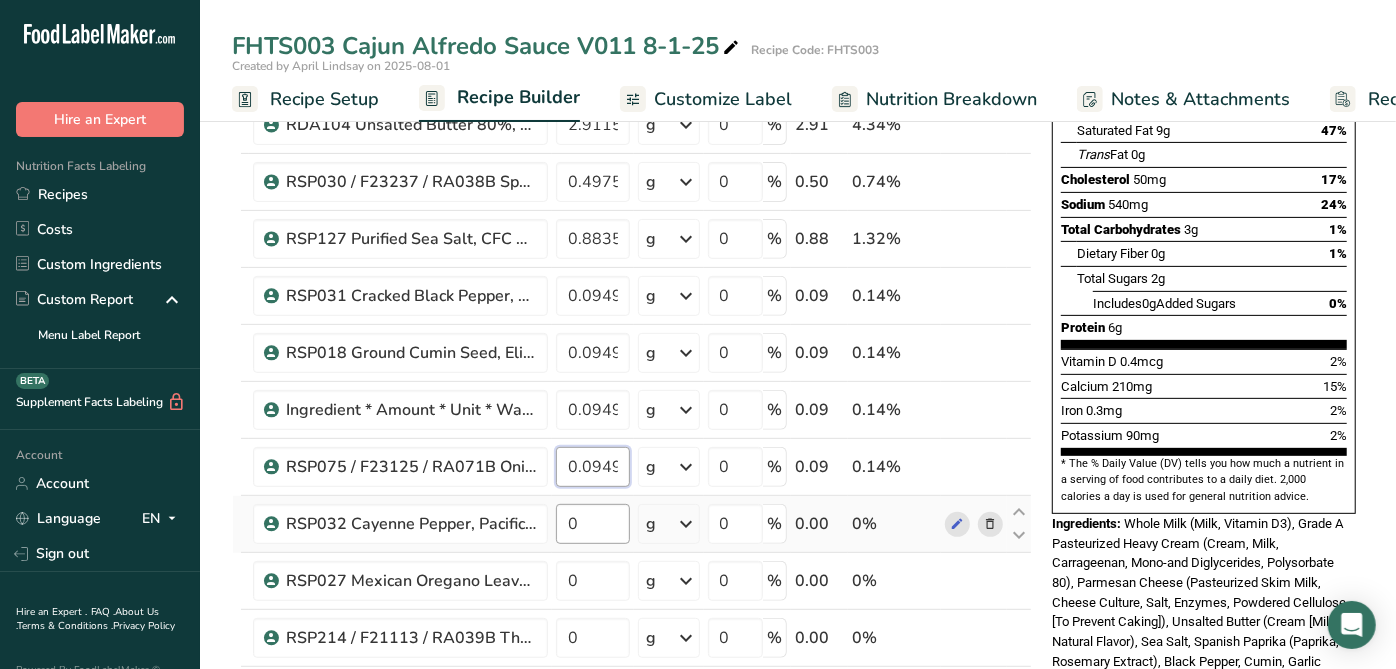type on "0.0949" 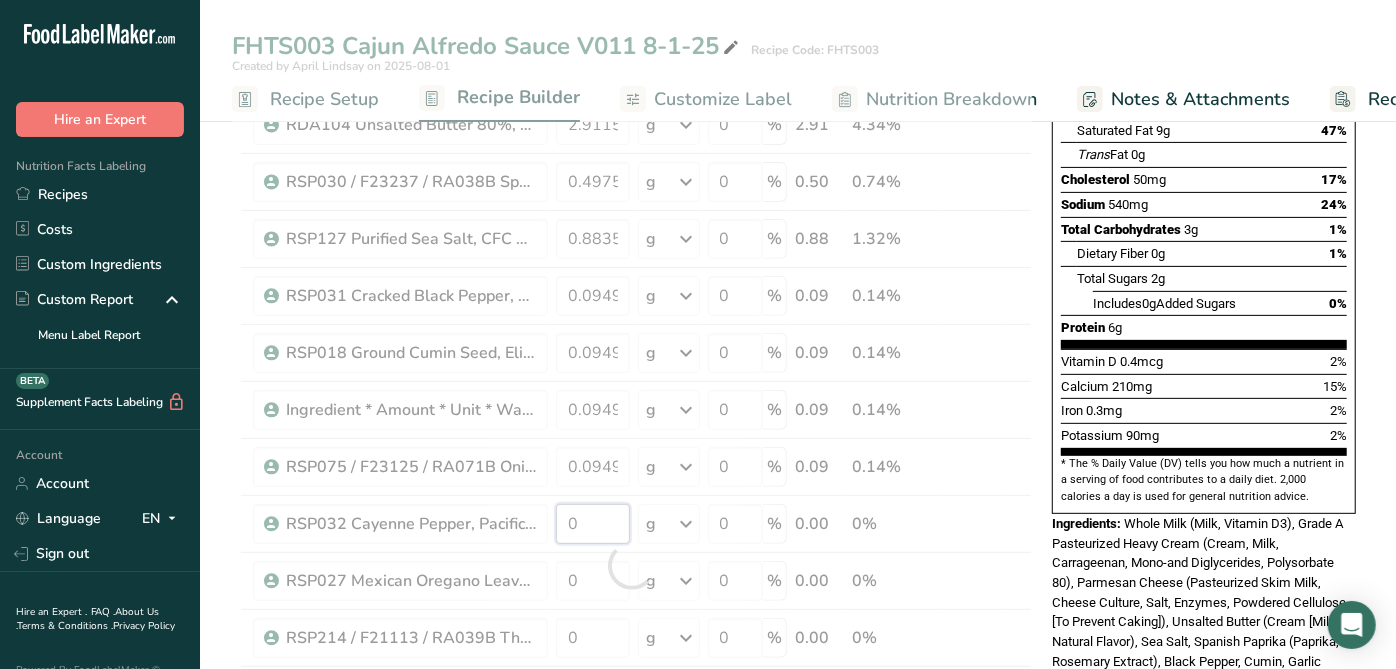 click on "Ingredient *
Amount *
Unit *
Waste *   .a-a{fill:#347362;}.b-a{fill:#fff;}          Grams
Percentage
RDA052 Whole Milk, [COMPANY] 02-20-23 AL
24.898
g
Weight Units
g
kg
mg
See more
Volume Units
l
mL
fl oz
See more
0
%
24.90
37.14%
RDA075 Manufacturing Cream 40%, [COMPANY] 02-26-20 CC
22.4082
g
Weight Units
g
kg
mg
See more
Volume Units
l
mL
fl oz
See more
0
%
22.41
33.43%" at bounding box center (632, 565) 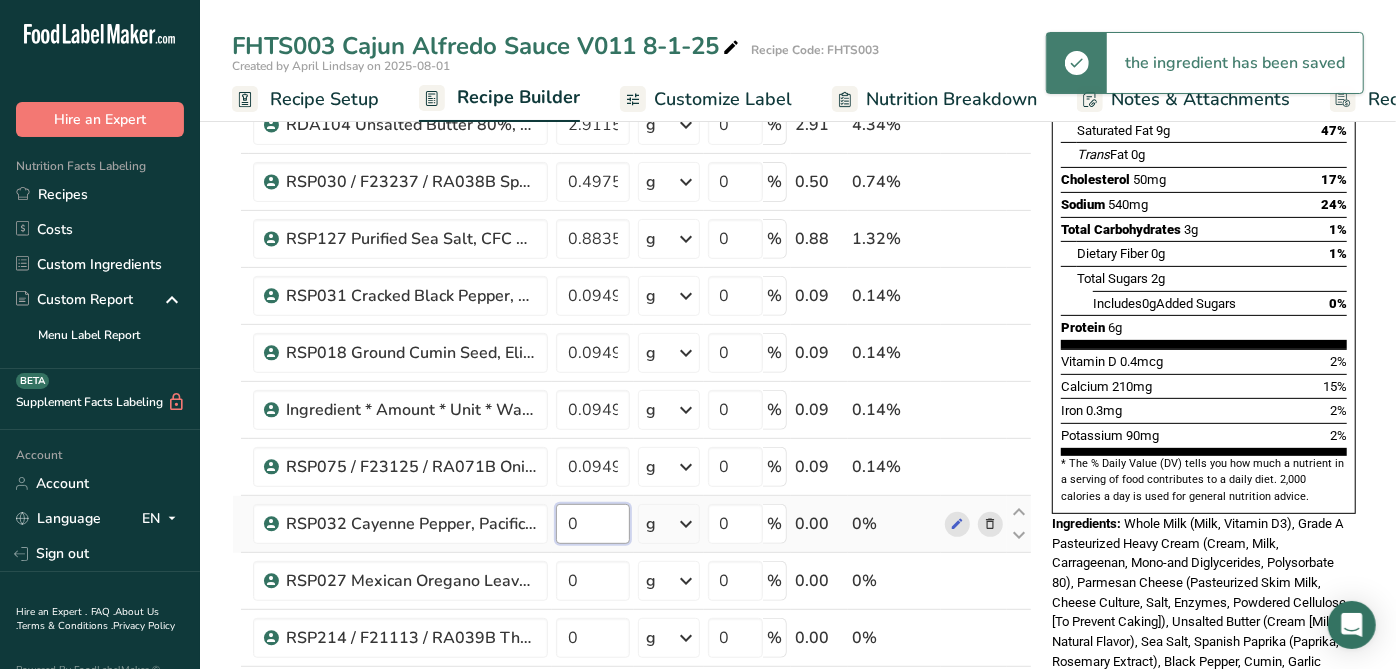 type on "-0.000001" 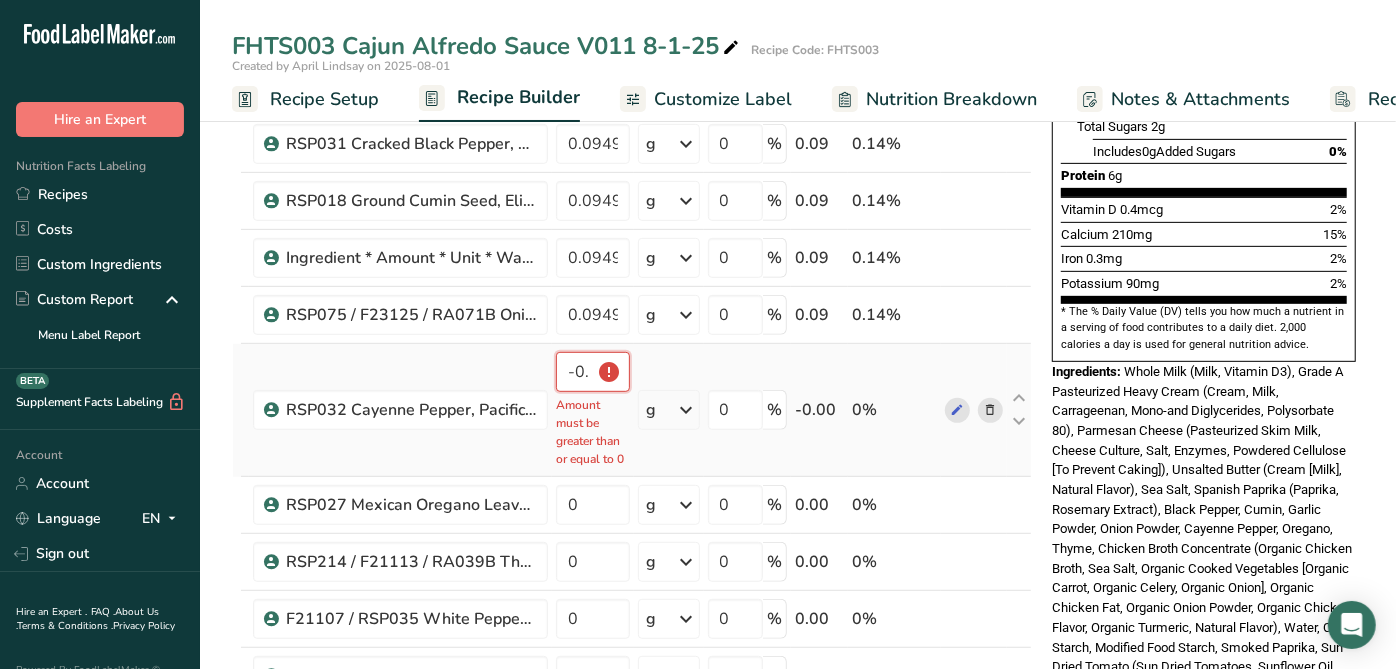 scroll, scrollTop: 555, scrollLeft: 0, axis: vertical 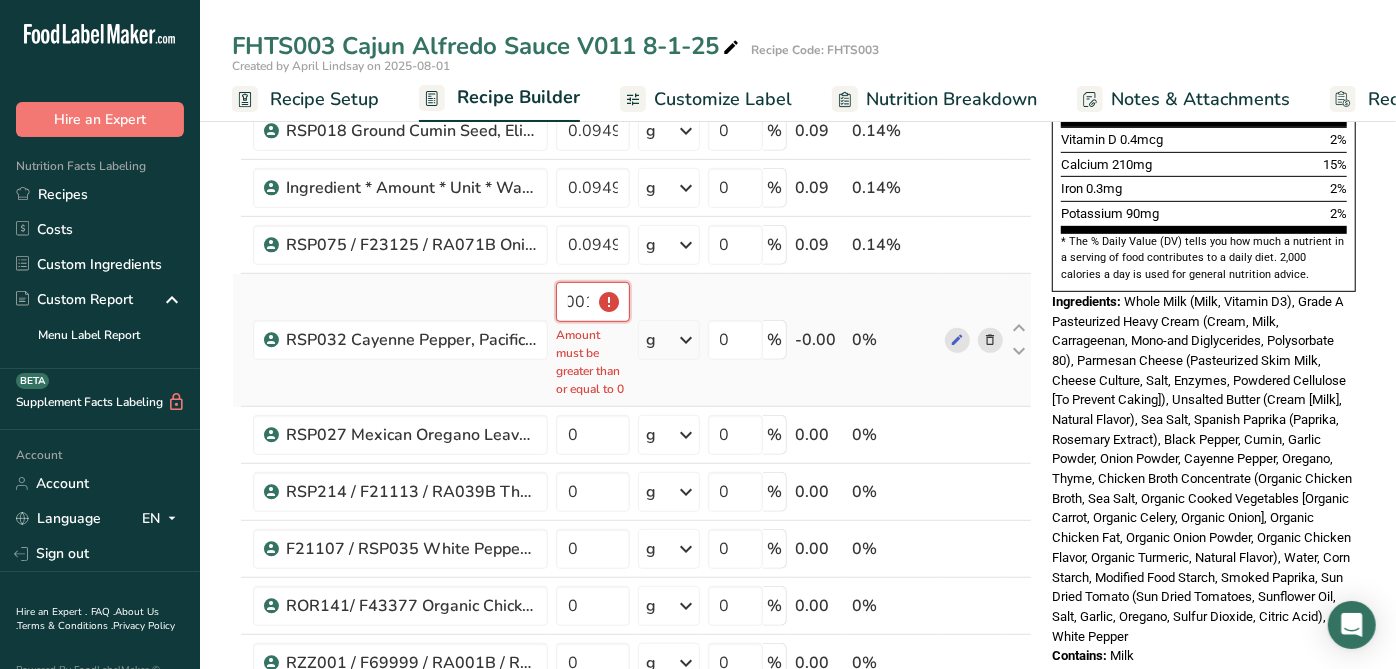 drag, startPoint x: 570, startPoint y: 298, endPoint x: 843, endPoint y: 505, distance: 342.60474 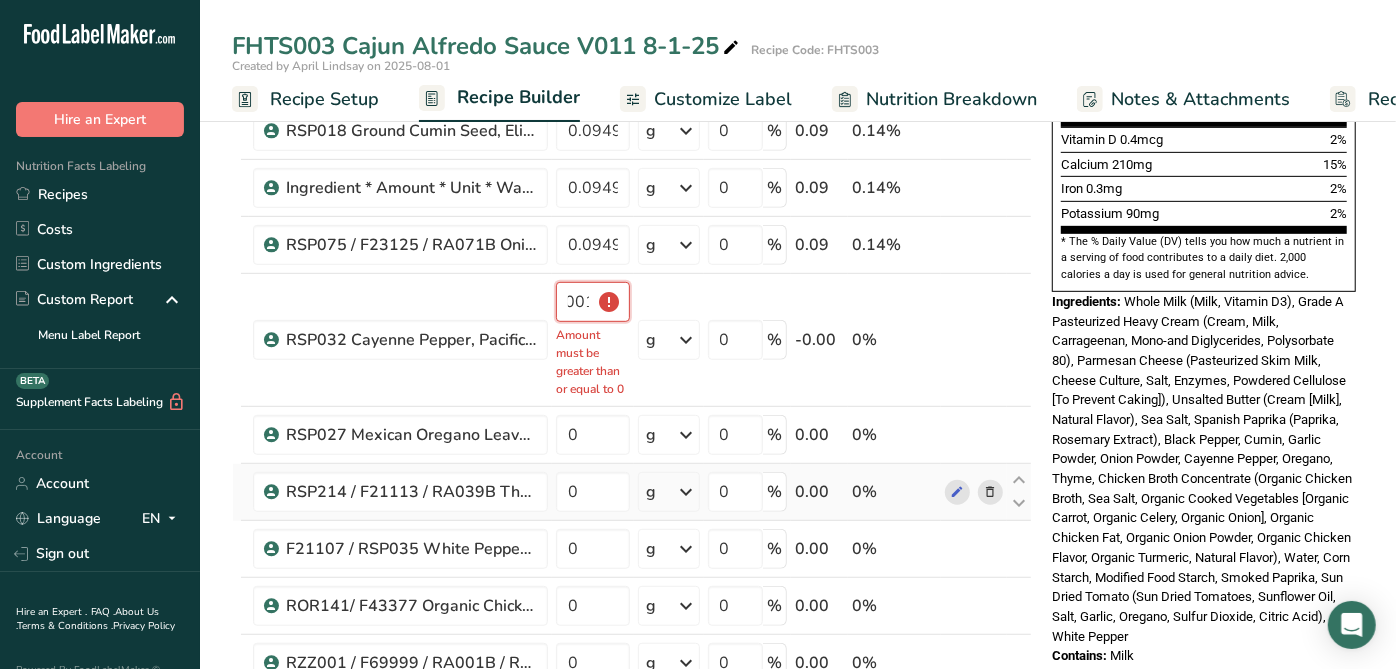 click on "Ingredient *
Amount *
Unit *
Waste *   .a-a{fill:#347362;}.b-a{fill:#fff;}          Grams
Percentage
RDA052 Whole Milk, [COMPANY] 02-20-23 AL
24.898
g
Weight Units
g
kg
mg
See more
Volume Units
l
mL
fl oz
See more
0
%
24.90
39.92%
RDA075 Manufacturing Cream 40%, [COMPANY] 02-26-20 CC
22.4082
g
Weight Units
g
kg
mg
See more
Volume Units
l
mL
fl oz
See more
0
%
22.41
35.93%" at bounding box center [632, 340] 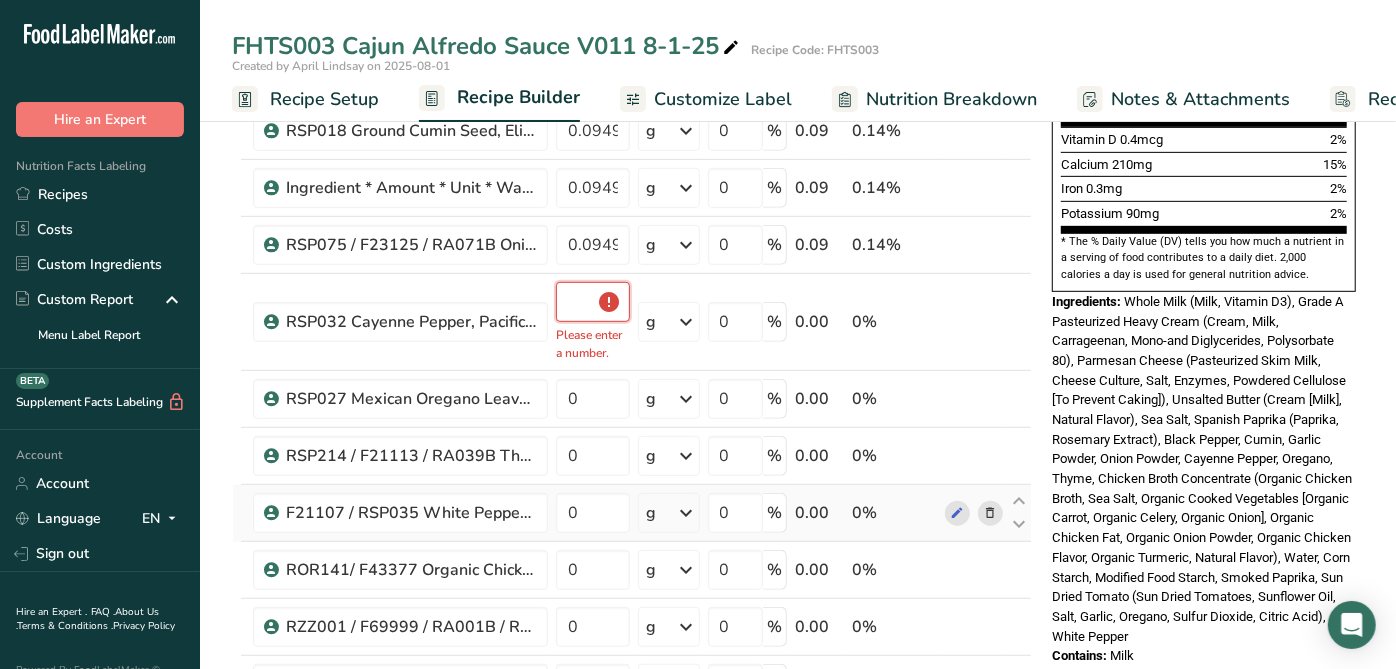 scroll, scrollTop: 0, scrollLeft: 0, axis: both 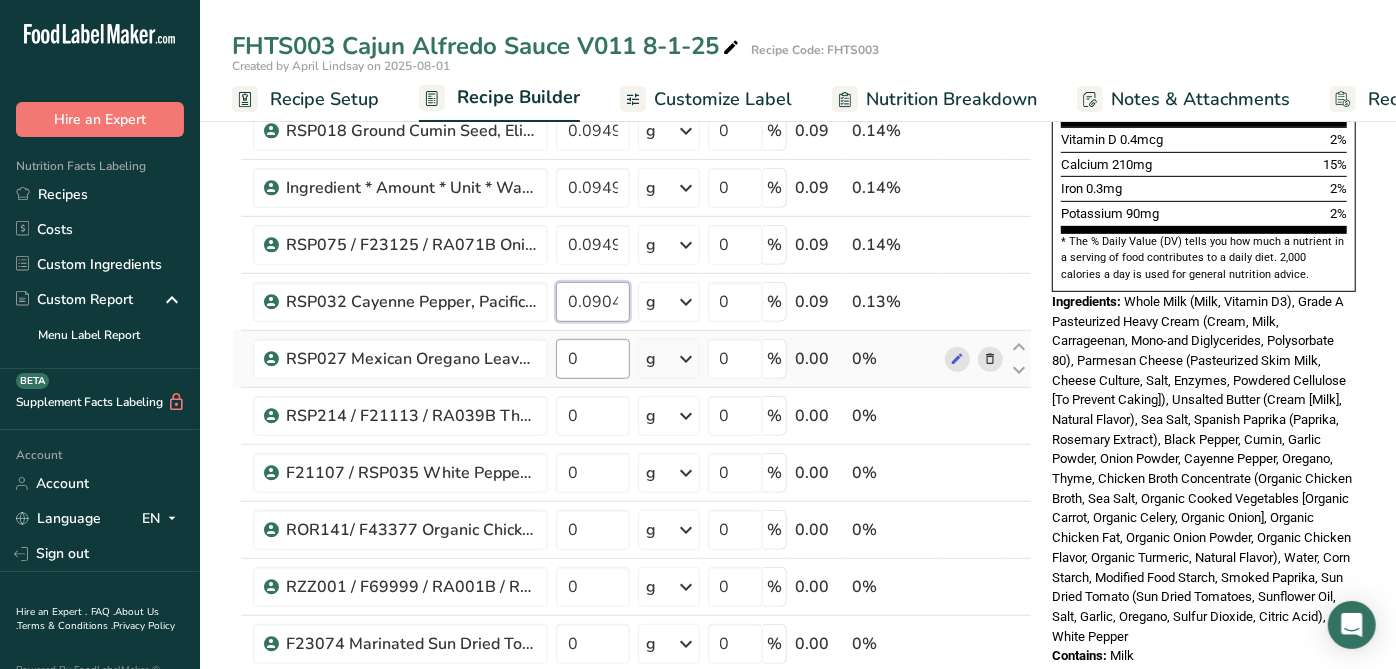 type on "0.0904" 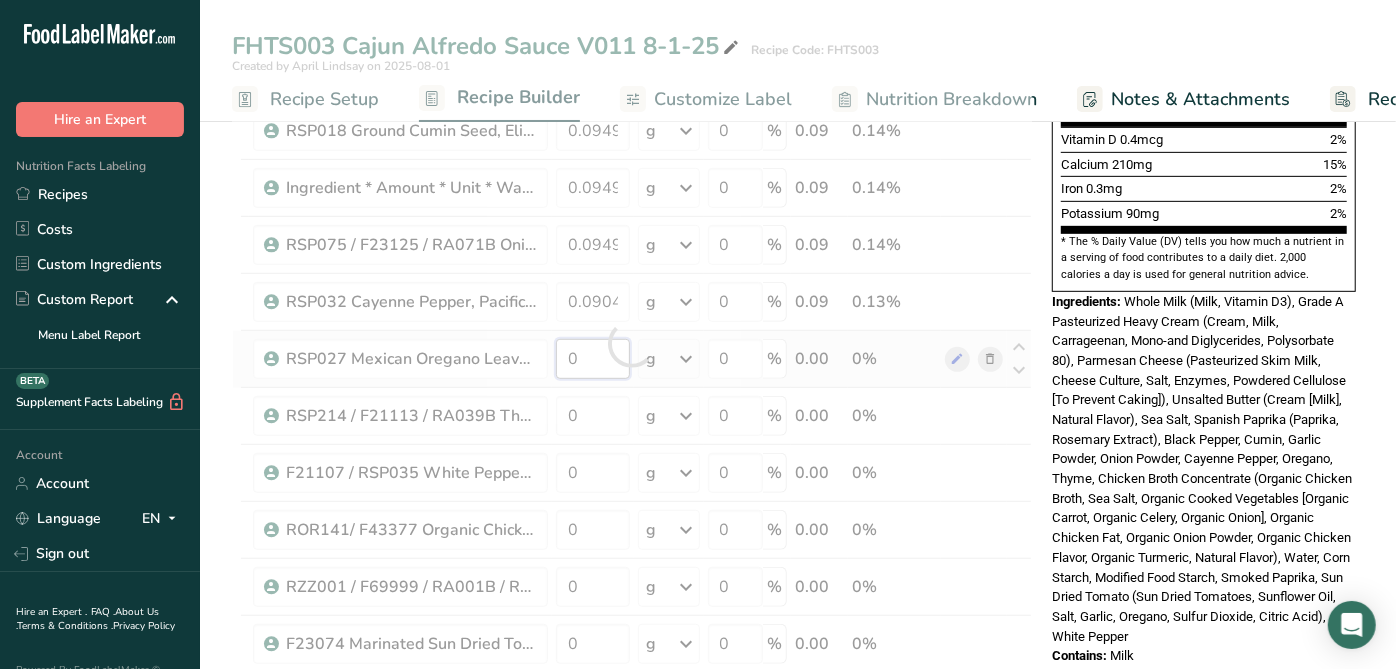 click on "Ingredient *
Amount *
Unit *
Waste *   .a-a{fill:#347362;}.b-a{fill:#fff;}          Grams
Percentage
RDA052 Whole Milk, Alta Dena [DATE] [STATE]
24.898
g
Weight Units
g
kg
mg
See more
Volume Units
l
mL
fl oz
See more
0
%
24.90
37.09%
RDA075 Manufacturing Cream 40%, Alta Dena [DATE] [STATE]
22.4082
g
Weight Units
g
kg
mg
See more
Volume Units
l
mL
fl oz
See more
0
%
22.41
33.38%" at bounding box center [632, 343] 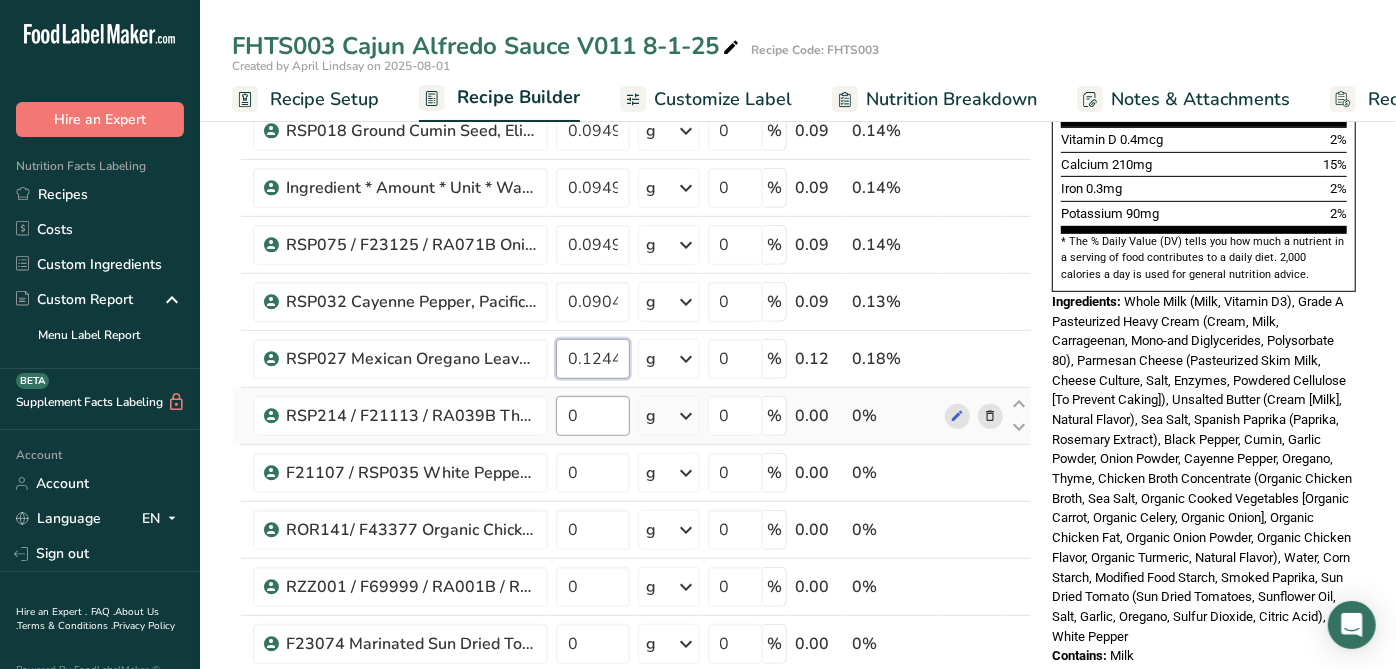 type on "0.1244" 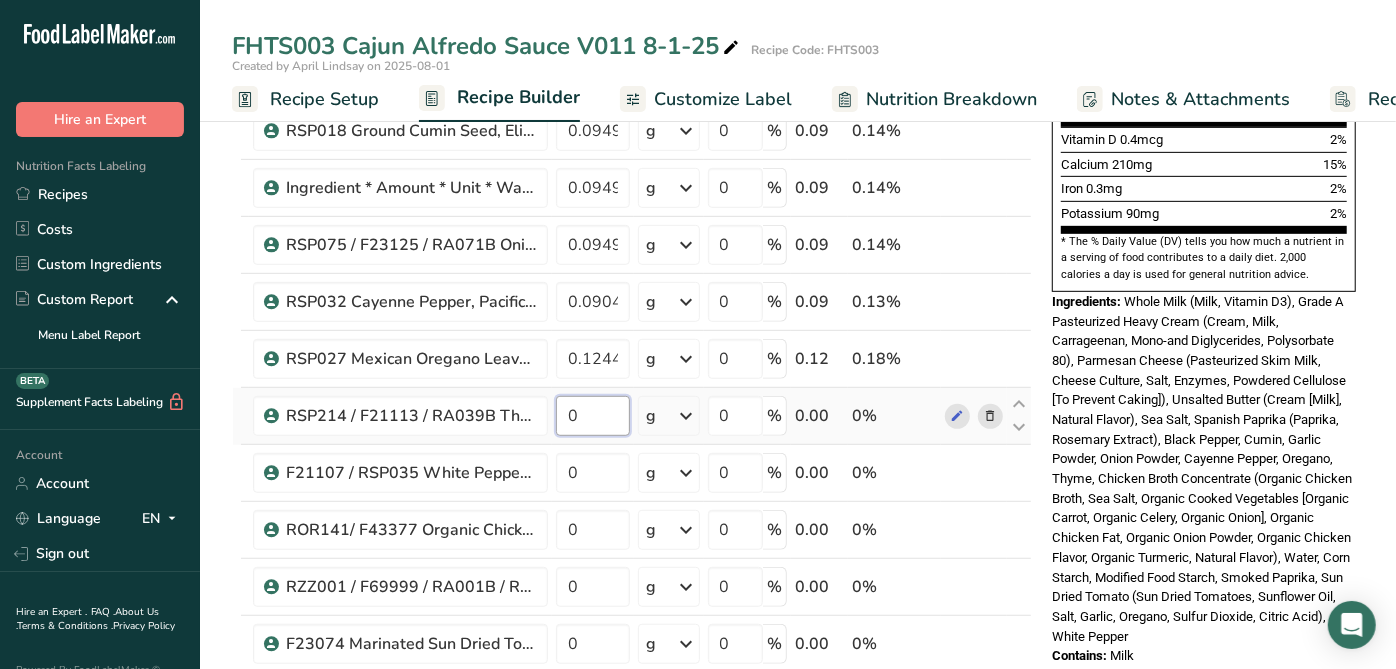 click on "Name: RDA104 Unsalted Butter 80%, [COMPANY] 02-29-24 CC" at bounding box center [632, 343] 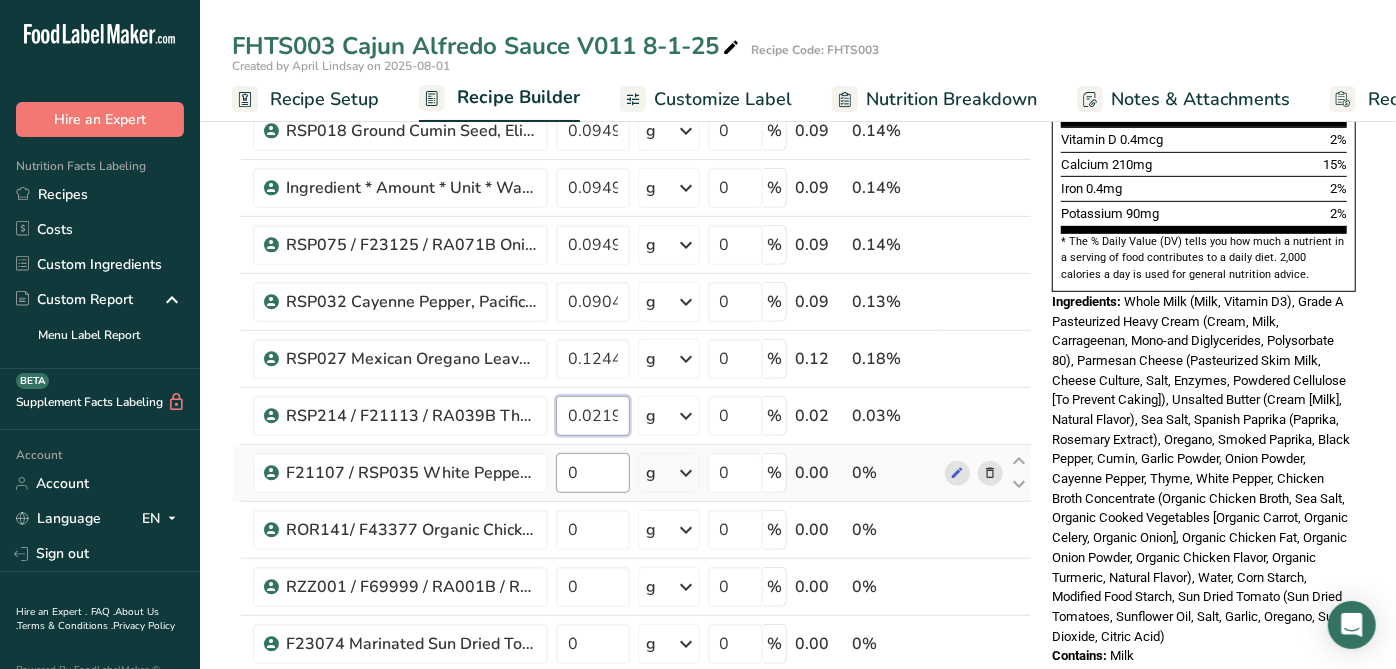 type on "0.0219" 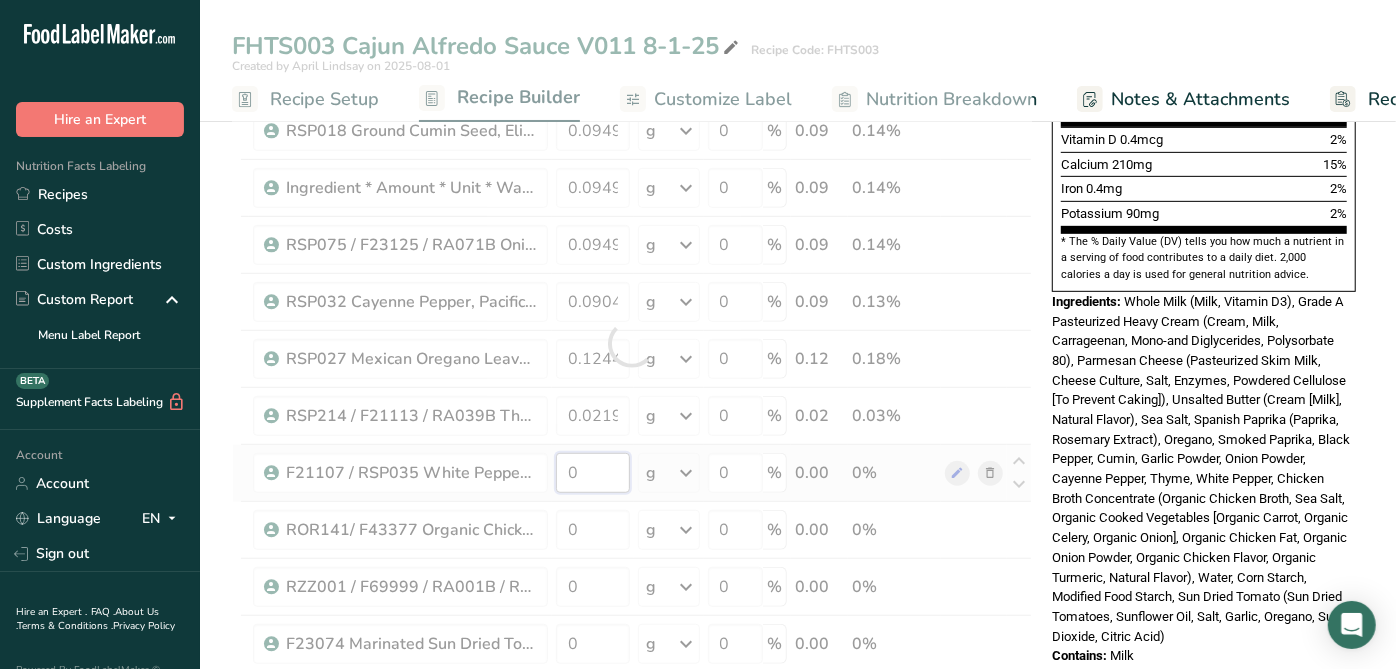 click on "Whole Milk (Milk, Vitamin D3), Grade A Pasteurized Heavy Cream (Cream, Milk, Carrageenan, Mono-and Diglycerides, Polysorbate 80), Parmesan Cheese (Pasteurized Skim Milk, Cheese Culture, Salt, Enzymes, Powdered Cellulose [To Prevent Caking]), Sun Dried Tomato (Sun Dried Tomatoes, Sunflower Oil, Salt, Garlic, Oregano, Sulfur Dioxide, Citric Acid), Unsalted Butter (Cream [Milk], Natural Flavor), Corn Starch, Sea Salt, Modified Food Starch, Spanish Paprika (Paprika, Rosemary Extract), Oregano, Smoked Paprika, Black Pepper, Cumin, Garlic Powder, Onion Powder, Cayenne Pepper, Thyme, White Pepper, Chicken Broth Concentrate (Organic Chicken Broth, Sea Salt, Organic Cooked Vegetables [Organic Carrot, Organic Celery, Organic Onion], Organic Chicken Fat, Organic Onion Powder, Organic Chicken Flavor, Organic Turmeric, Natural Flavor), Water" at bounding box center (632, 343) 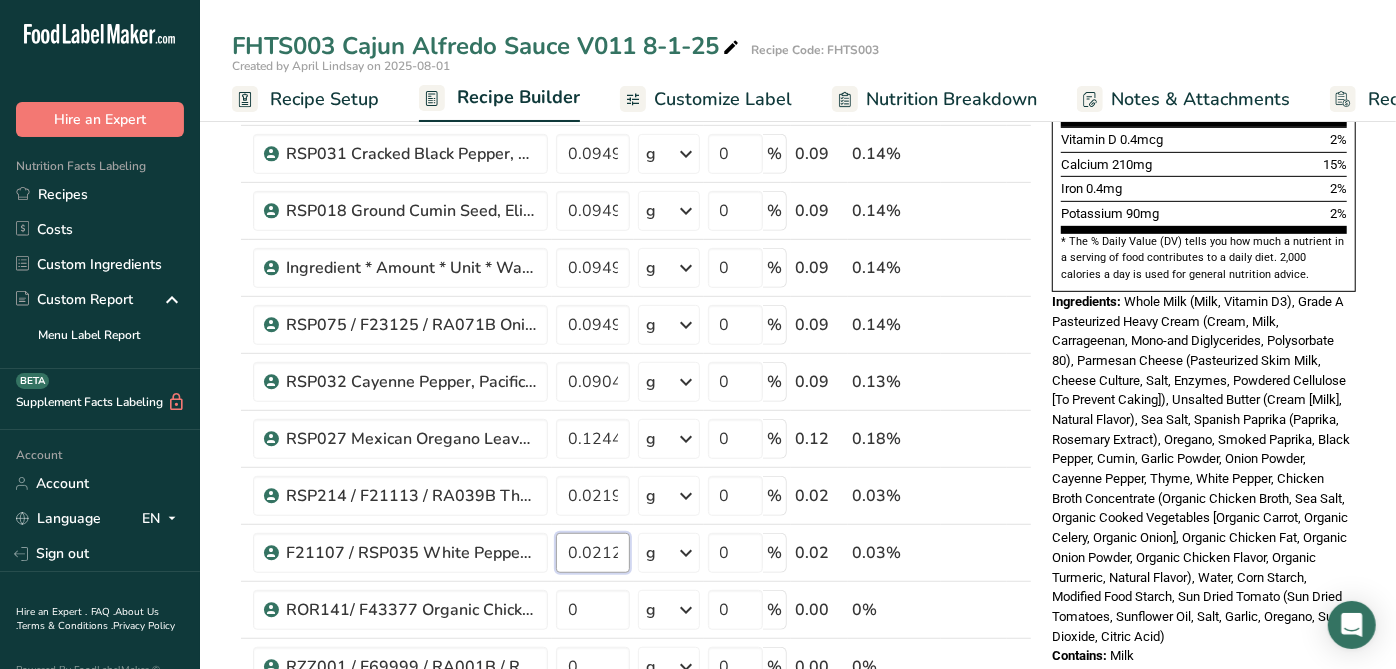 type on "0.0212" 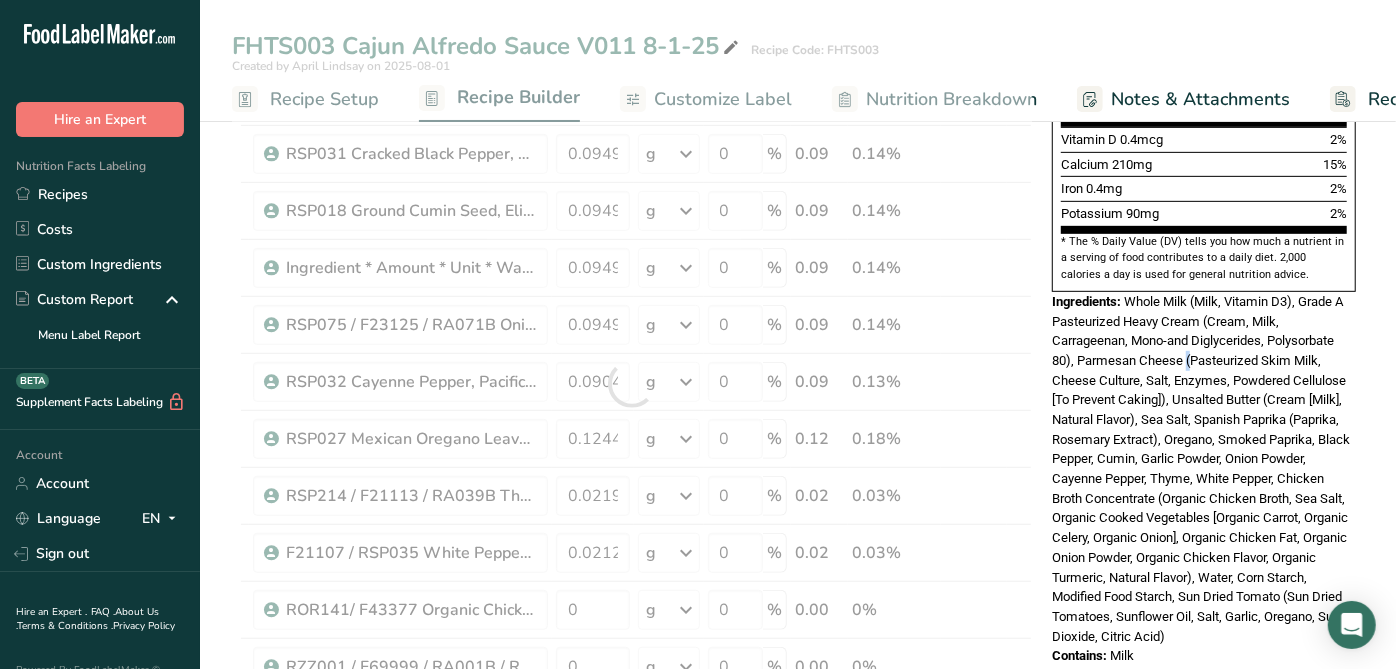 click on "Whole Milk (Milk, Vitamin D3), Grade A Pasteurized Heavy Cream (Cream, Milk, Carrageenan, Mono-and Diglycerides, Polysorbate 80), Parmesan Cheese (Pasteurized Skim Milk, Cheese Culture, Salt, Enzymes, Powdered Cellulose [To Prevent Caking]), Unsalted Butter (Cream [Milk], Natural Flavor), Sea Salt, Spanish Paprika (Paprika, Rosemary Extract), Oregano, Smoked Paprika, Black Pepper, Cumin, Garlic Powder, Onion Powder, Cayenne Pepper, Thyme, White Pepper, Chicken Broth Concentrate (Organic Chicken Broth, Sea Salt, Organic Cooked Vegetables [Organic Carrot, Organic Celery, Organic Onion], Organic Chicken Fat, Organic Onion Powder, Organic Chicken Flavor, Organic Turmeric, Natural Flavor), Water, Corn Starch, Modified Food Starch, Sun Dried Tomato (Sun Dried Tomatoes, Sunflower Oil, Salt, Garlic, Oregano, Sulfur Dioxide, Citric Acid)" at bounding box center [1202, 469] 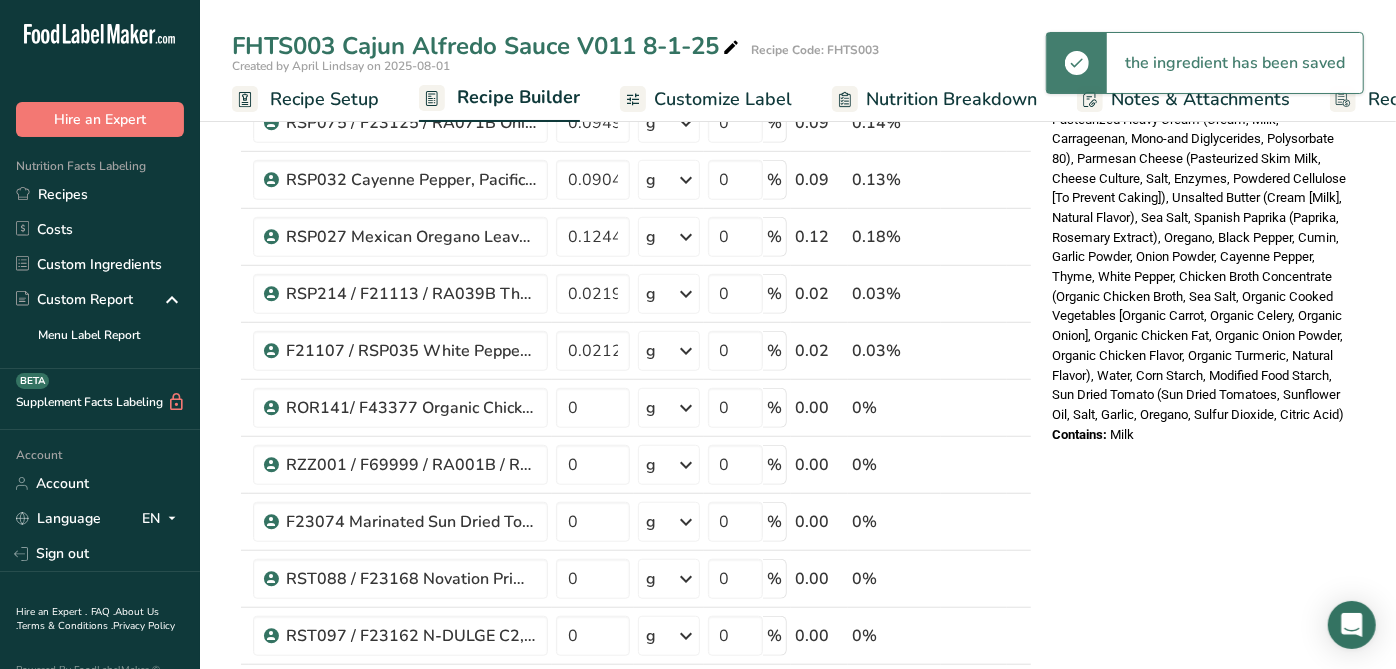 scroll, scrollTop: 777, scrollLeft: 0, axis: vertical 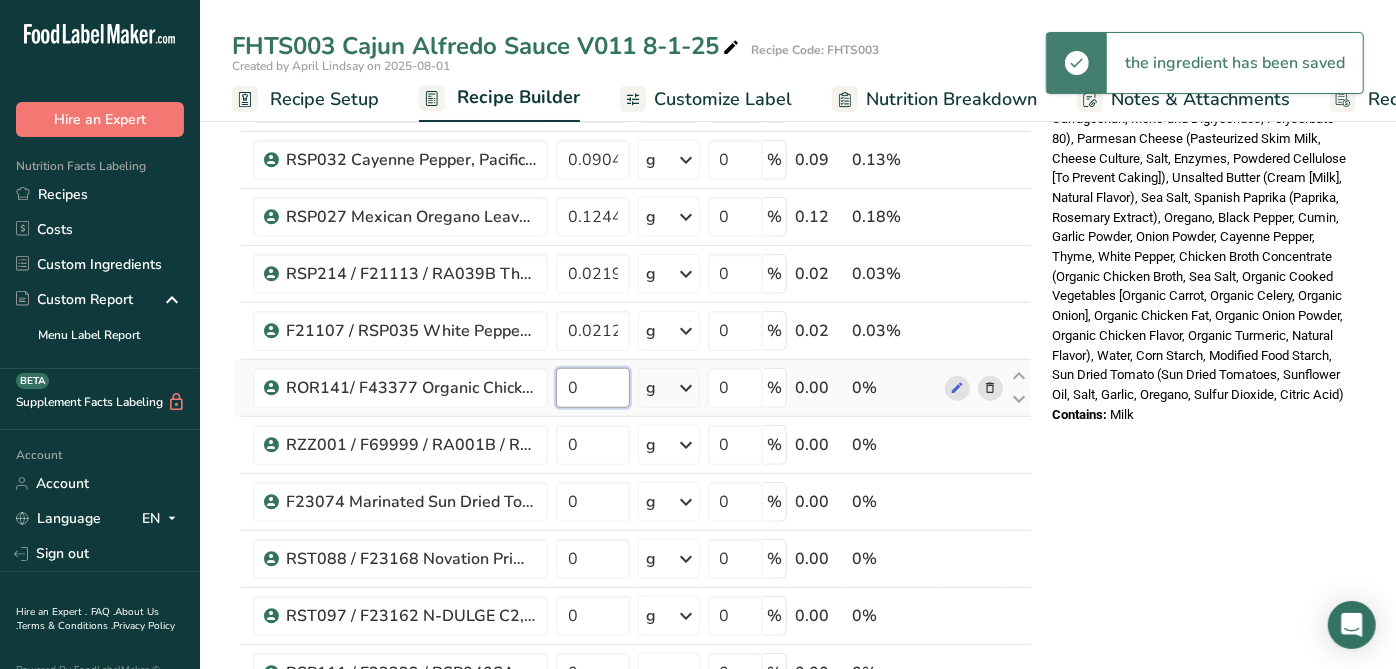 click on "0" at bounding box center [593, 388] 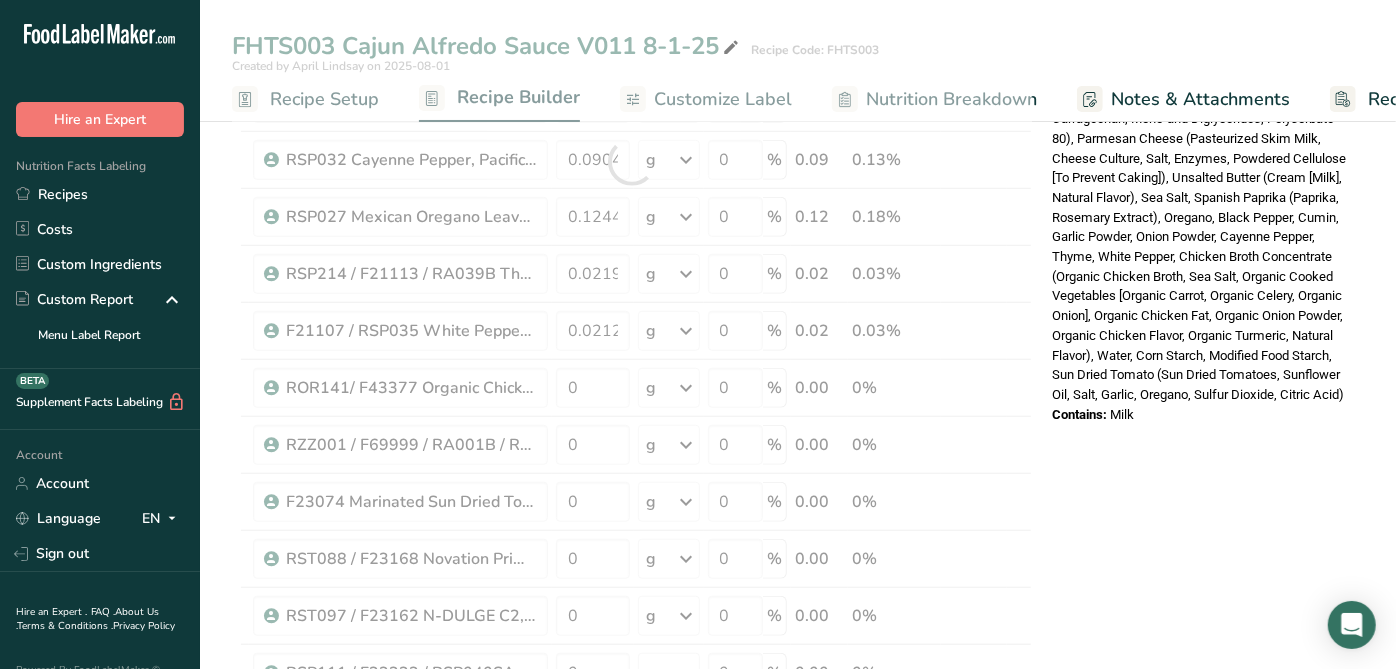 click on "Whole Milk (Milk, Vitamin D3), Grade A Pasteurized Heavy Cream (Cream, Milk, Carrageenan, Mono-and Diglycerides, Polysorbate 80), Parmesan Cheese (Pasteurized Skim Milk, Cheese Culture, Salt, Enzymes, Powdered Cellulose [To Prevent Caking]), Unsalted Butter (Cream [Milk], Natural Flavor), Sea Salt, Spanish Paprika (Paprika, Rosemary Extract), Oregano, Black Pepper, Cumin, Garlic Powder, Onion Powder, Cayenne Pepper, Thyme, White Pepper, Chicken Broth Concentrate (Organic Chicken Broth, Sea Salt, Organic Cooked Vegetables [Organic Carrot, Organic Celery, Organic Onion], Organic Chicken Fat, Organic Onion Powder, Organic Chicken Flavor, Organic Turmeric, Natural Flavor), Water, Corn Starch, Modified Food Starch, Sun Dried Tomato (Sun Dried Tomatoes, Sunflower Oil, Salt, Garlic, Oregano, Sulfur Dioxide, Citric Acid)" at bounding box center [1199, 237] 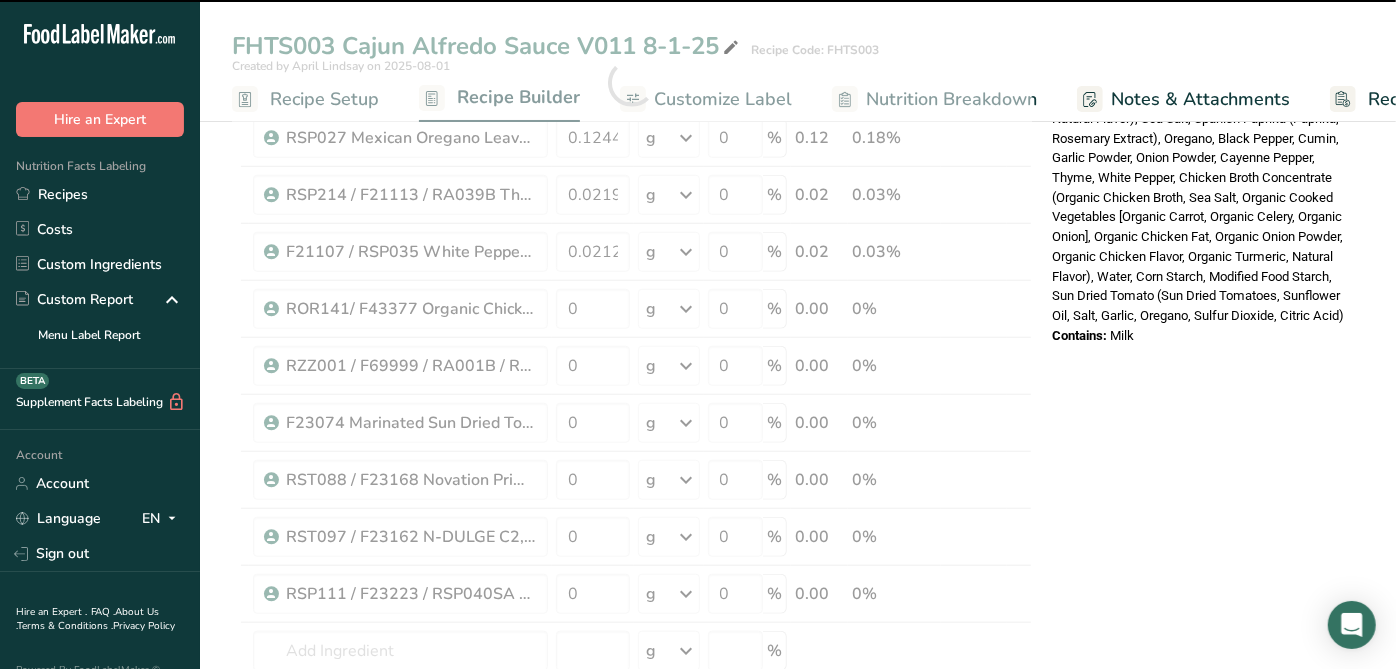 scroll, scrollTop: 888, scrollLeft: 0, axis: vertical 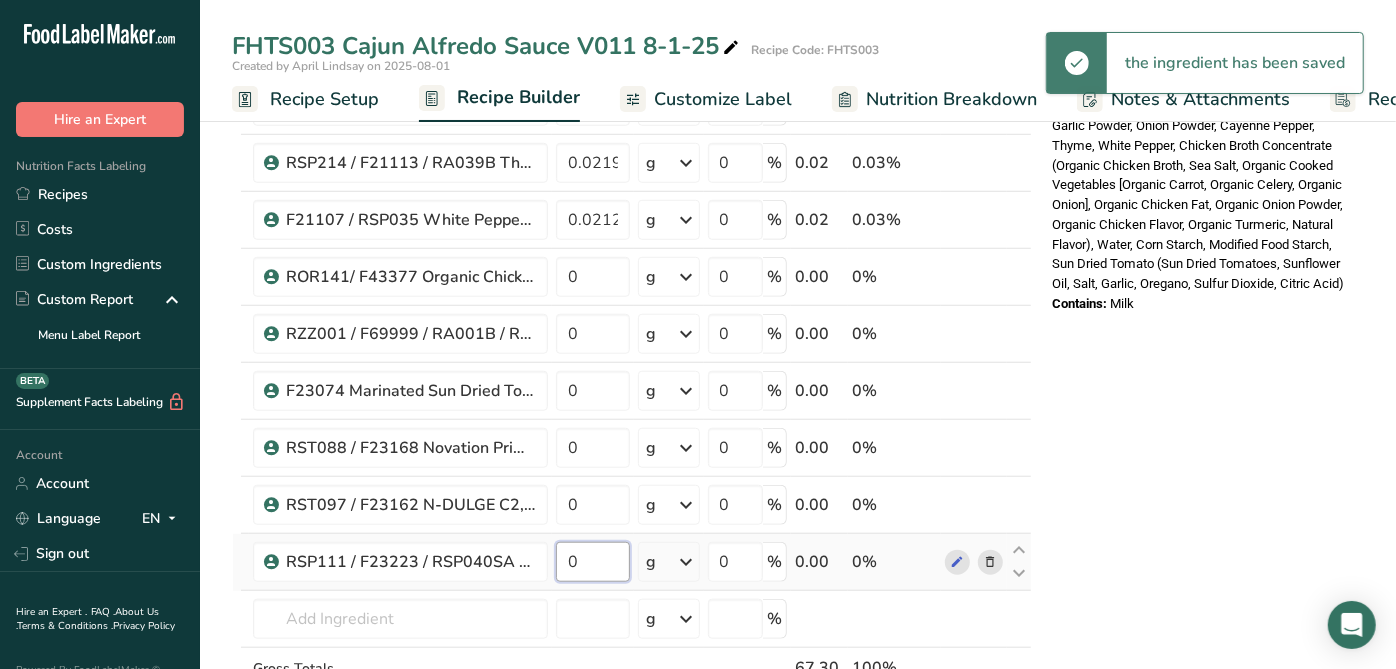 click on "0" at bounding box center (593, 562) 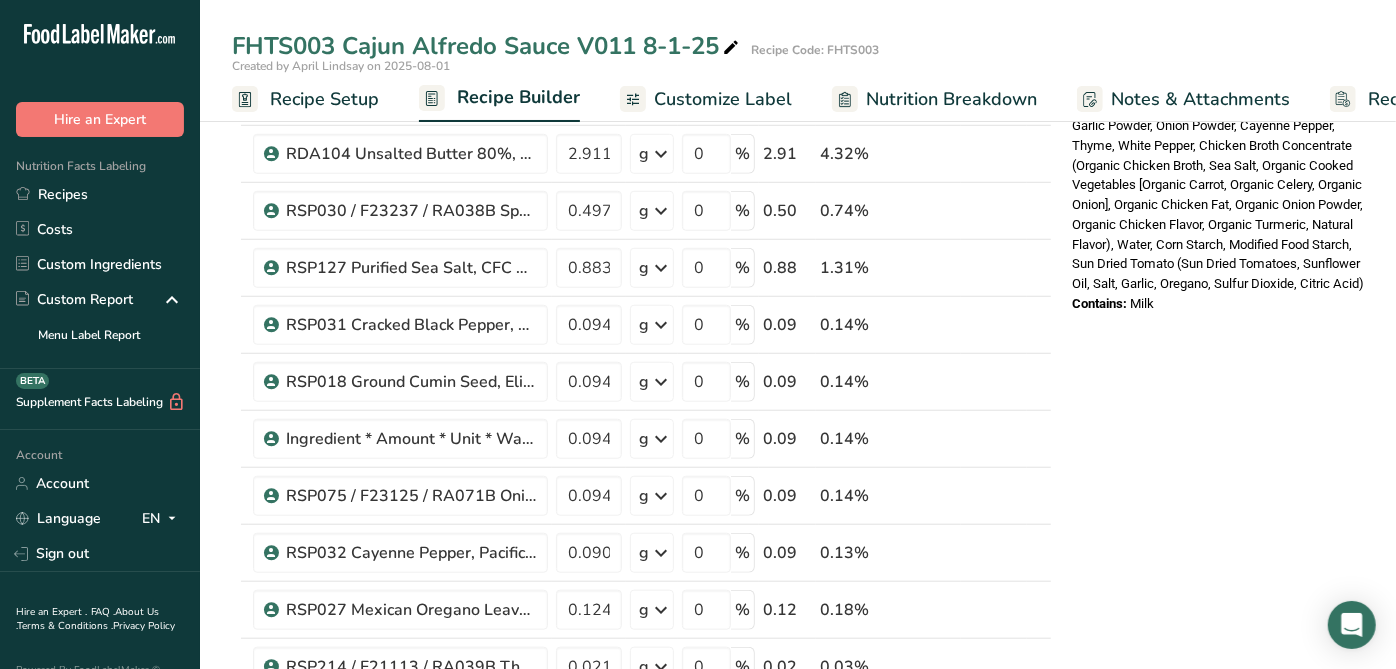 type on "0.0996" 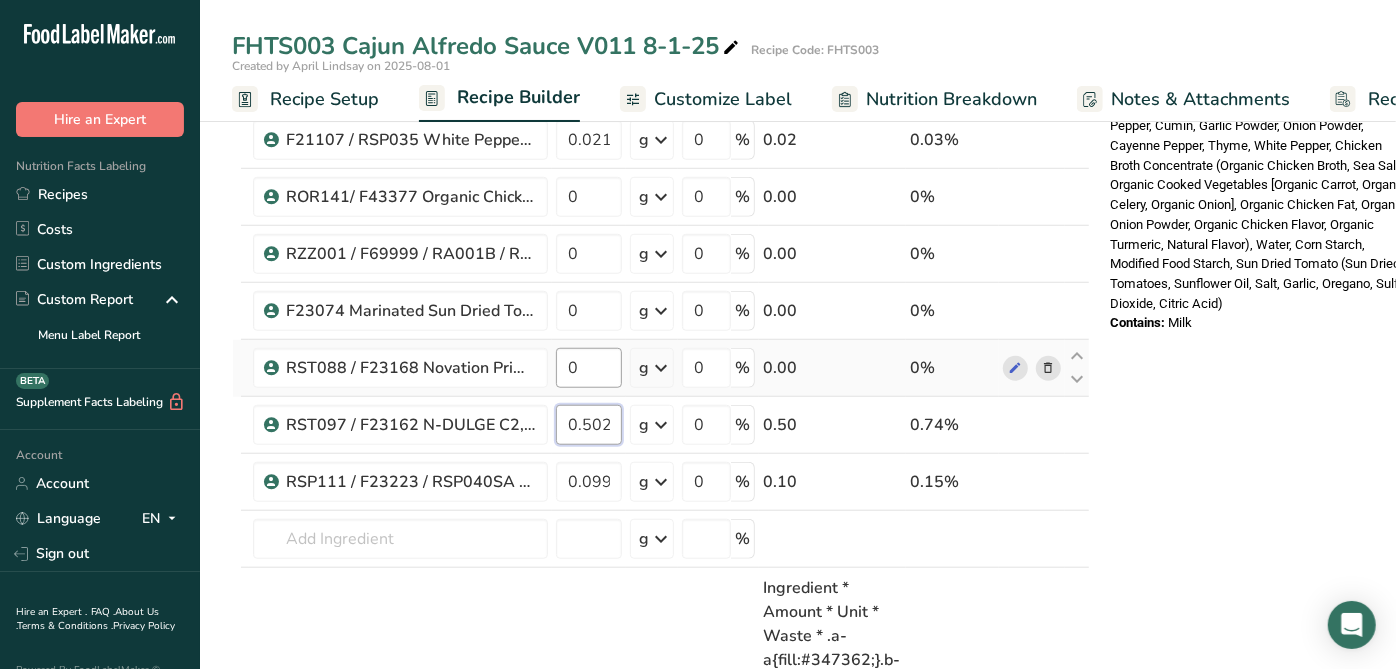type on "0.502" 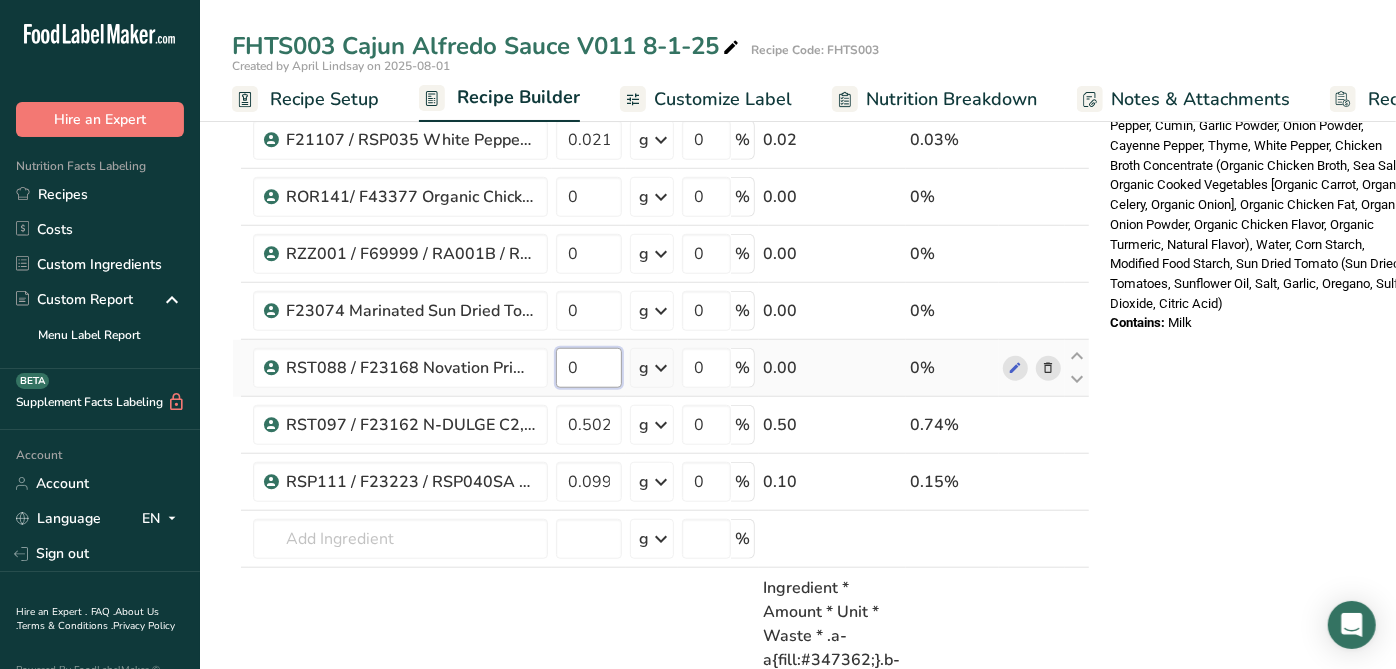 click on "Whole Milk (Milk, Vitamin D3), Grade A Pasteurized Heavy Cream (Cream, Milk, Carrageenan, Mono-and Diglycerides, Polysorbate 80), Parmesan Cheese (Pasteurized Skim Milk, Cheese Culture, Salt, Enzymes, Powdered Cellulose [To Prevent Caking]), Unsalted Butter (Cream [Milk], Natural Flavor), Sea Salt, Spanish Paprika (Paprika, Rosemary Extract), Oregano, Smoked Paprika, Black Pepper, Cumin, Garlic Powder, Onion Powder, Cayenne Pepper, Thyme, White Pepper, Chicken Broth Concentrate (Organic Chicken Broth, Sea Salt, Organic Cooked Vegetables [Organic Carrot, Organic Celery, Organic Onion], Organic Chicken Fat, Organic Onion Powder, Organic Chicken Flavor, Organic Turmeric, Natural Flavor), Water, Corn Starch, Modified Food Starch, Sun Dried Tomato (Sun Dried Tomatoes, Sunflower Oil, Salt, Garlic, Oregano, Sulfur Dioxide, Citric Acid)" at bounding box center (661, 610) 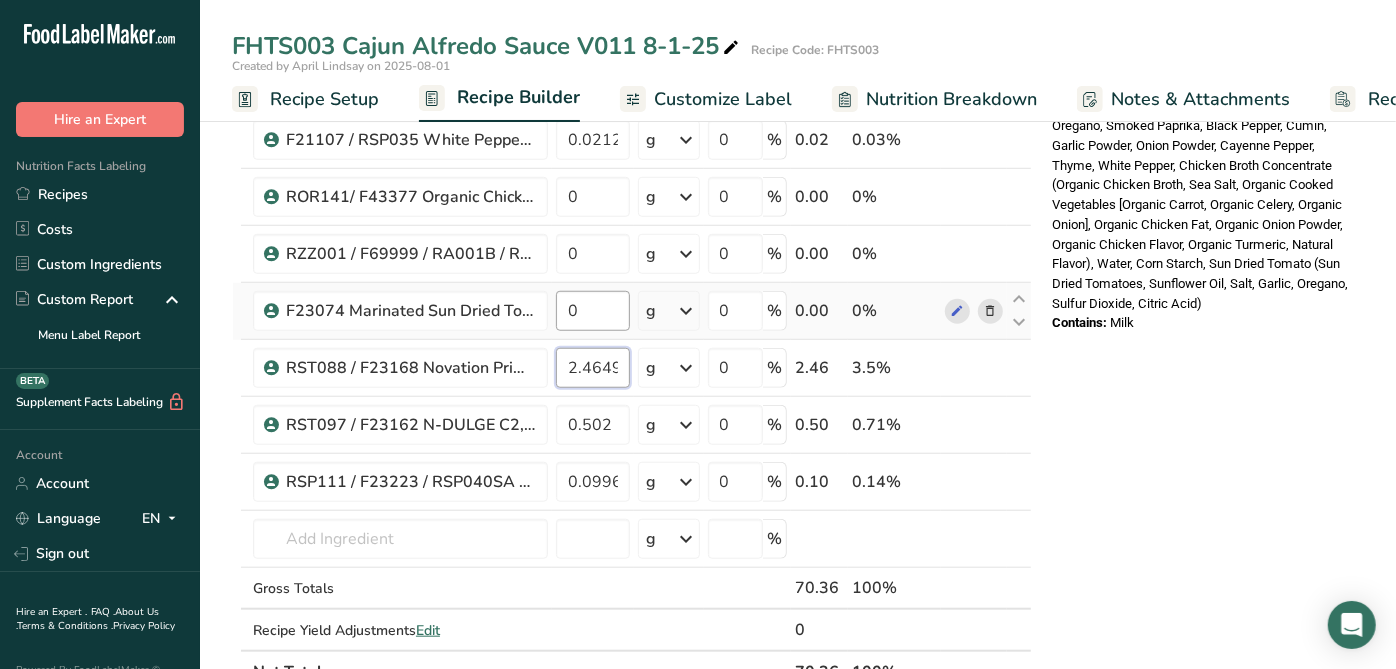 type on "2.4649" 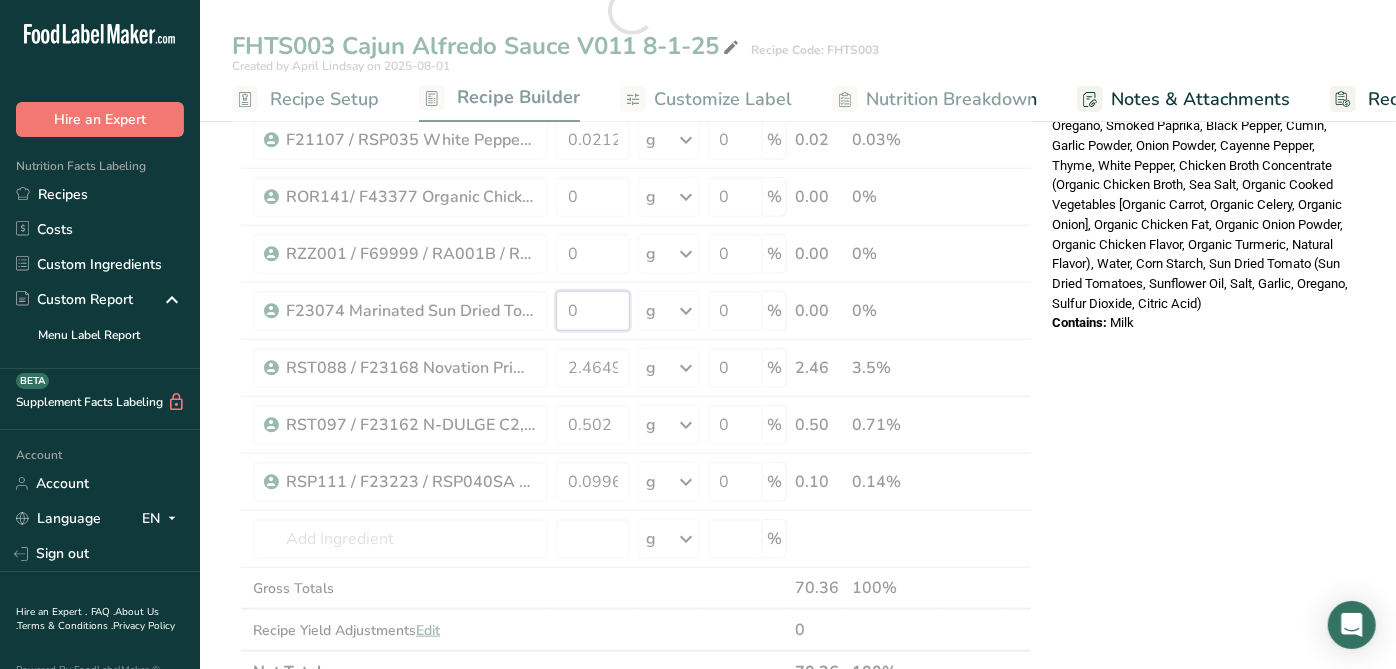 click on "Ingredient *
Amount *
Unit *
Waste *   .a-a{fill:#347362;}.b-a{fill:#fff;}          Grams
Percentage
RDA052 Whole Milk, [COMPANY] 02-20-23 AL
24.898
g
Weight Units
g
kg
mg
See more
Volume Units
l
mL
fl oz
See more
0
%
24.90
35.39%
RDA075 Manufacturing Cream 40%, [COMPANY] 02-26-20 CC
22.4082
g
Weight Units
g
kg
mg
See more
Volume Units
l
mL
fl oz
See more
0
%
22.41
31.85%" at bounding box center [632, 10] 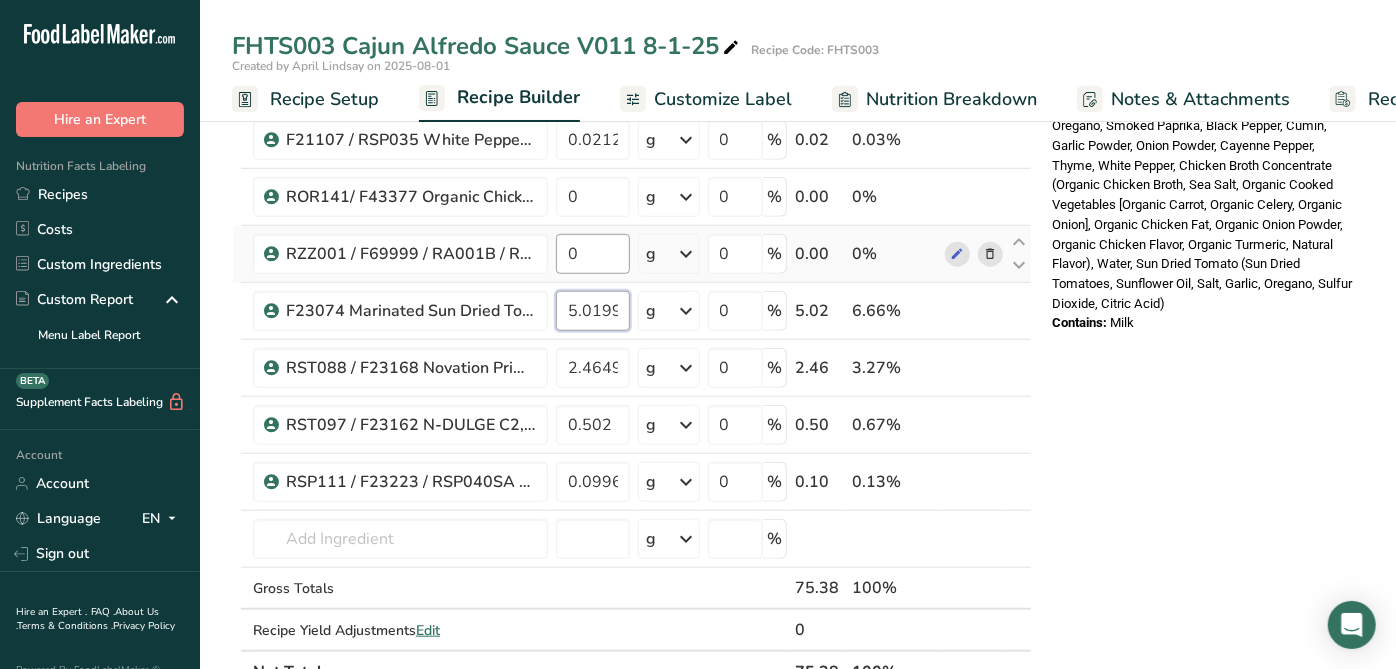 type on "5.0199" 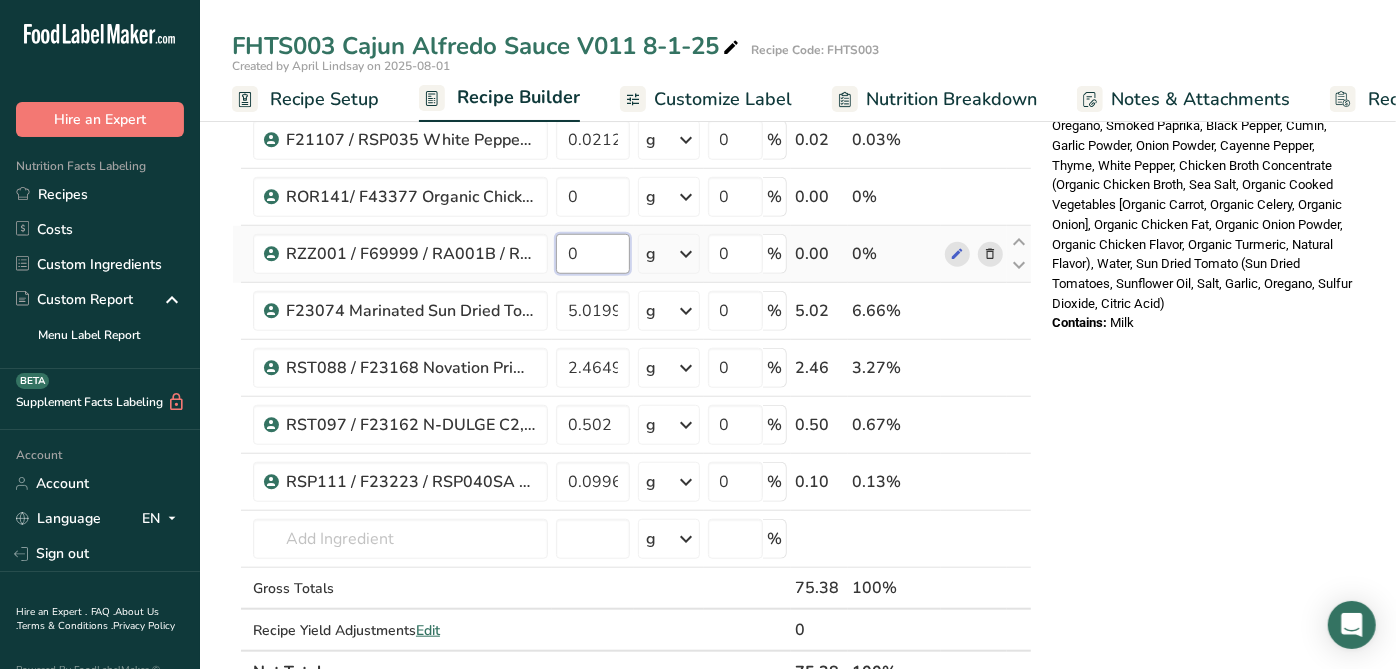 click on "Ingredient *
Amount *
Unit *
Waste *   .a-a{fill:#347362;}.b-a{fill:#fff;}          Grams
Percentage
RDA052 Whole Milk, Alta Dena [DATE] [STATE]
24.898
g
Weight Units
g
kg
mg
See more
Volume Units
l
mL
fl oz
See more
0
%
24.90
33.03%
RDA075 Manufacturing Cream 40%, Alta Dena [DATE] [STATE]
22.4082
g
Weight Units
g
kg
mg
See more
Volume Units
l
mL
fl oz
See more
0
%
22.41
29.73%" at bounding box center (632, 10) 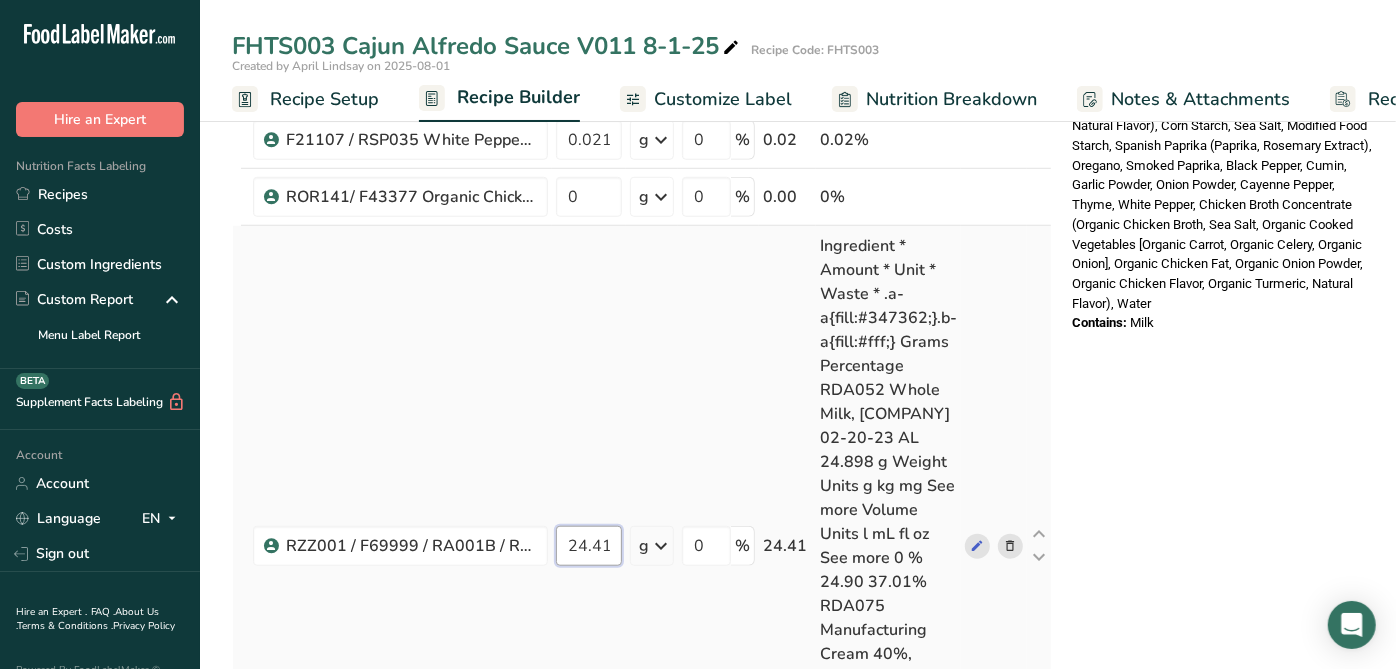 scroll, scrollTop: 0, scrollLeft: 8, axis: horizontal 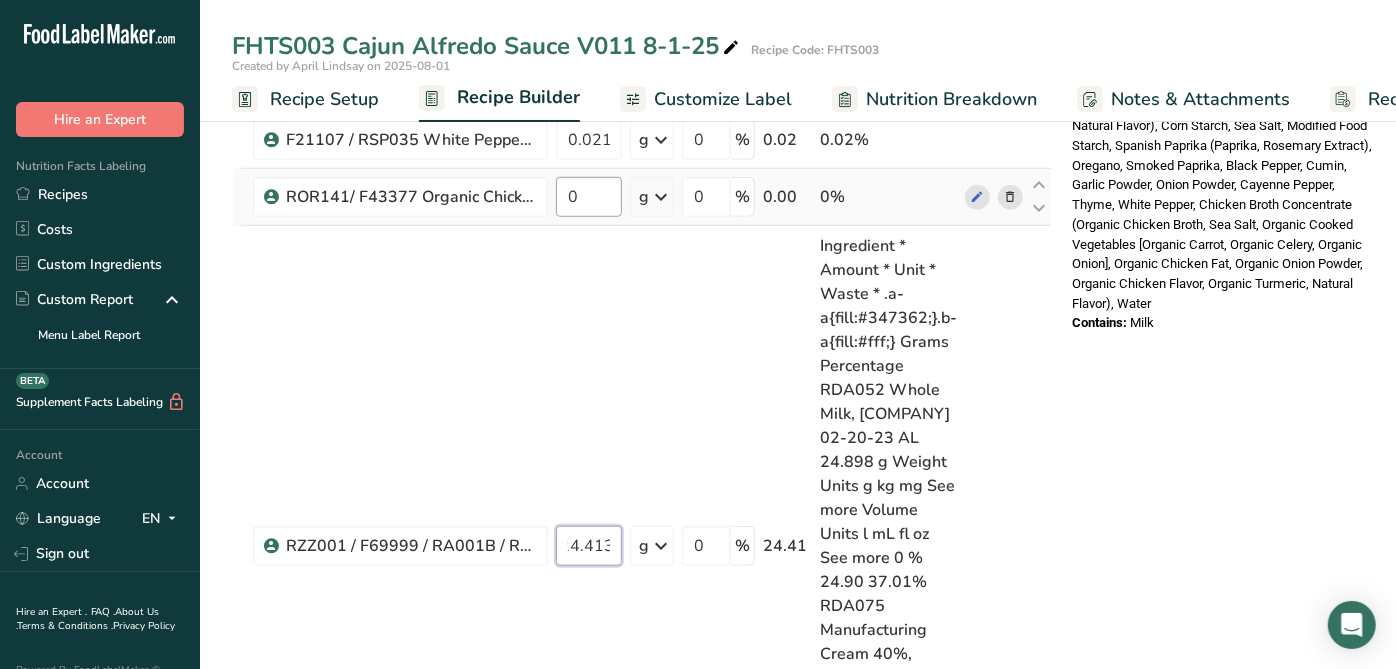 type on "24.4137" 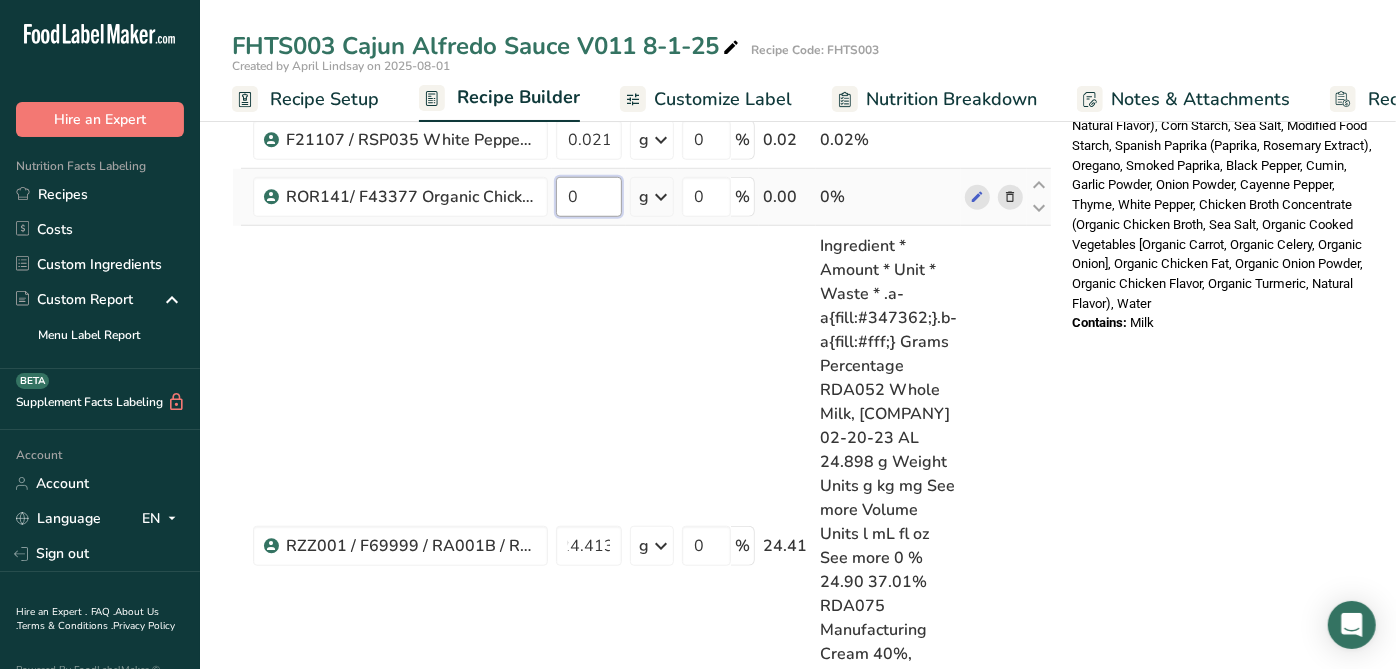 click on "Ingredient *
Amount *
Unit *
Waste *   .a-a{fill:#347362;}.b-a{fill:#fff;}          Grams
Percentage
RDA052 Whole Milk, [COMPANY] 02-20-23 AL
24.898
g
Weight Units
g
kg
mg
See more
Volume Units
l
mL
fl oz
See more
0
%
24.90
37.02%
RDA075 Manufacturing Cream 40%, [COMPANY] 02-26-20 CC
22.4082
g
Weight Units
g
kg
mg
See more
Volume Units
l
mL
fl oz
See more
0
%
22.41
33.32%" at bounding box center [642, 302] 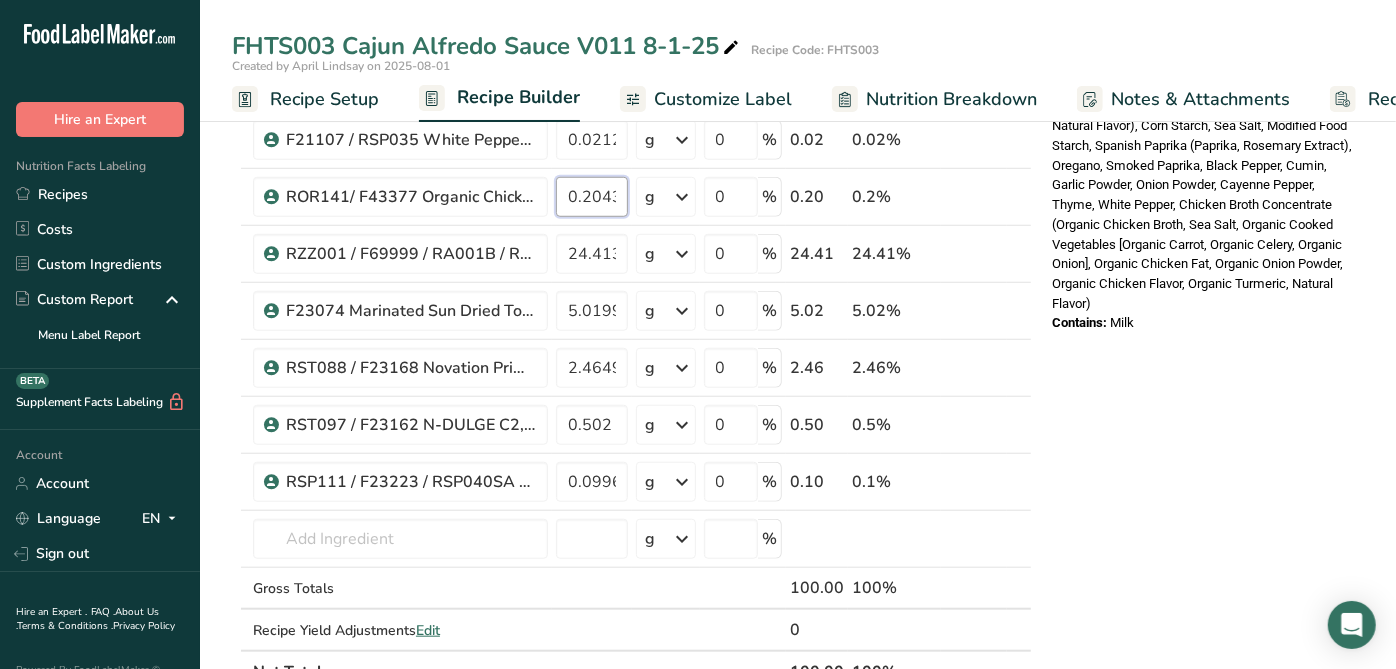 type on "0.2043" 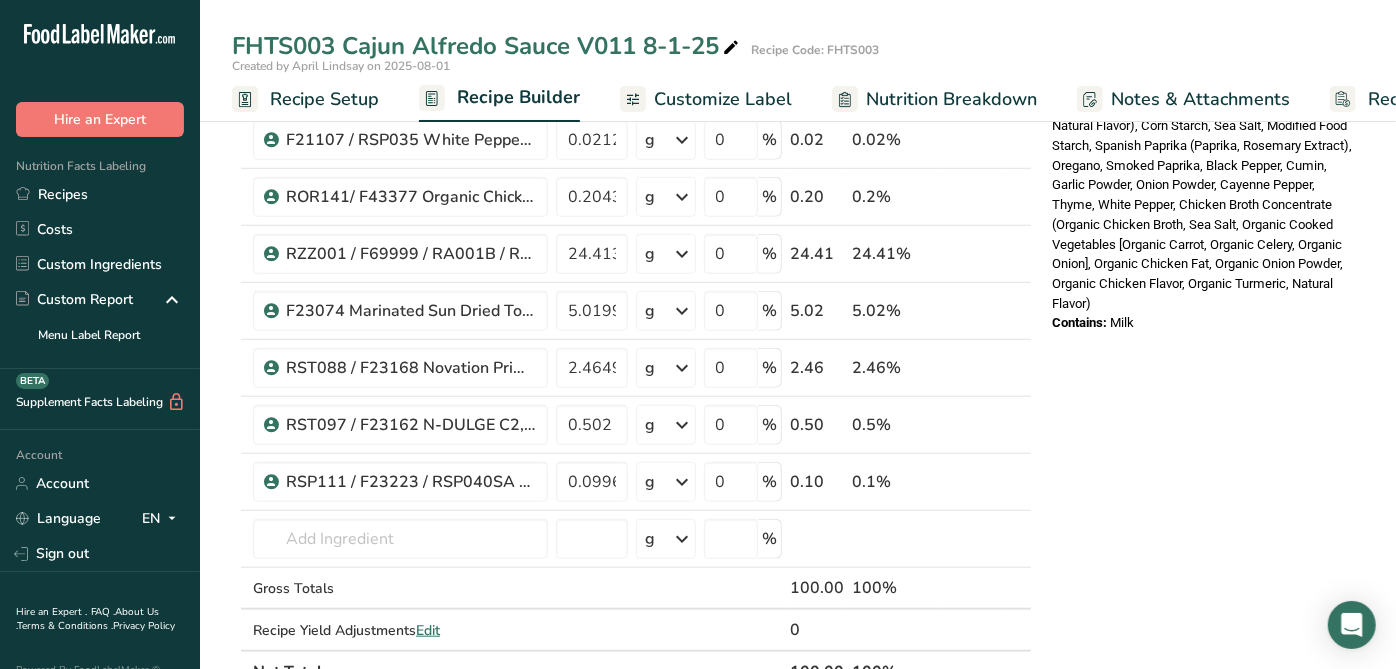 click on "Whole Milk (Milk, Vitamin D3), Water, Grade A Pasteurized Heavy Cream (Cream, Milk, Carrageenan, Mono-and Diglycerides, Polysorbate 80), Parmesan Cheese (Pasteurized Skim Milk, Cheese Culture, Salt, Enzymes, Powdered Cellulose [To Prevent Caking]), Sun Dried Tomato (Sun Dried Tomatoes, Sunflower Oil, Salt, Garlic, Oregano, Sulfur Dioxide, Citric Acid), Unsalted Butter (Cream [Milk], Natural Flavor), Corn Starch, Sea Salt, Modified Food Starch, Spanish Paprika (Paprika, Rosemary Extract), Oregano, Smoked Paprika, Black Pepper, Cumin, Garlic Powder, Onion Powder, Cayenne Pepper, Thyme, White Pepper, Chicken Broth Concentrate (Organic Chicken Broth, Sea Salt, Organic Cooked Vegetables [Organic Carrot, Organic Celery, Organic Onion], Organic Chicken Fat, Organic Onion Powder, Organic Chicken Flavor, Organic Turmeric, Natural Flavor)" at bounding box center [1202, 136] 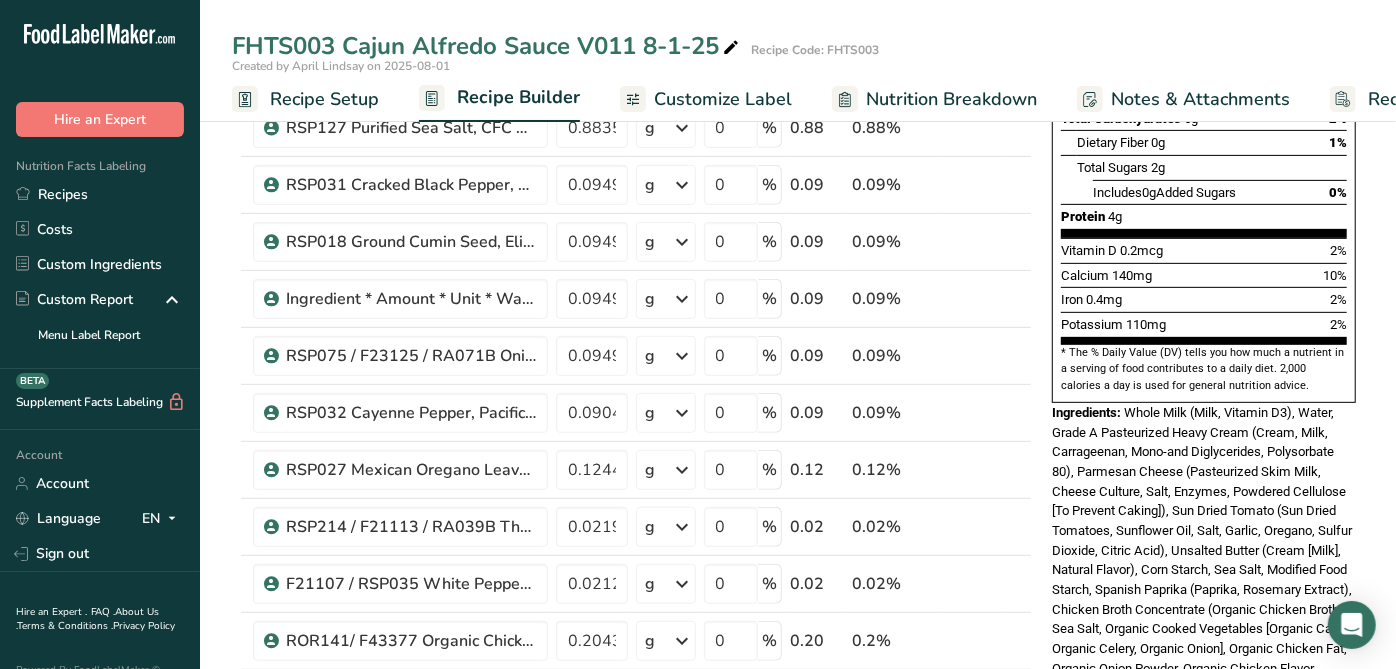 scroll, scrollTop: 333, scrollLeft: 0, axis: vertical 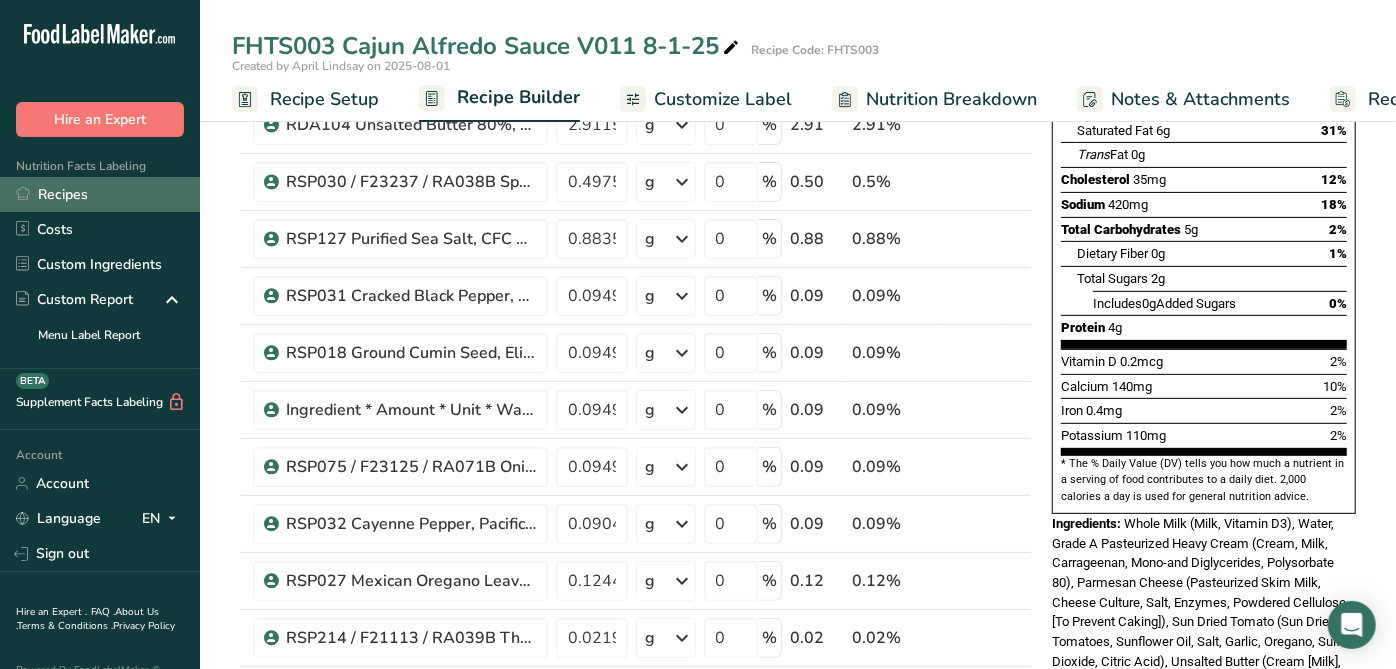 click on "Recipes" at bounding box center [100, 194] 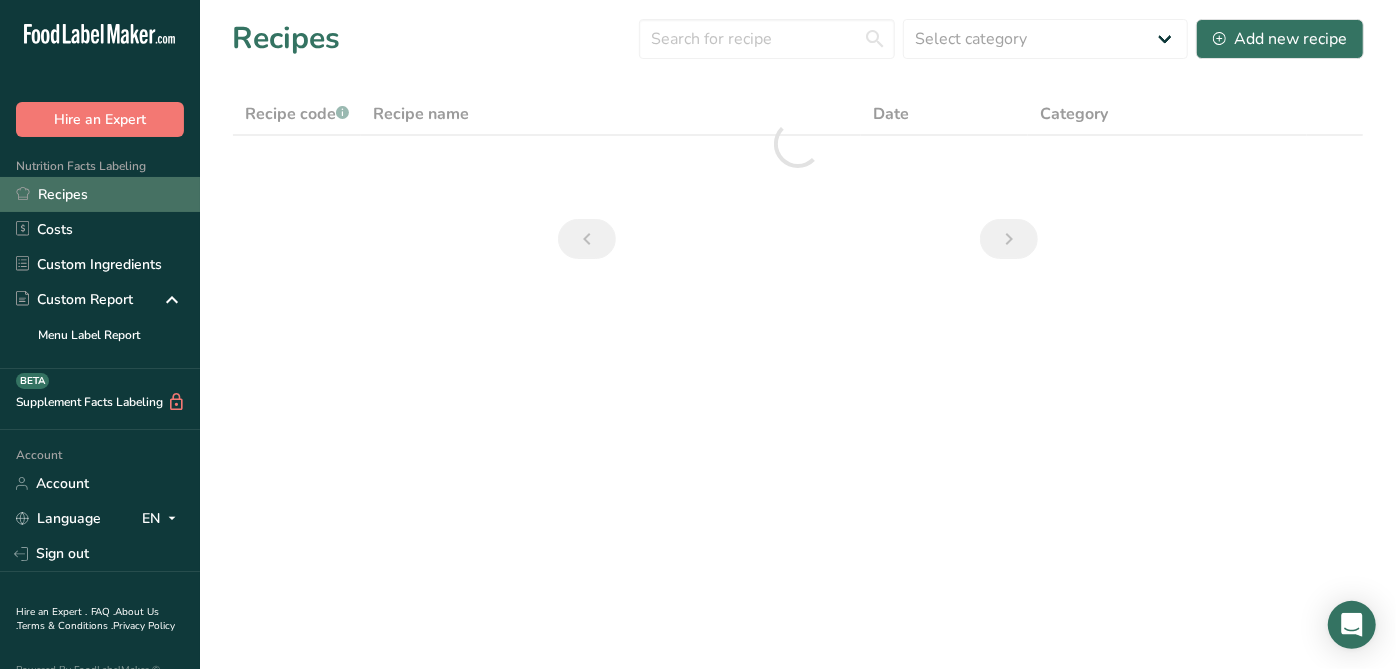 scroll, scrollTop: 0, scrollLeft: 0, axis: both 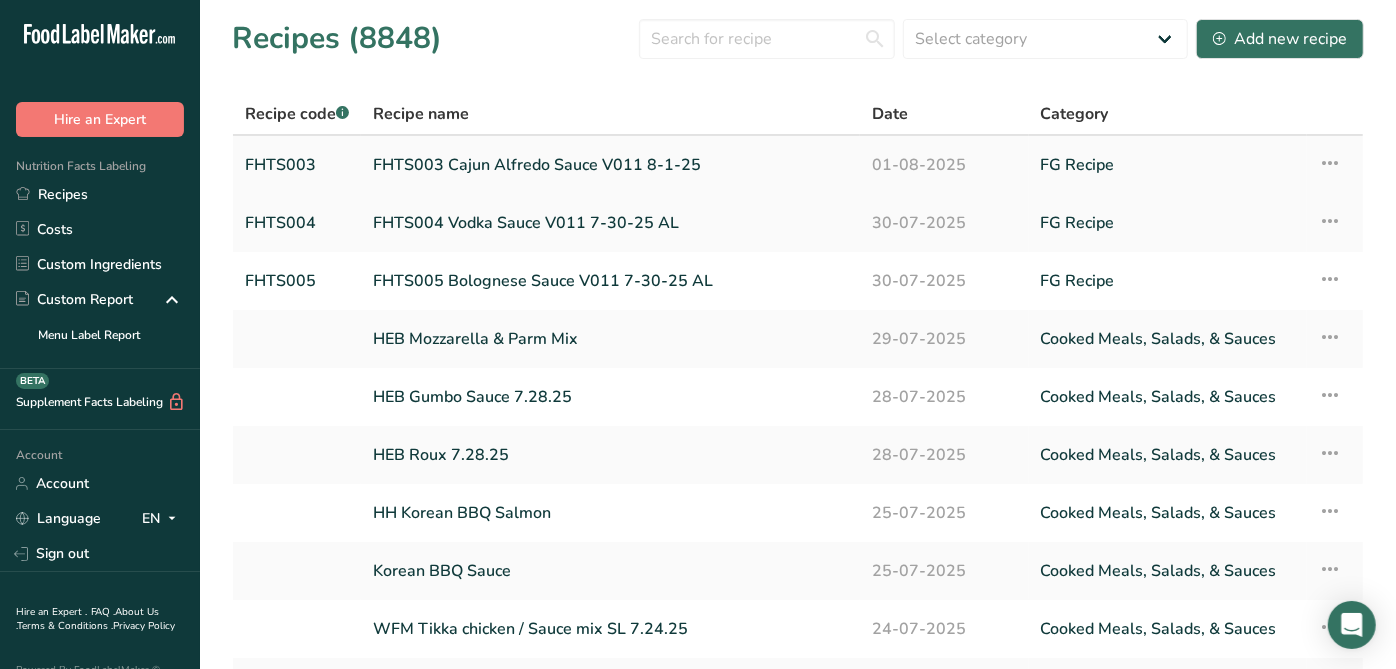 click on "FHTS003 Cajun Alfredo Sauce V011 8-1-25" at bounding box center [610, 165] 